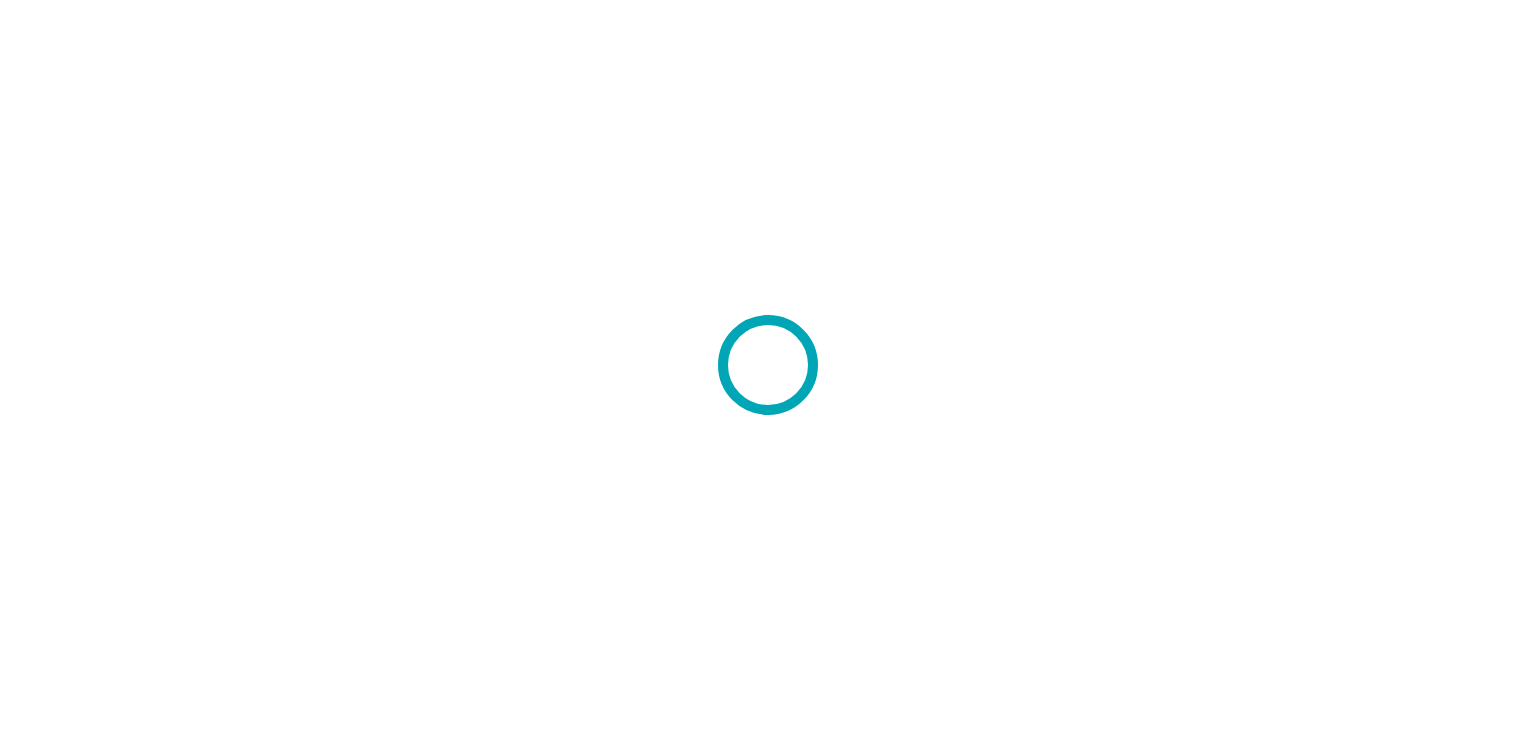 scroll, scrollTop: 0, scrollLeft: 0, axis: both 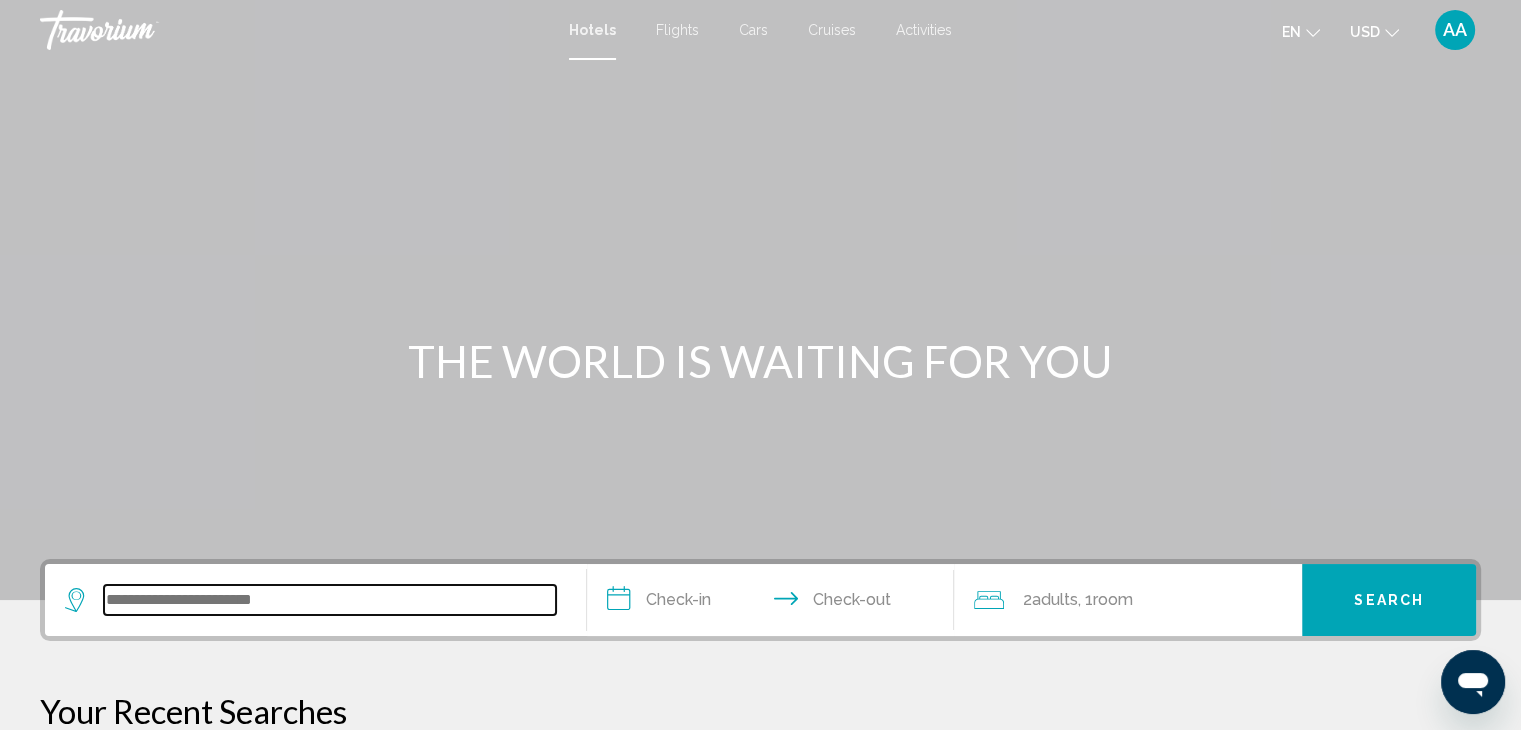 click at bounding box center (330, 600) 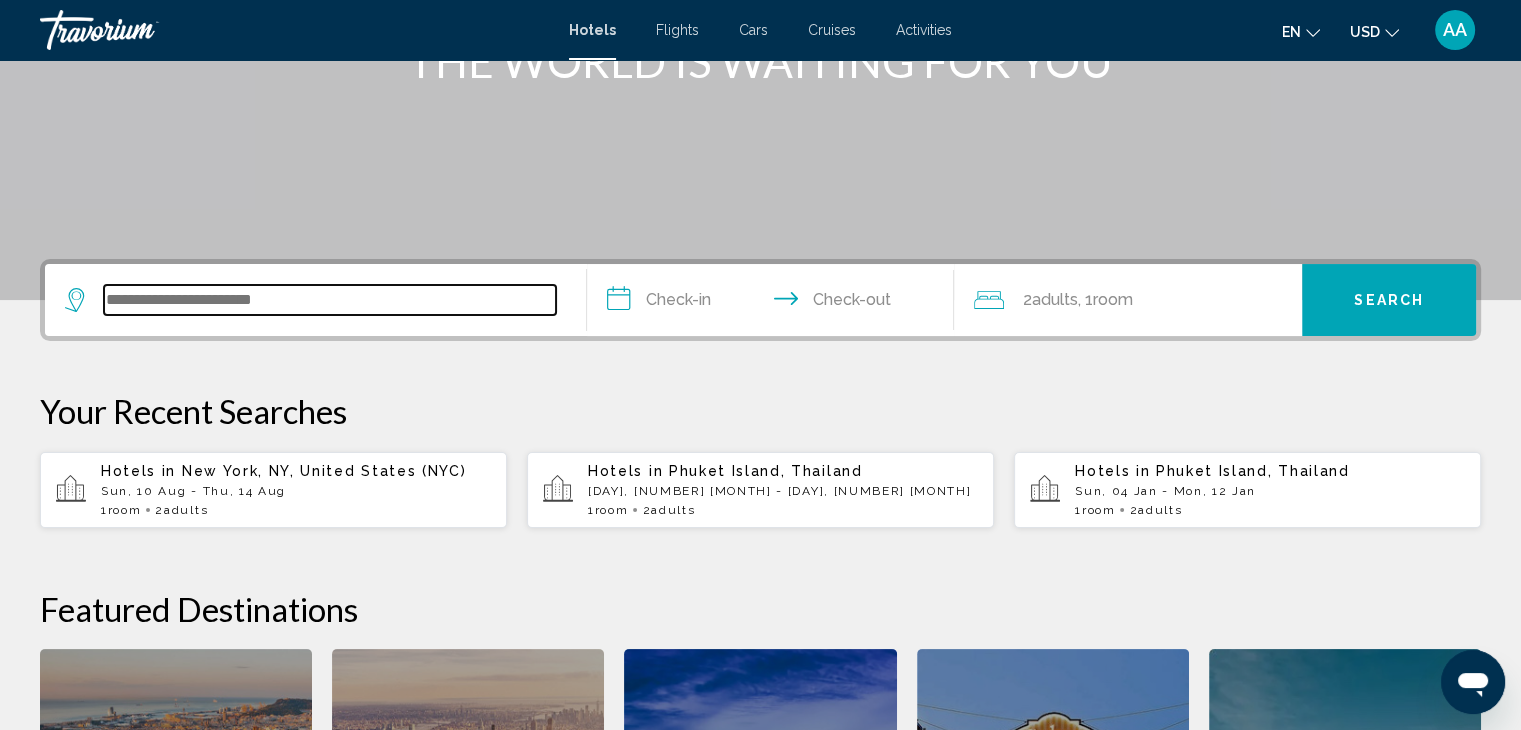 scroll, scrollTop: 493, scrollLeft: 0, axis: vertical 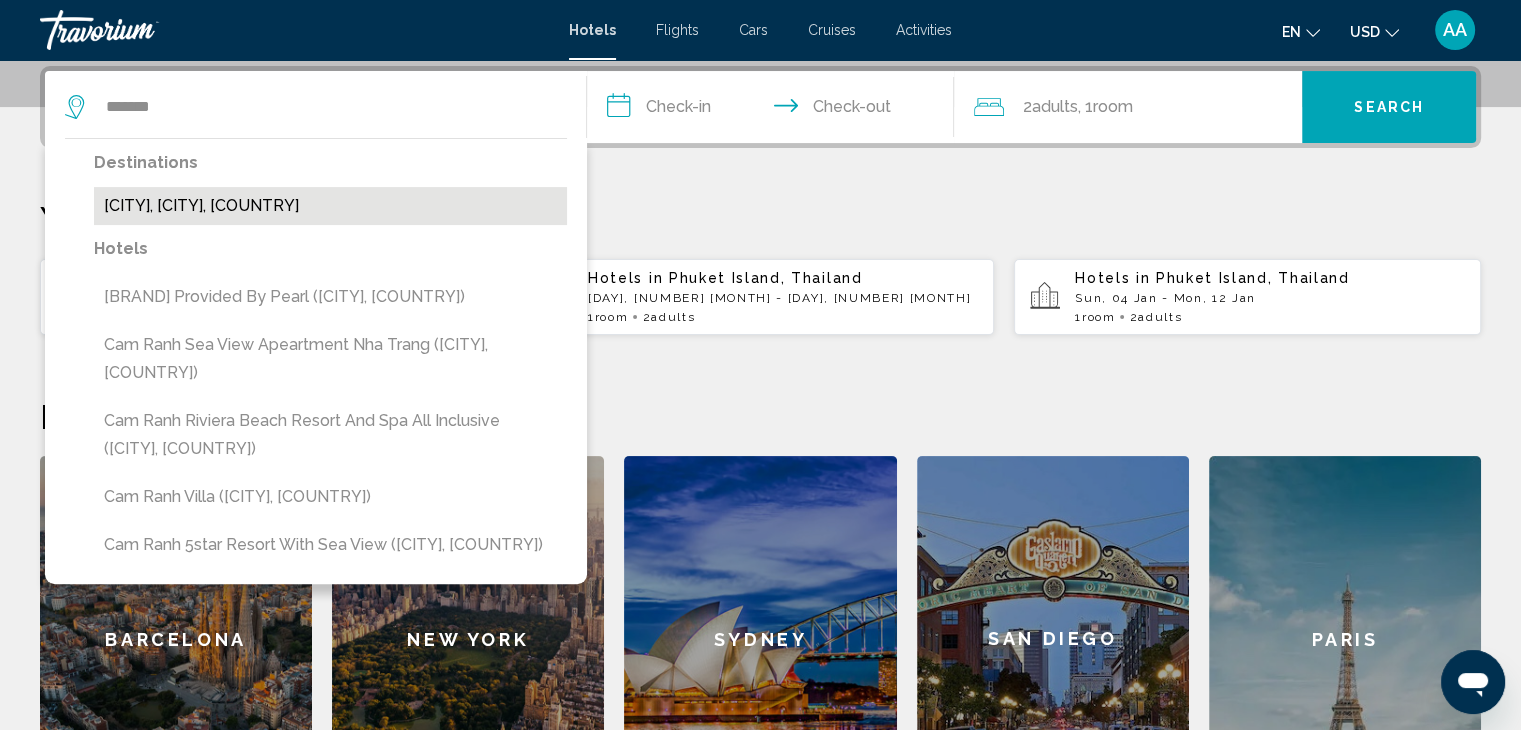 click on "[CITY], [CITY], [COUNTRY]" at bounding box center [330, 206] 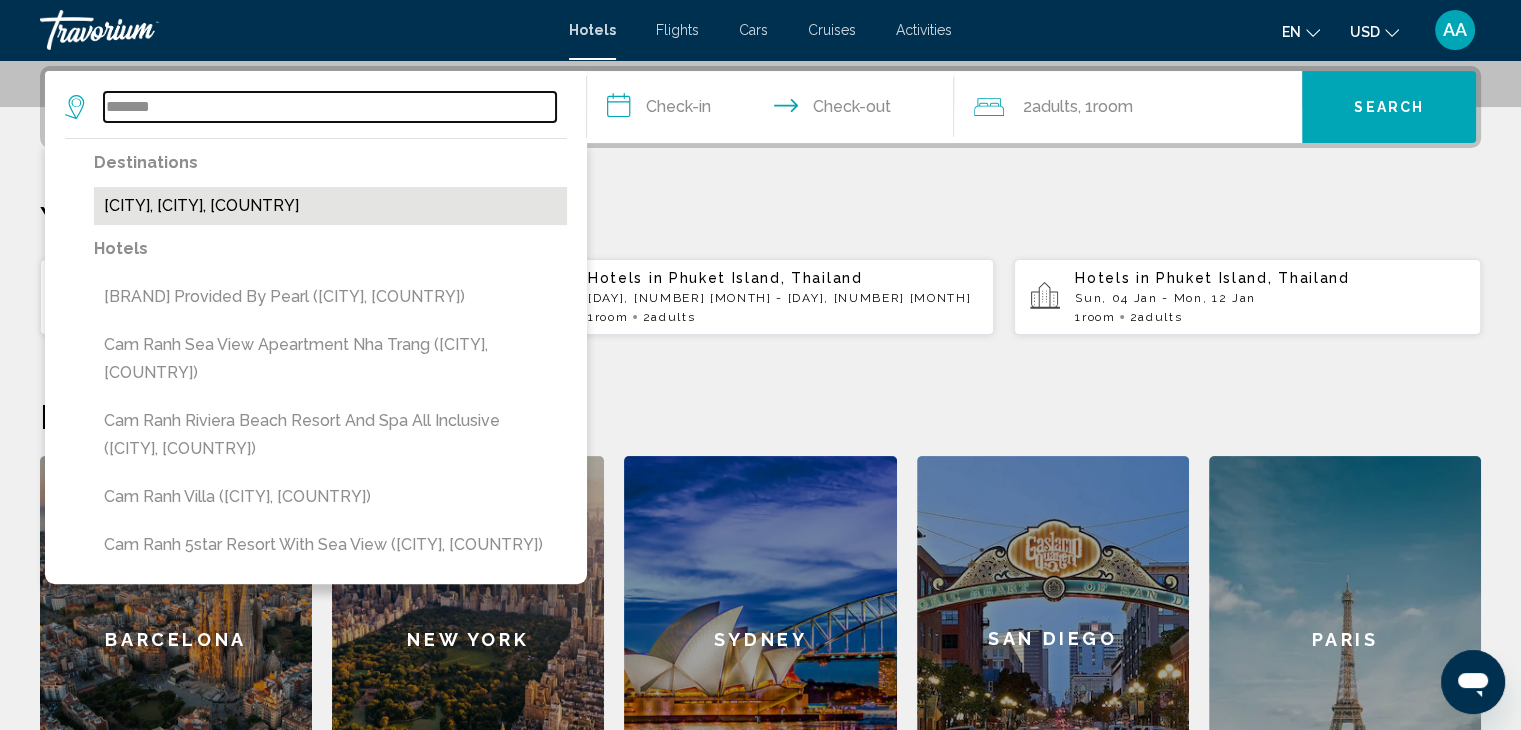 type on "**********" 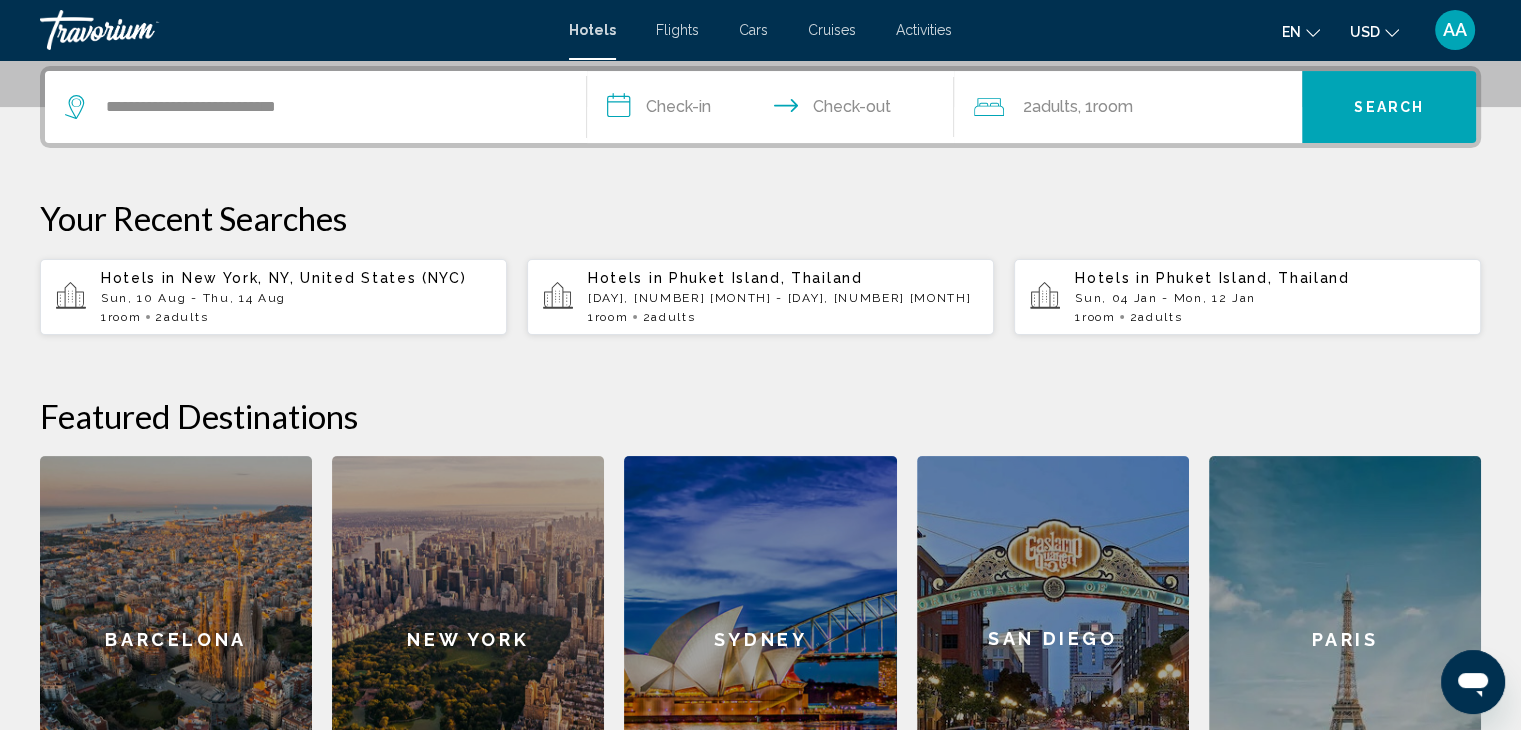 click on "**********" at bounding box center [775, 110] 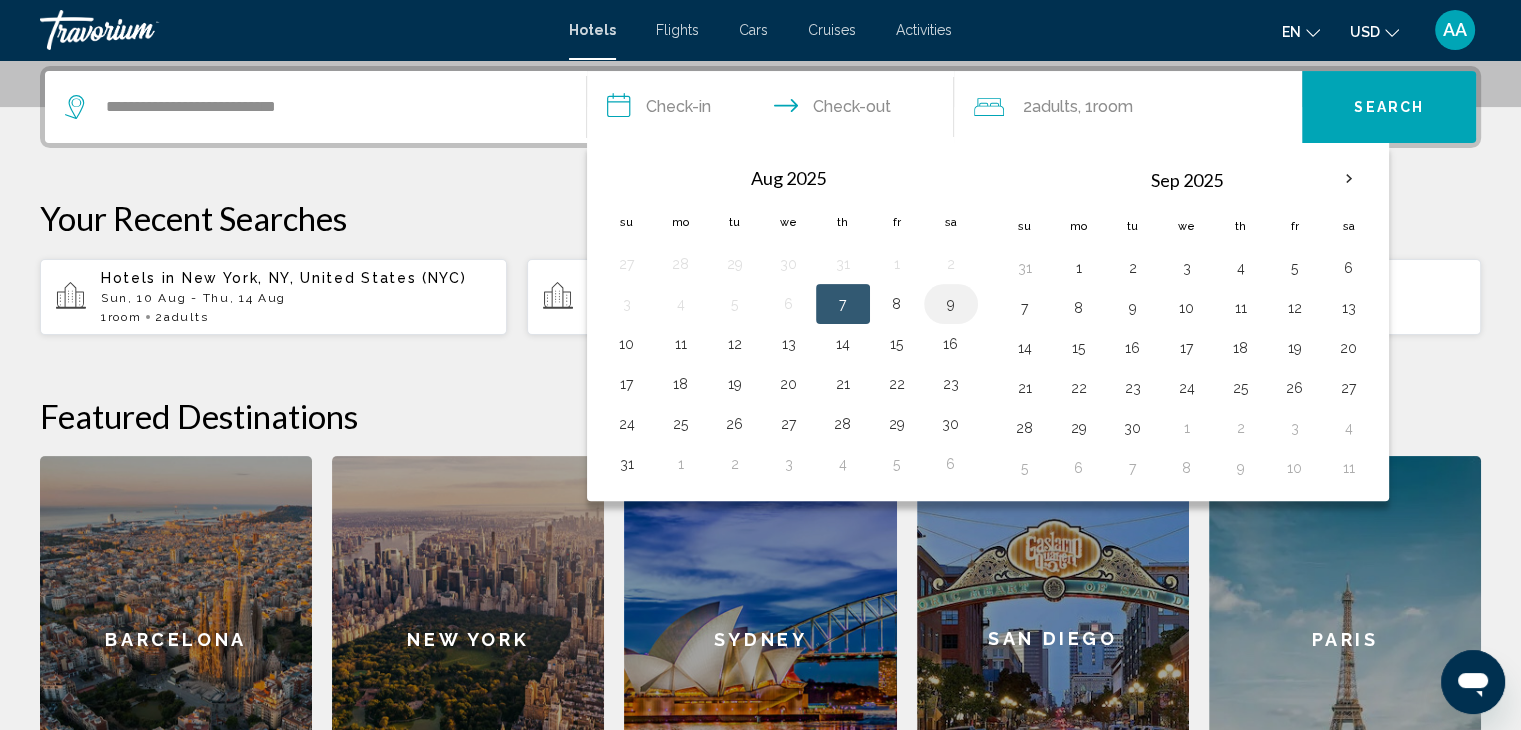 click on "9" at bounding box center [951, 304] 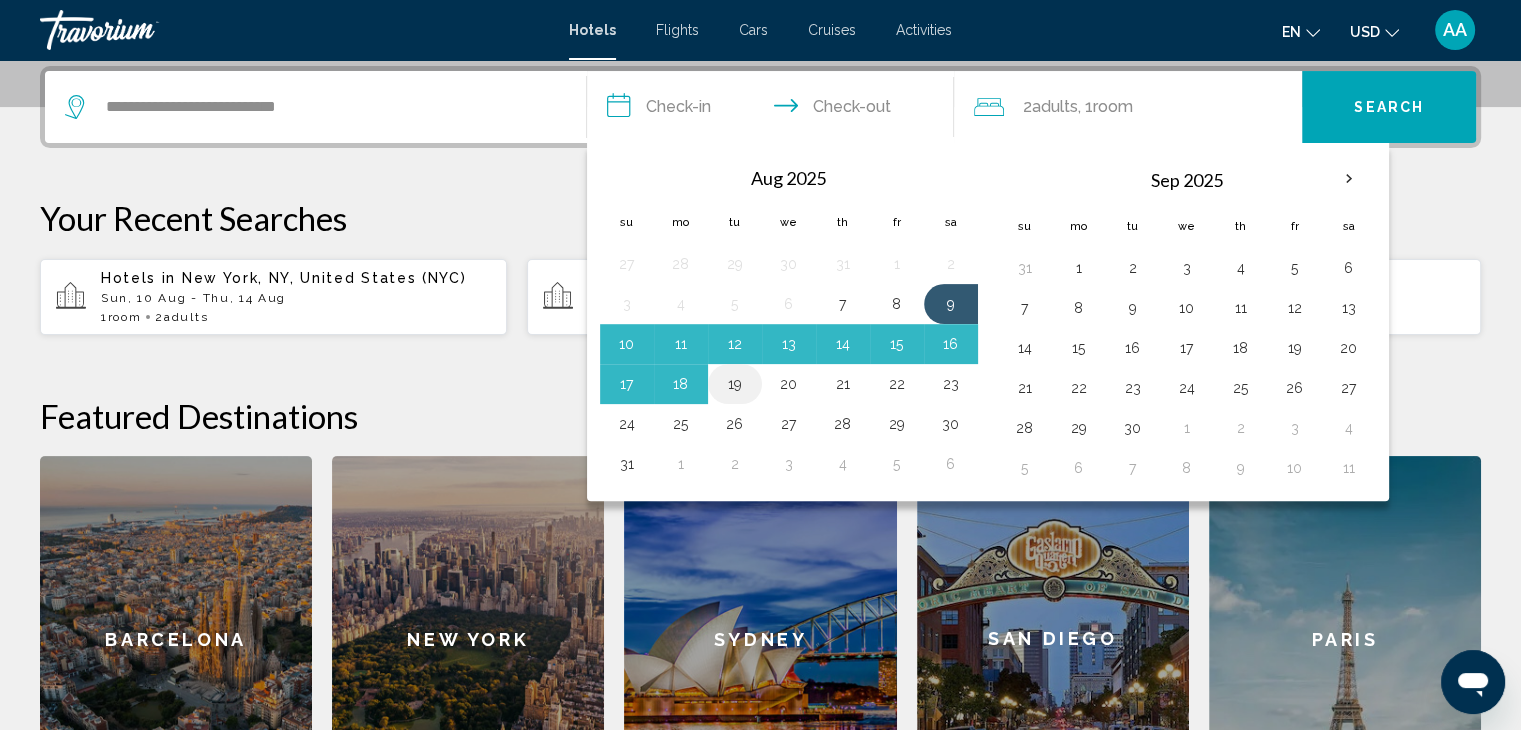 click on "19" at bounding box center (735, 384) 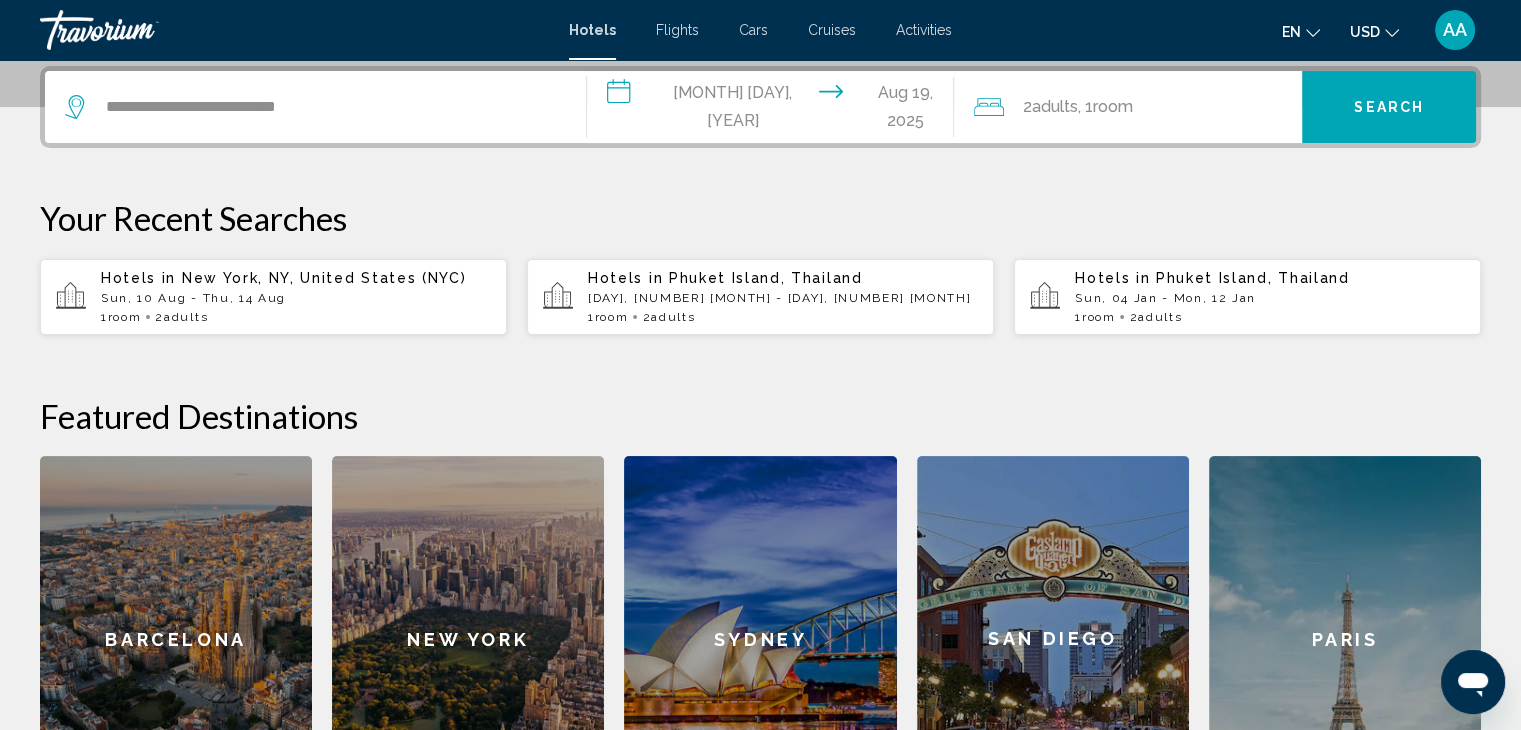 click on "Room" 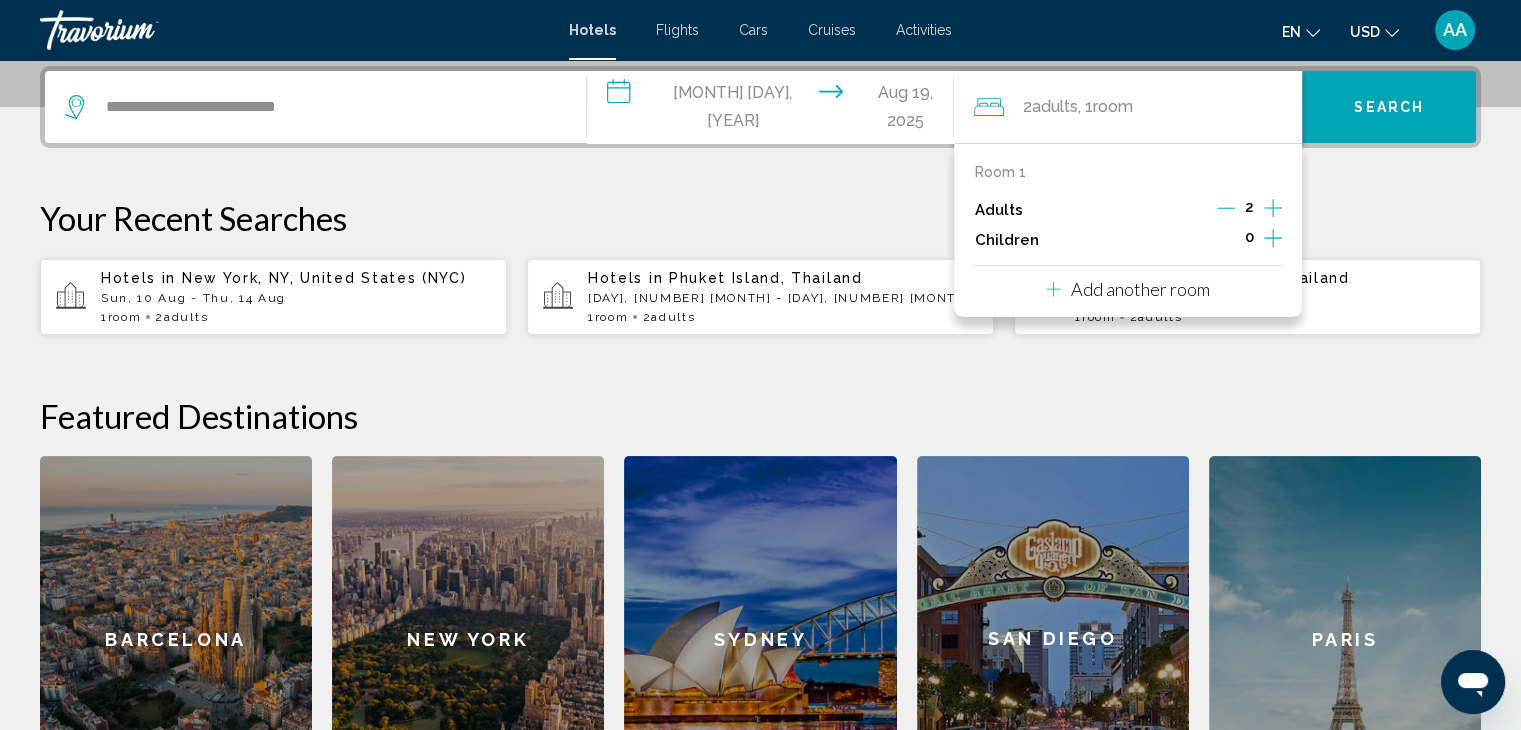 click 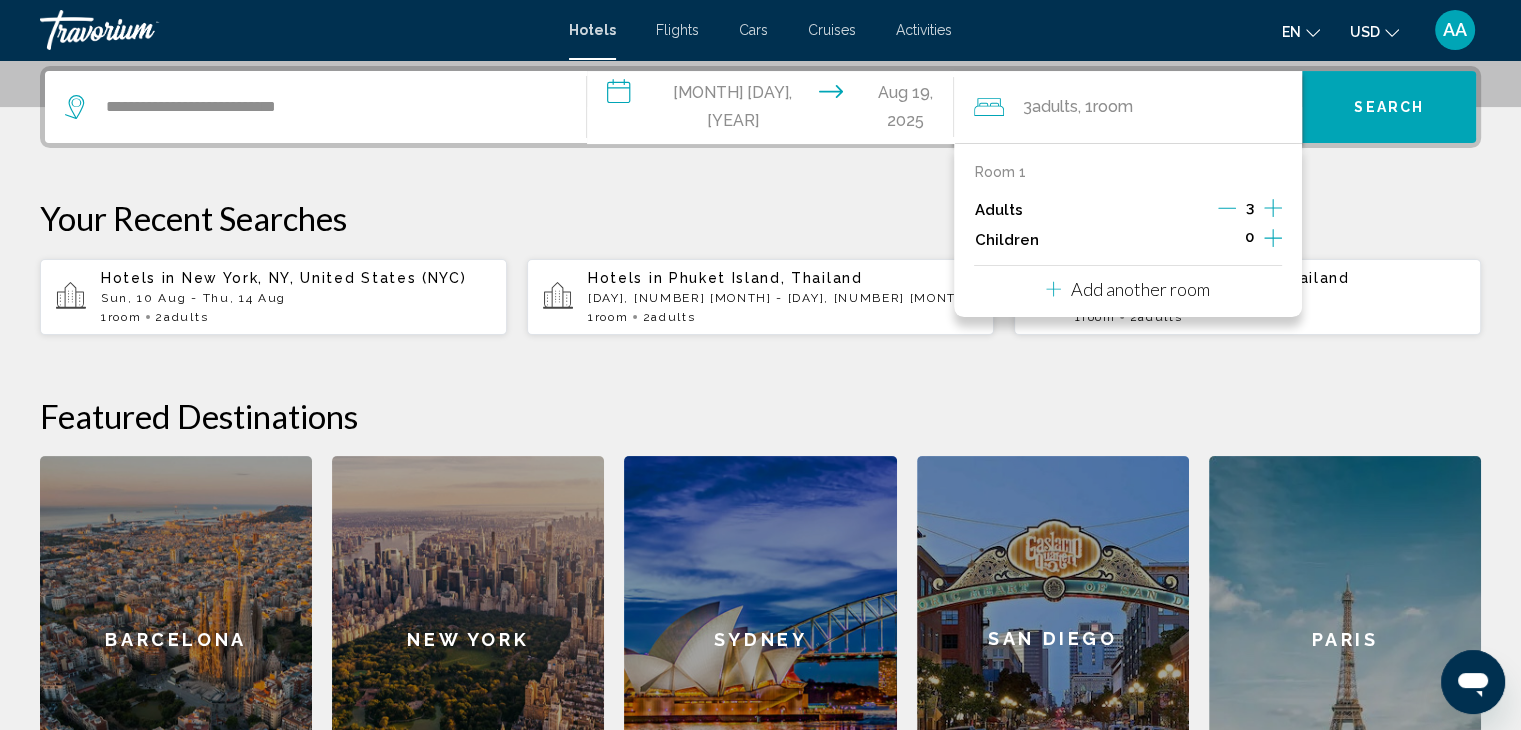 click 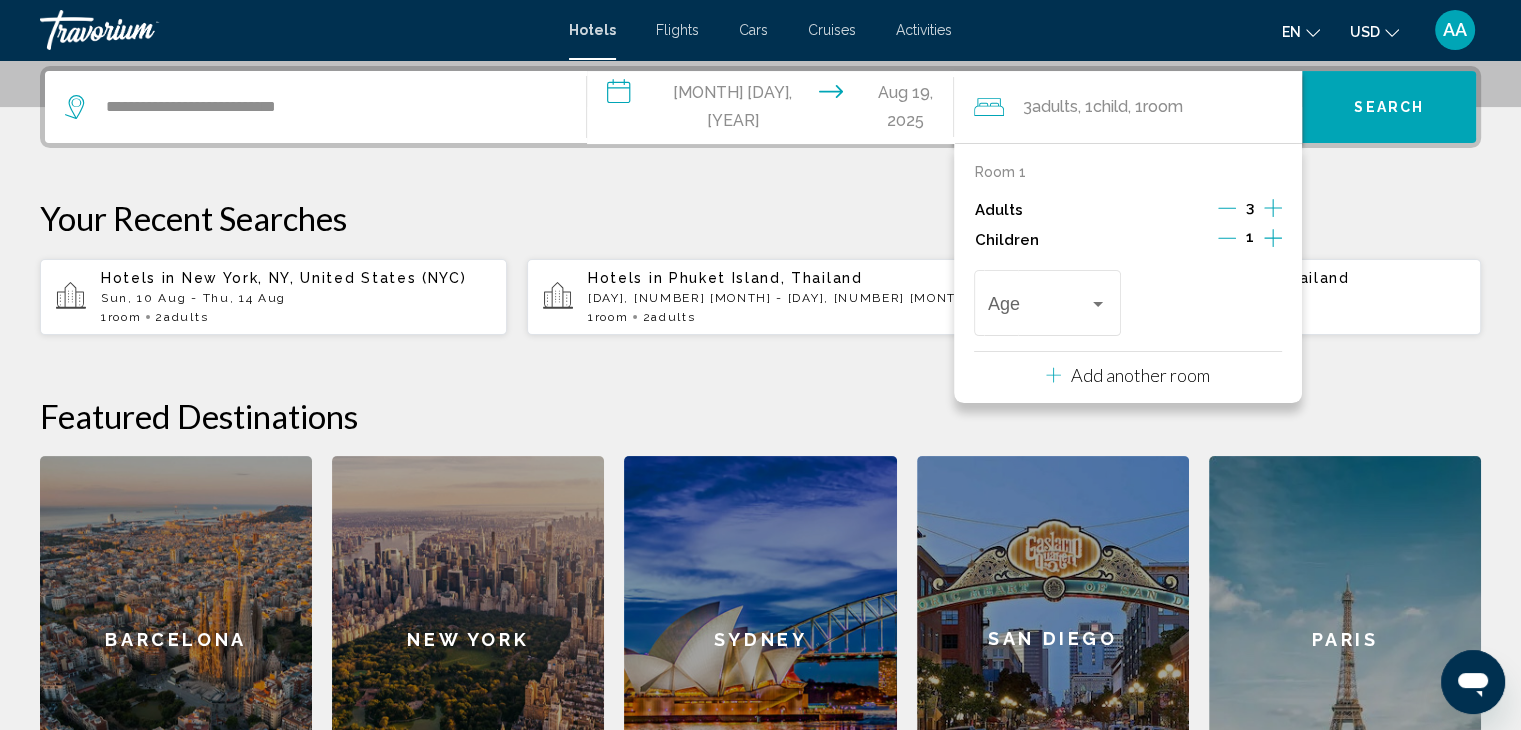 click 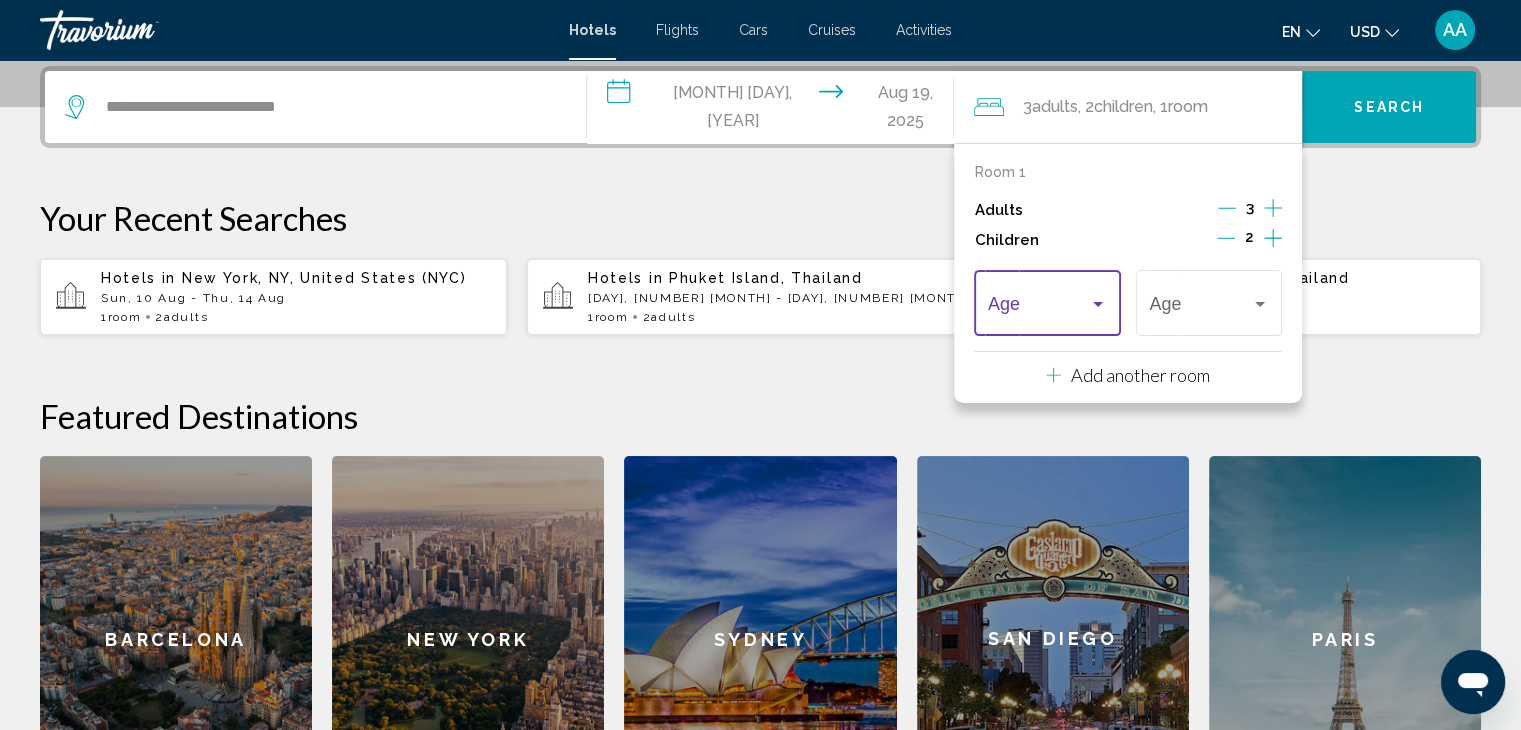 click at bounding box center [1098, 304] 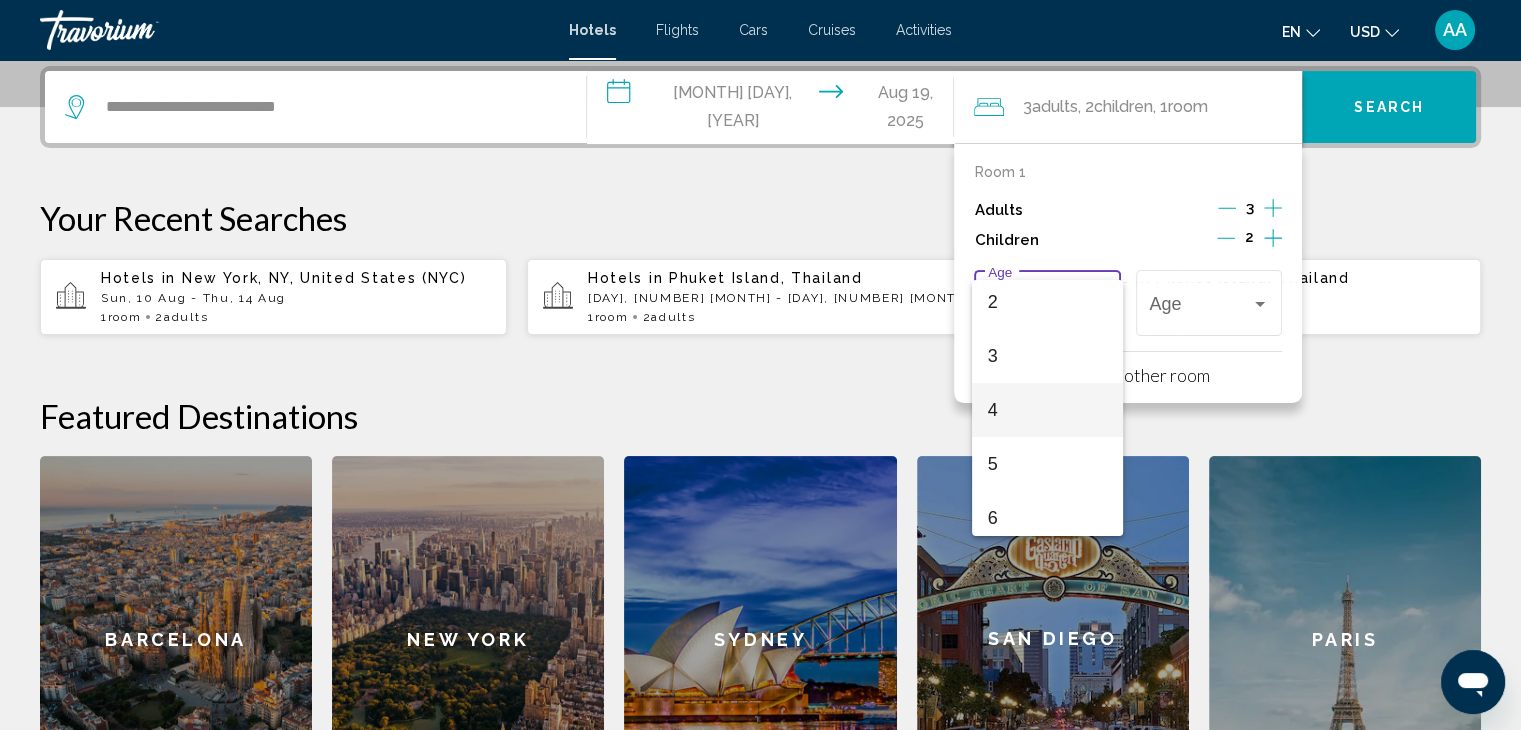 scroll, scrollTop: 116, scrollLeft: 0, axis: vertical 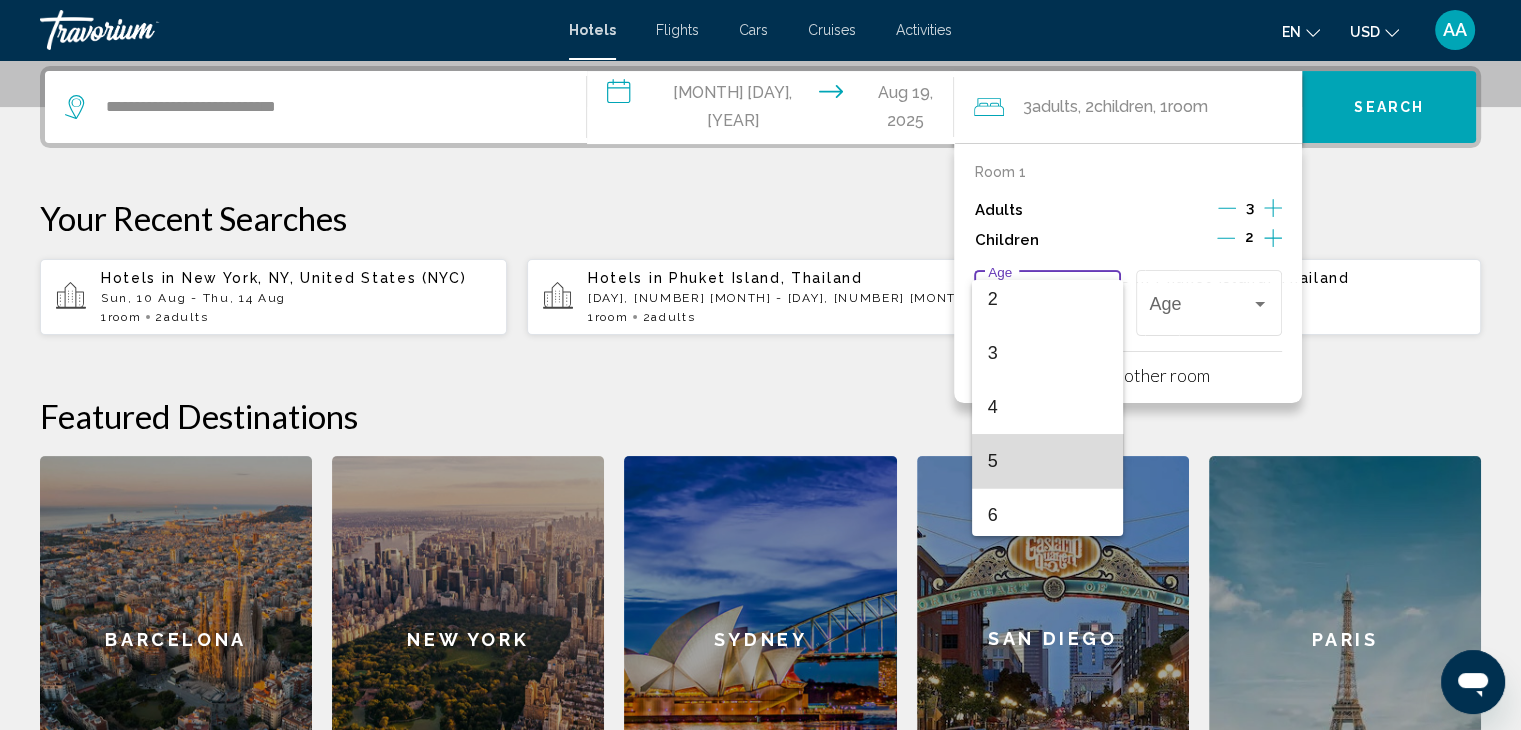 click on "5" at bounding box center [1047, 461] 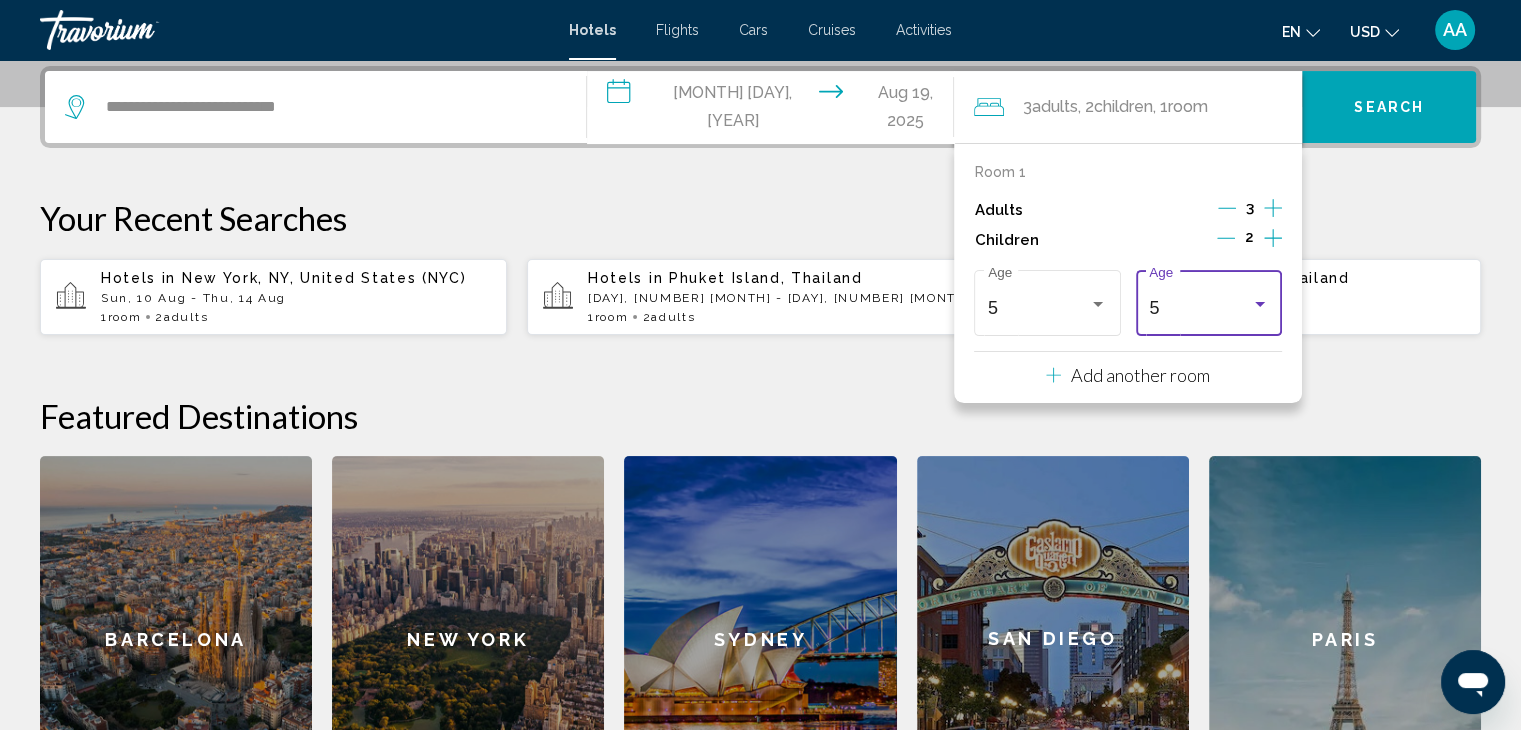 click on "5" at bounding box center (1199, 308) 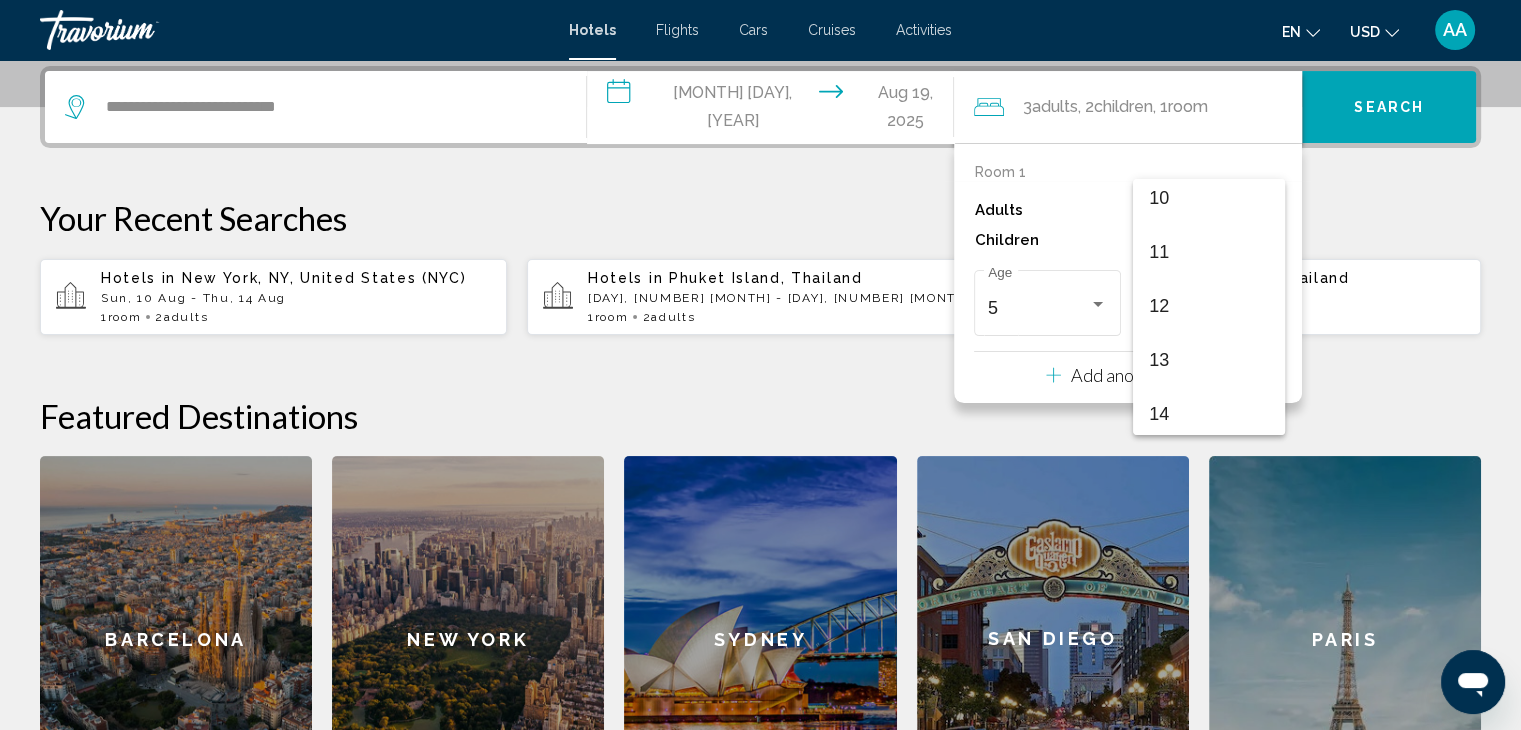 scroll, scrollTop: 551, scrollLeft: 0, axis: vertical 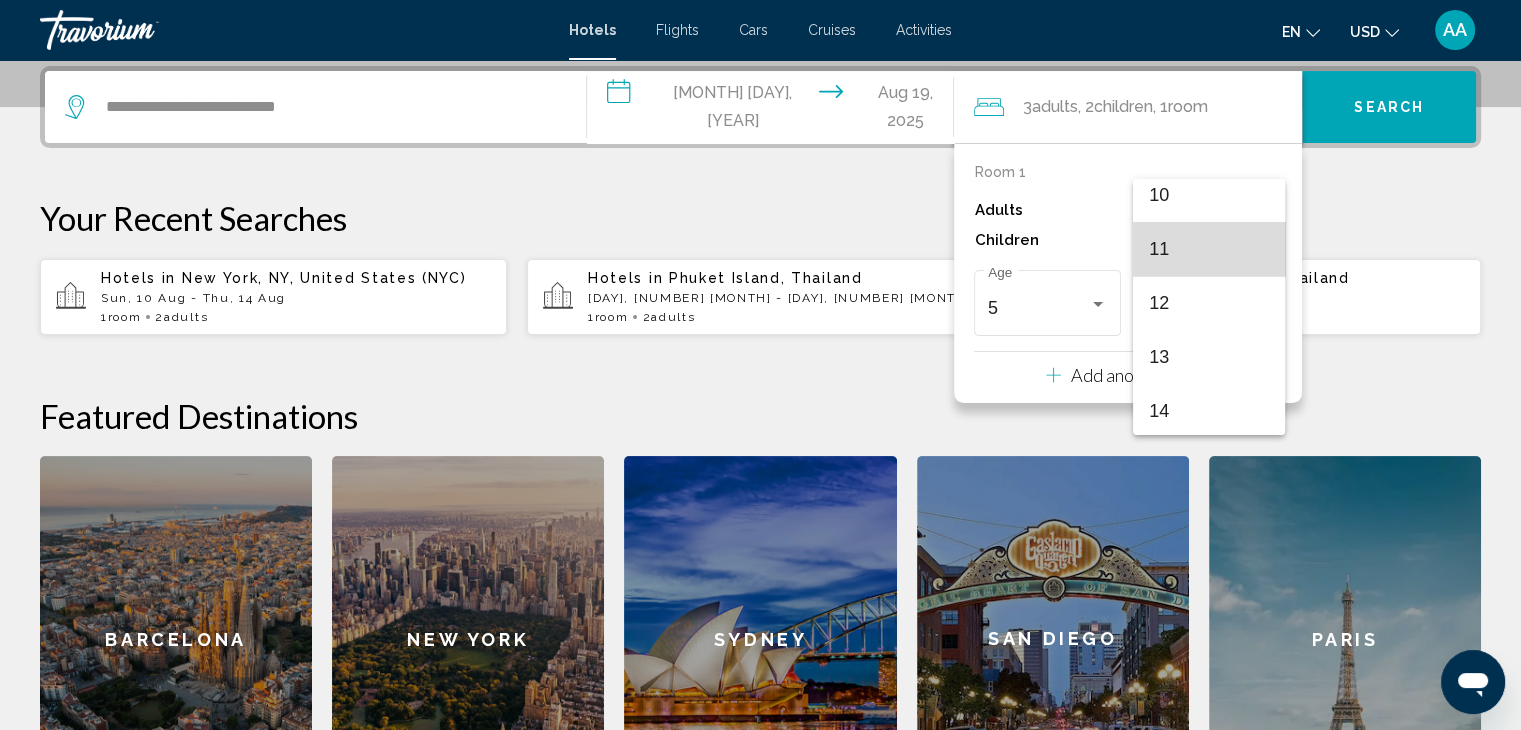 click on "11" at bounding box center (1208, 249) 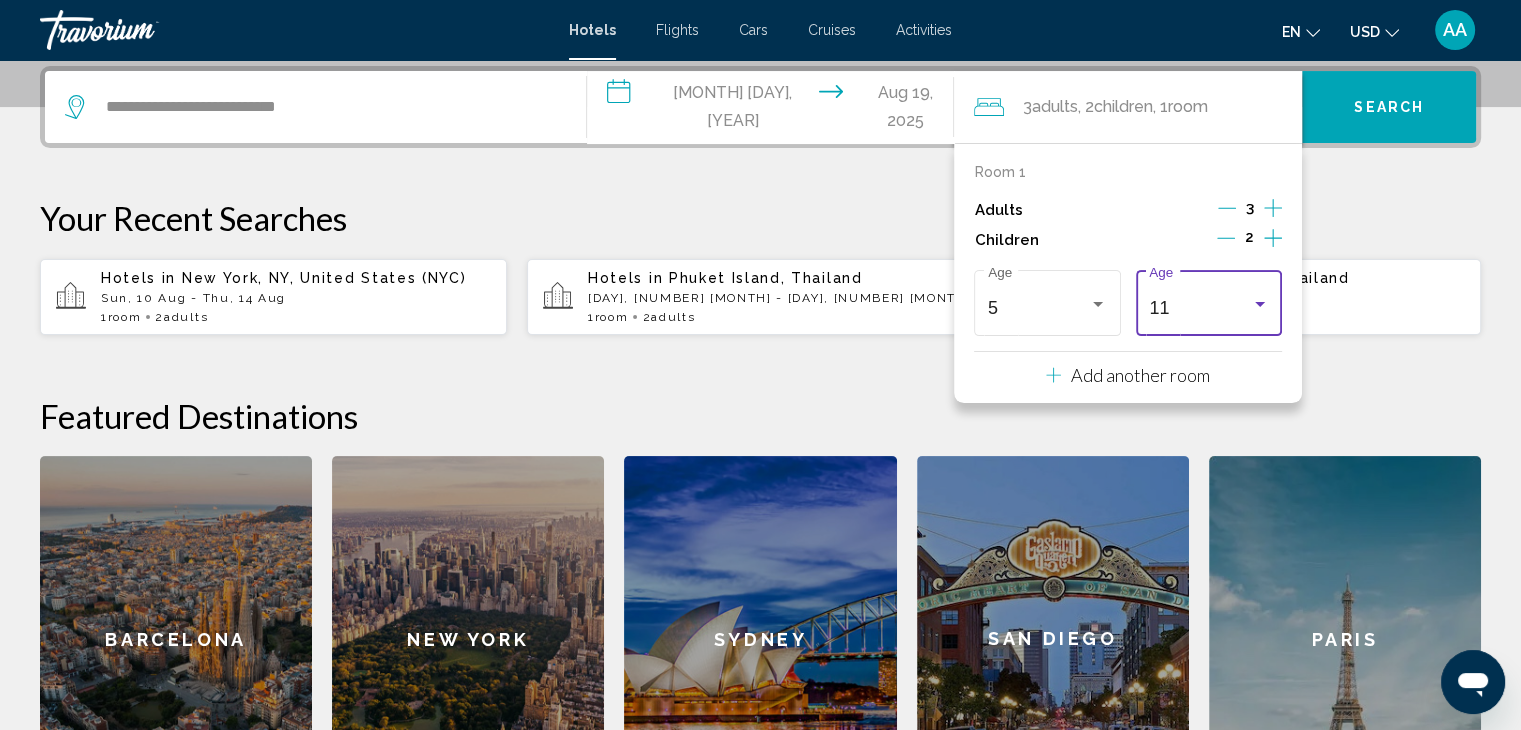 click on "11" at bounding box center [1199, 308] 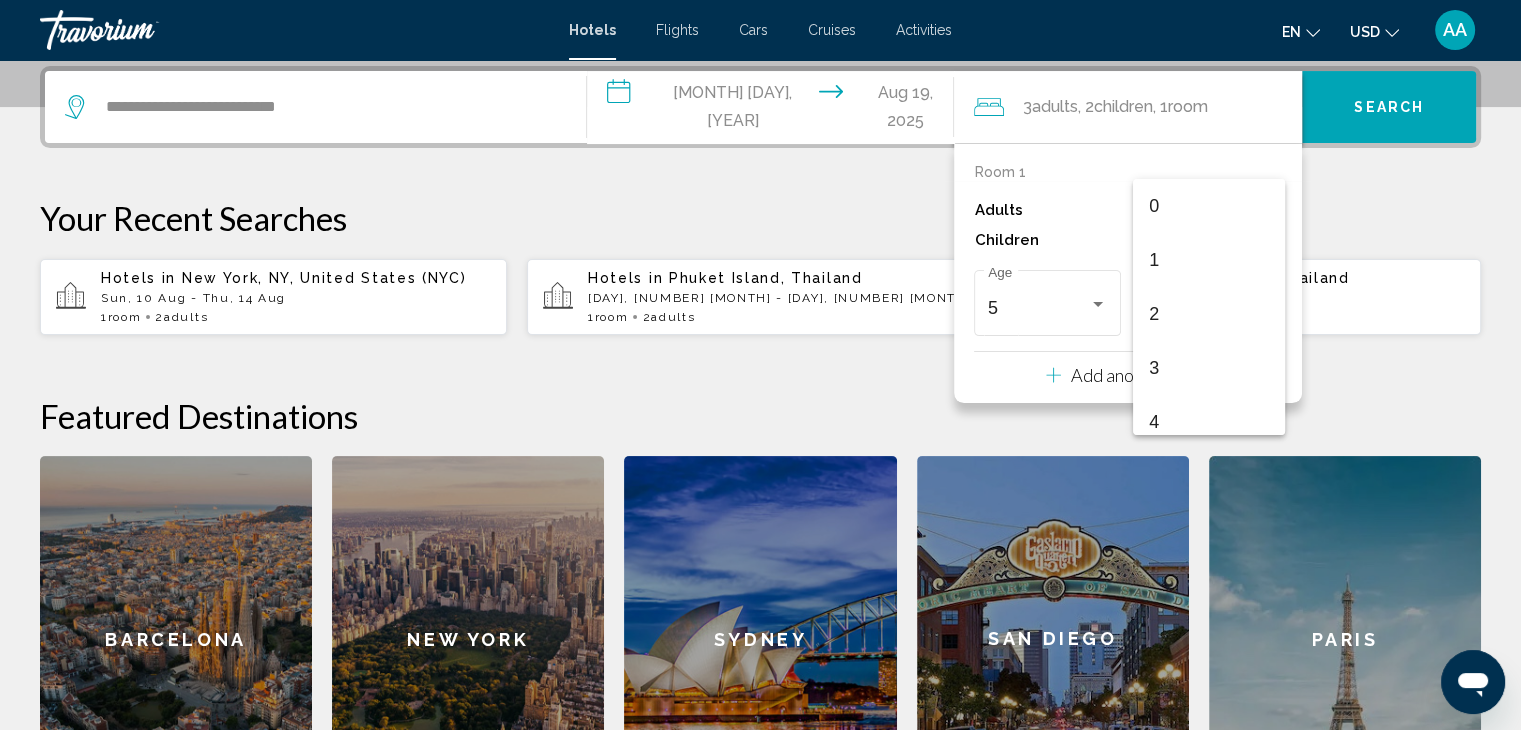 scroll, scrollTop: 492, scrollLeft: 0, axis: vertical 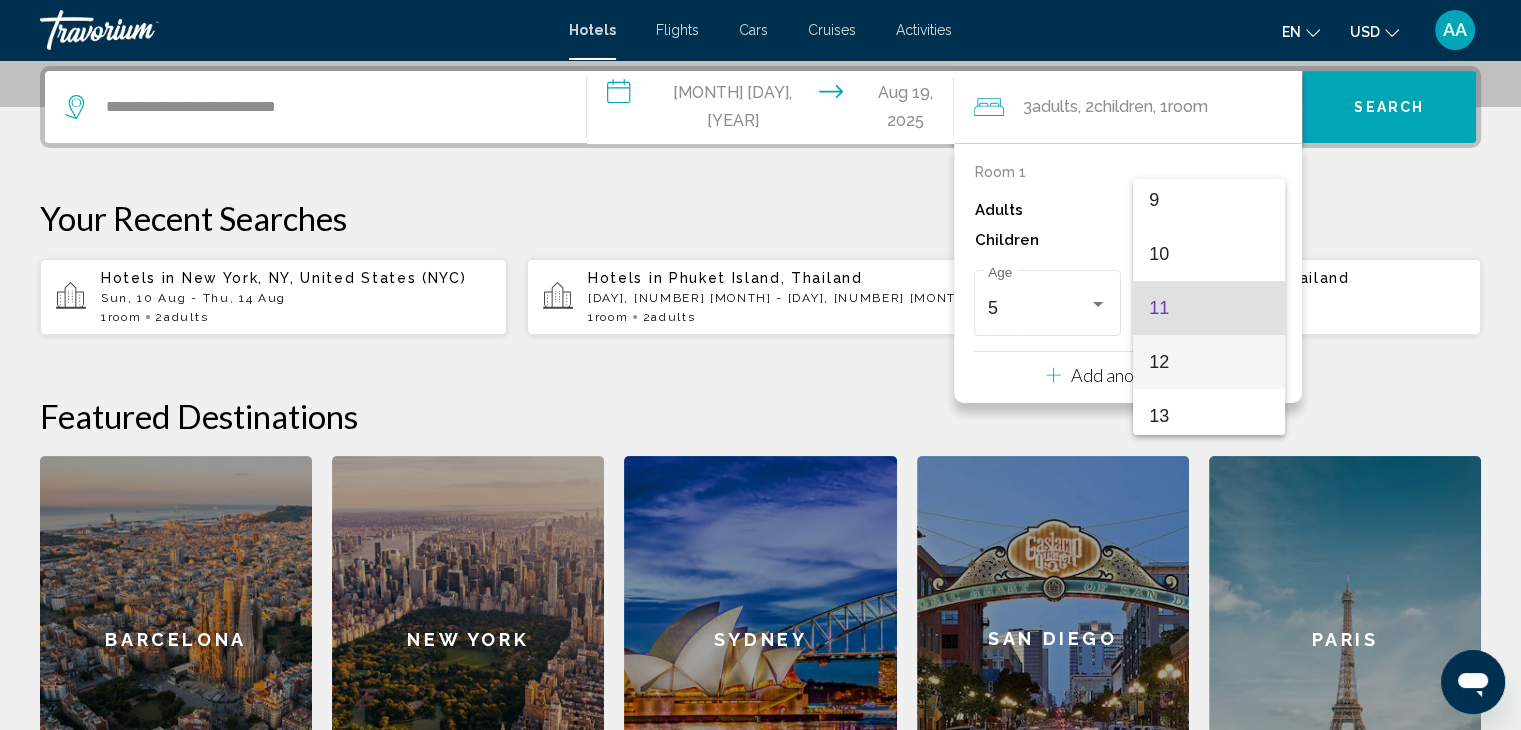 click on "12" at bounding box center [1208, 362] 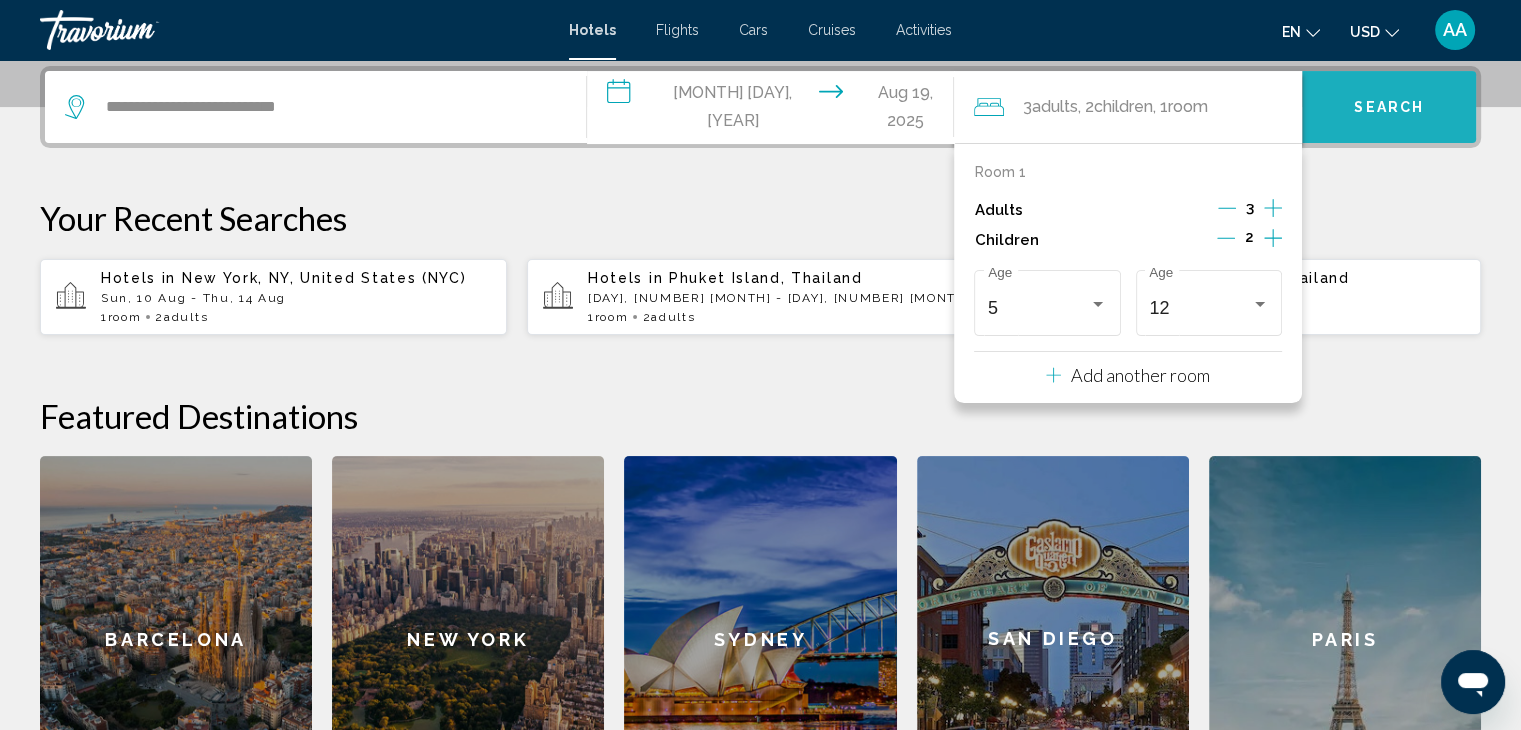 click on "Search" at bounding box center (1389, 108) 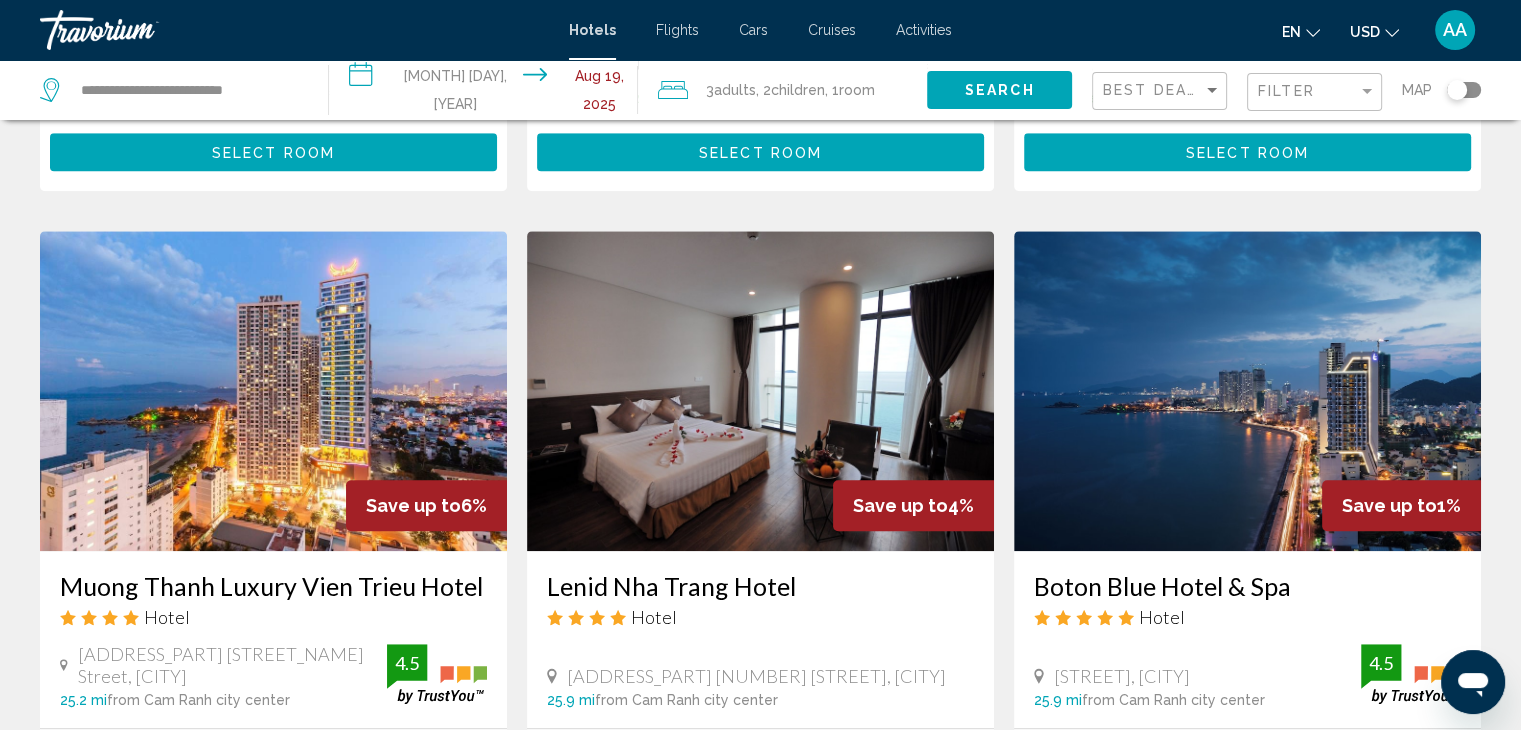 scroll, scrollTop: 1463, scrollLeft: 0, axis: vertical 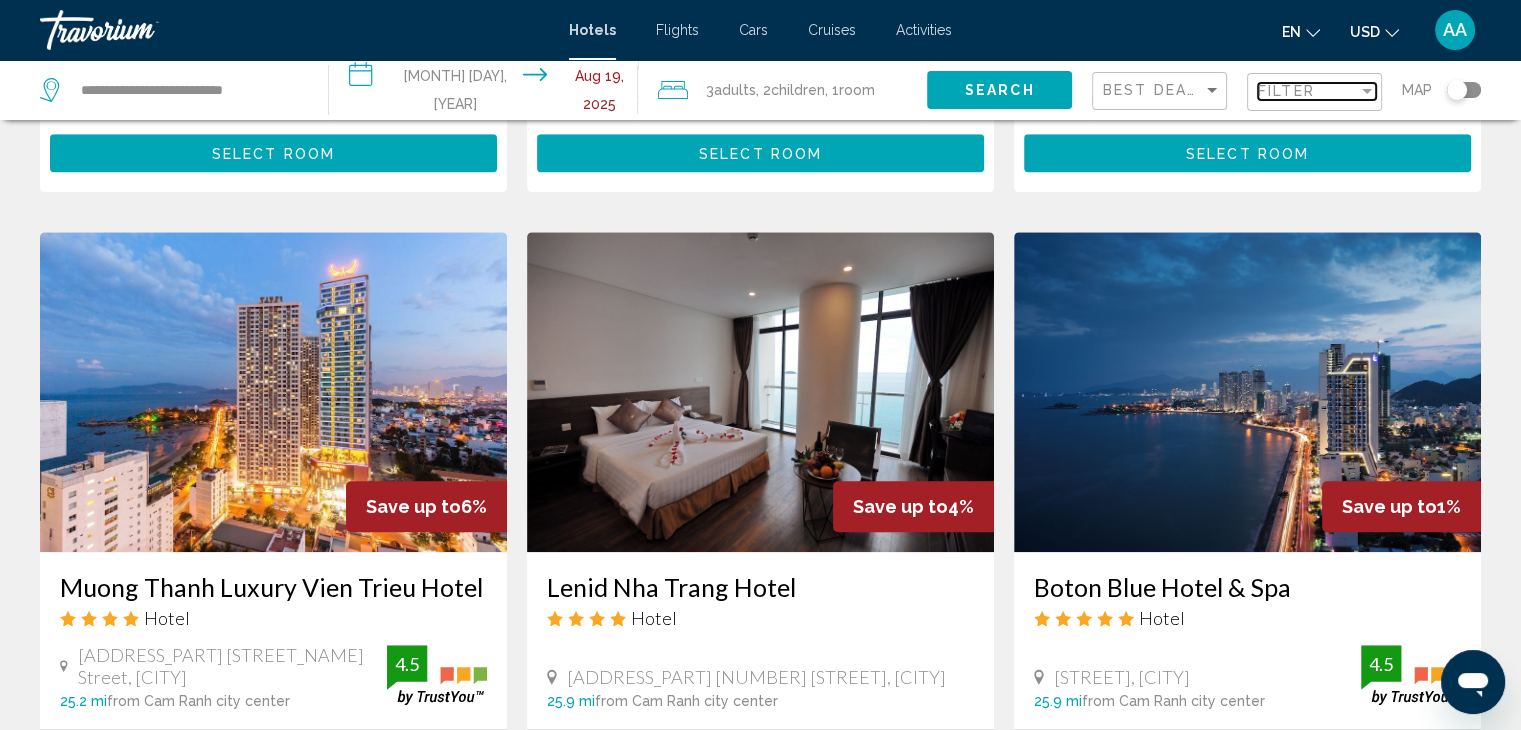 click on "Filter" at bounding box center (1286, 91) 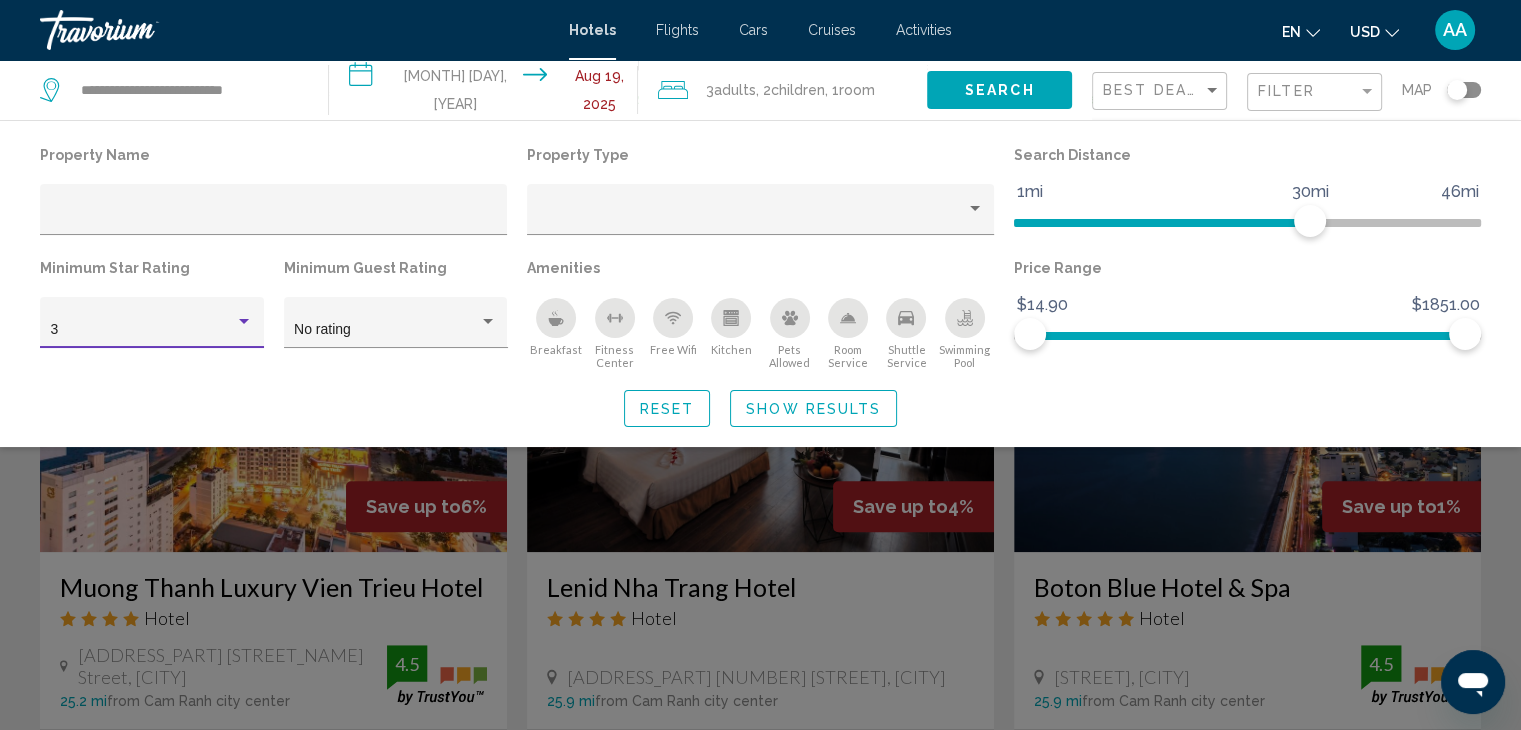 click on "3" at bounding box center [143, 330] 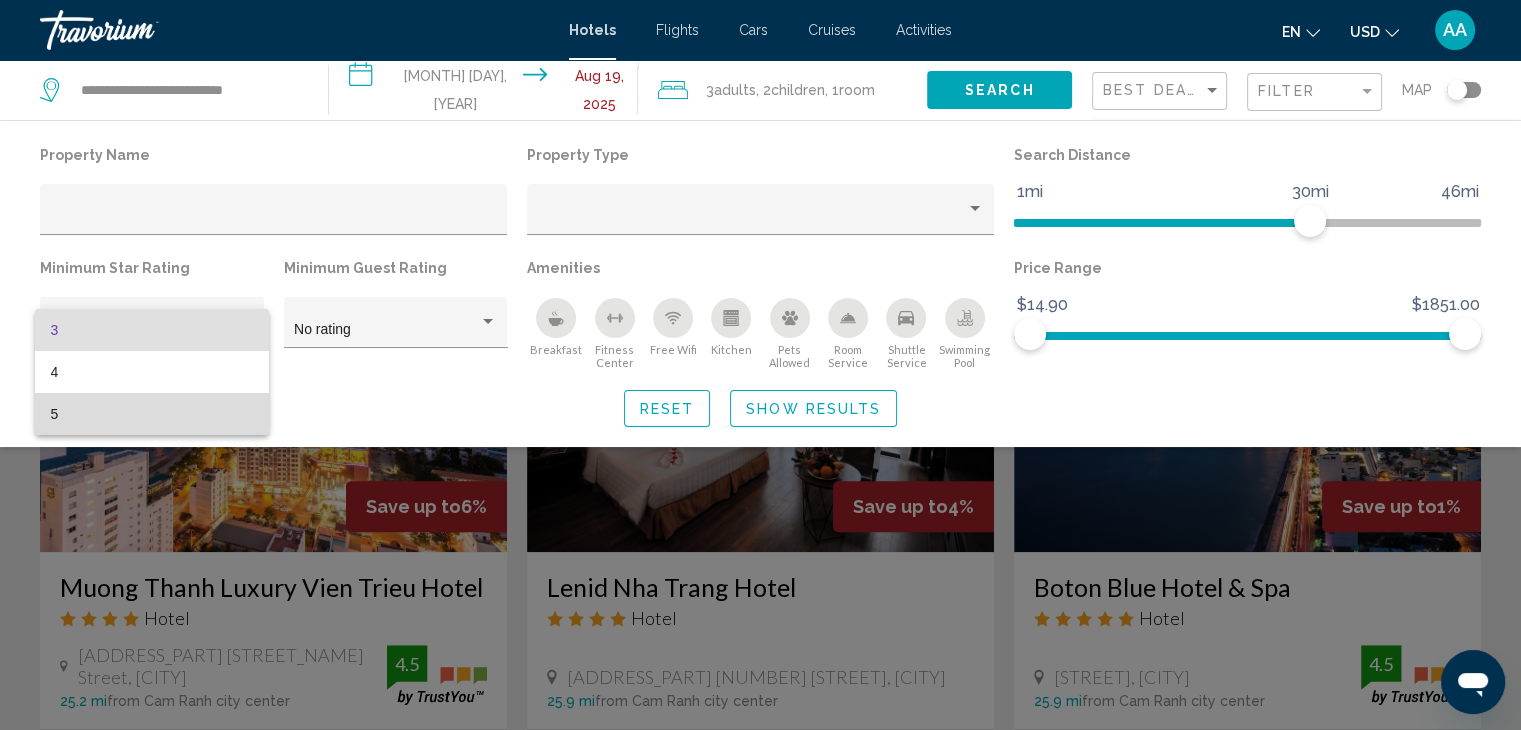 click on "5" at bounding box center (152, 414) 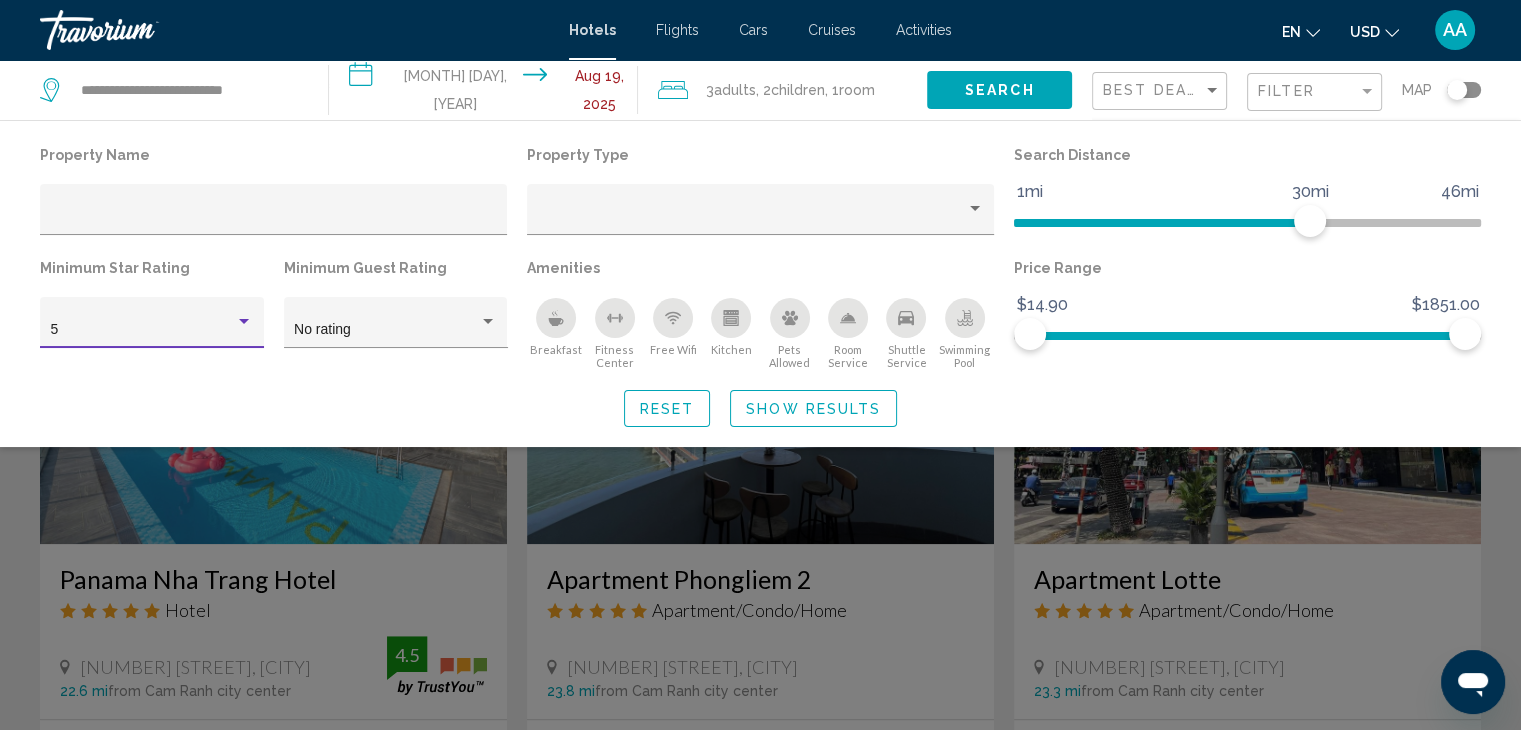 scroll, scrollTop: 748, scrollLeft: 0, axis: vertical 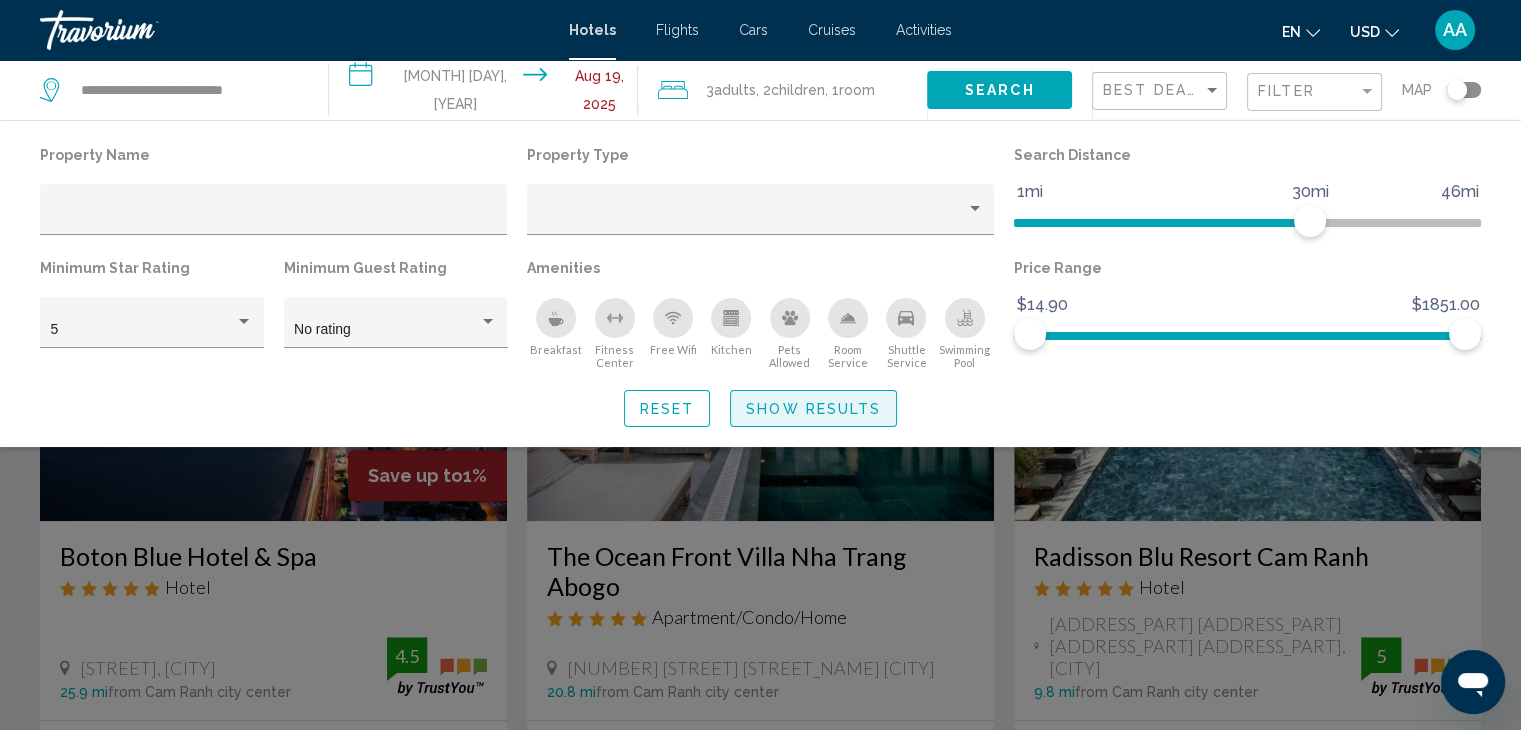 click on "Show Results" 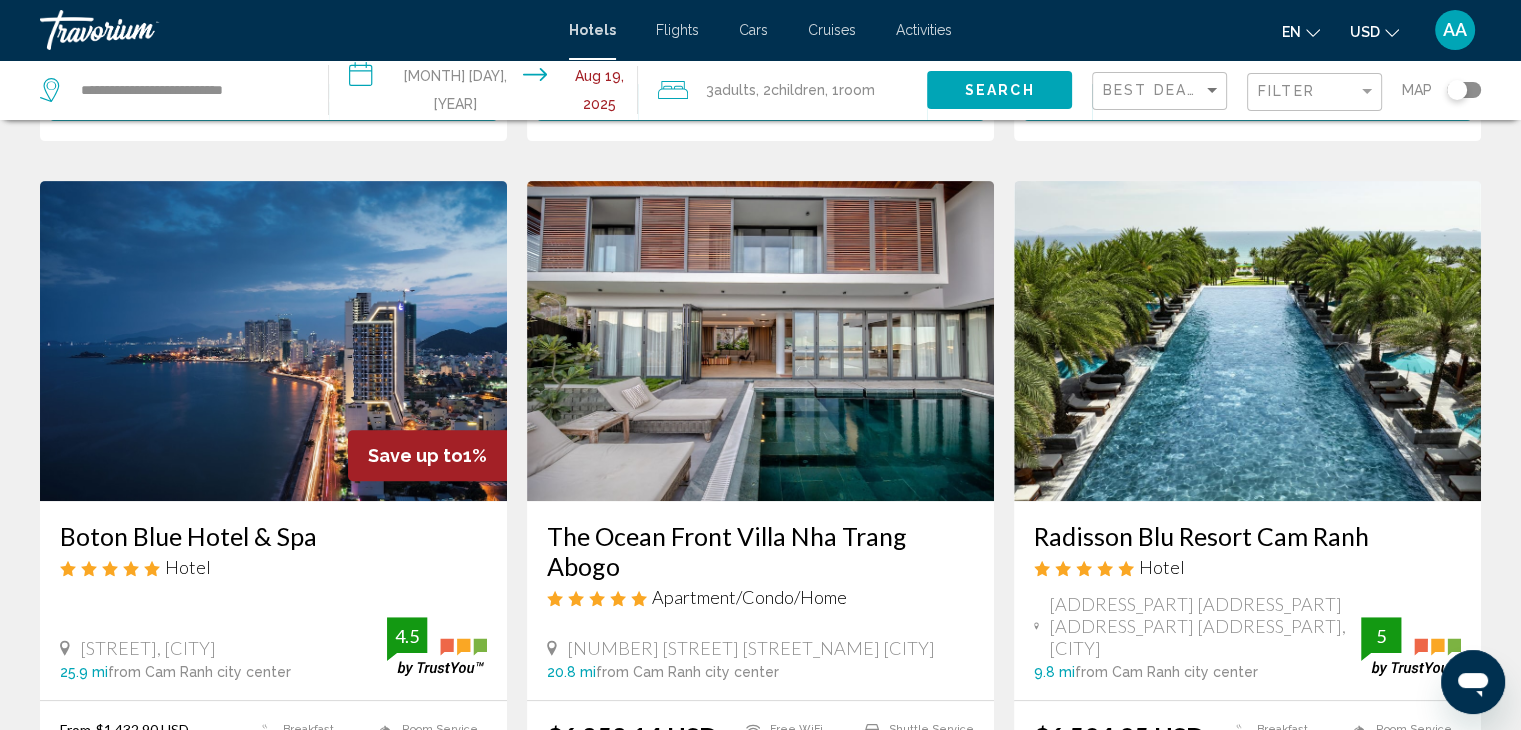 scroll, scrollTop: 770, scrollLeft: 0, axis: vertical 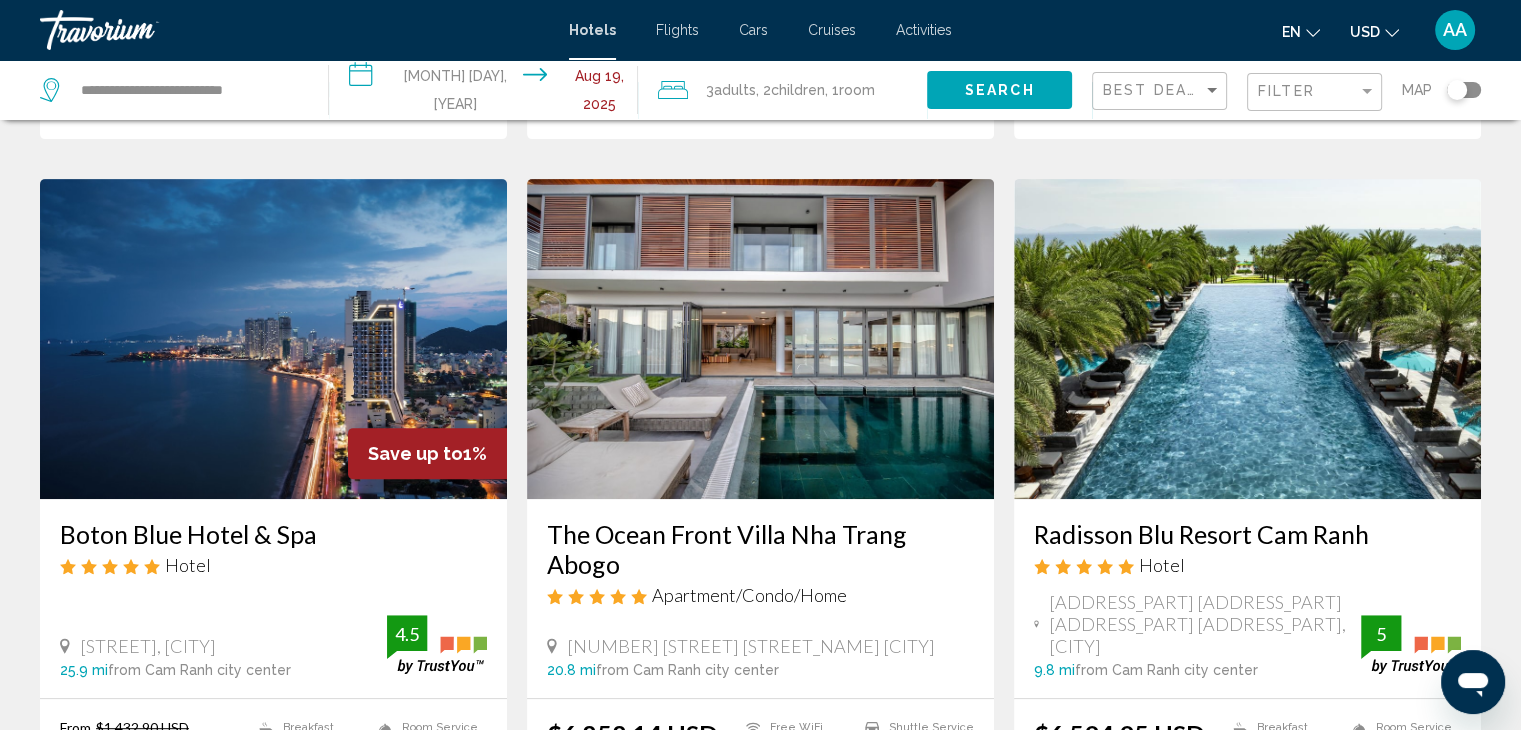 click on "Adults" 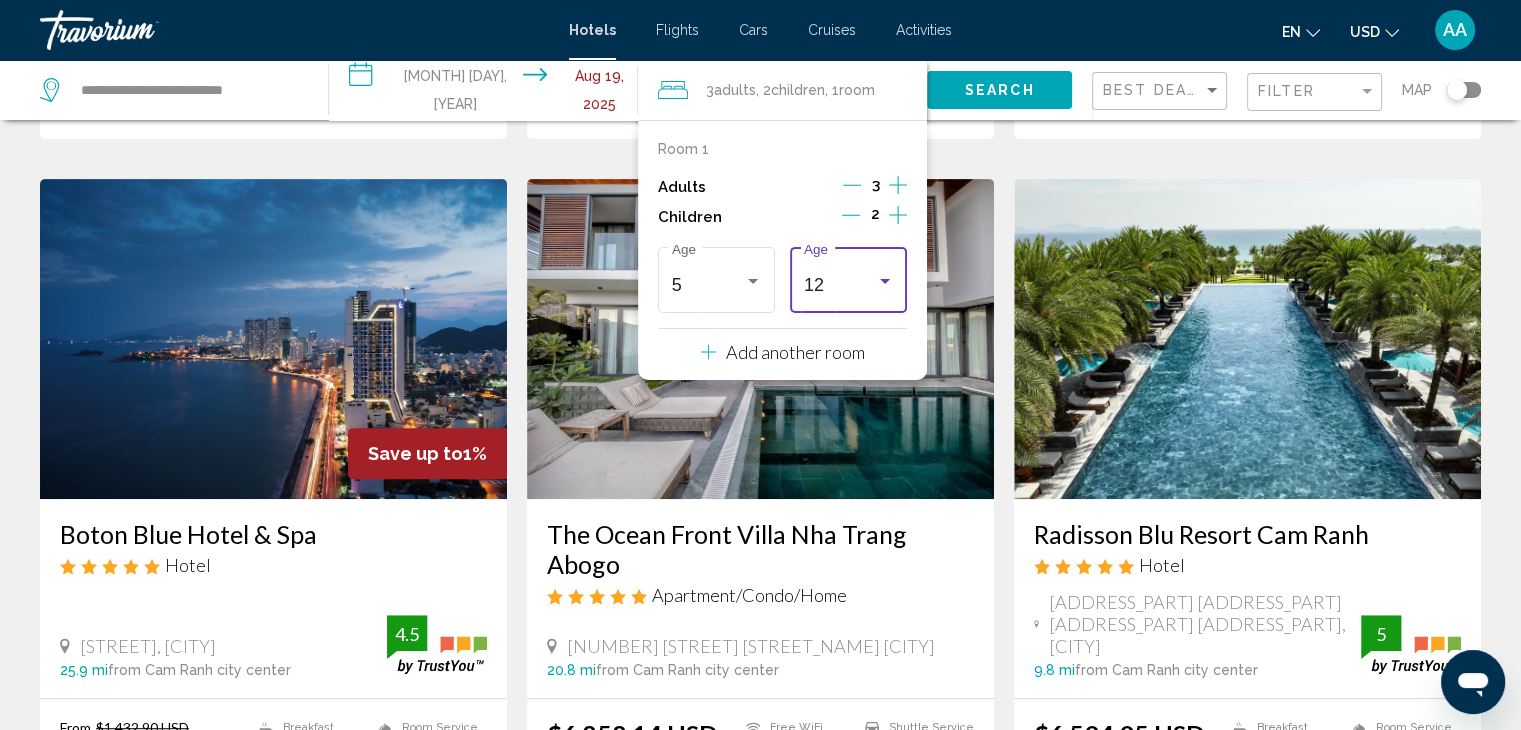 click at bounding box center [885, 281] 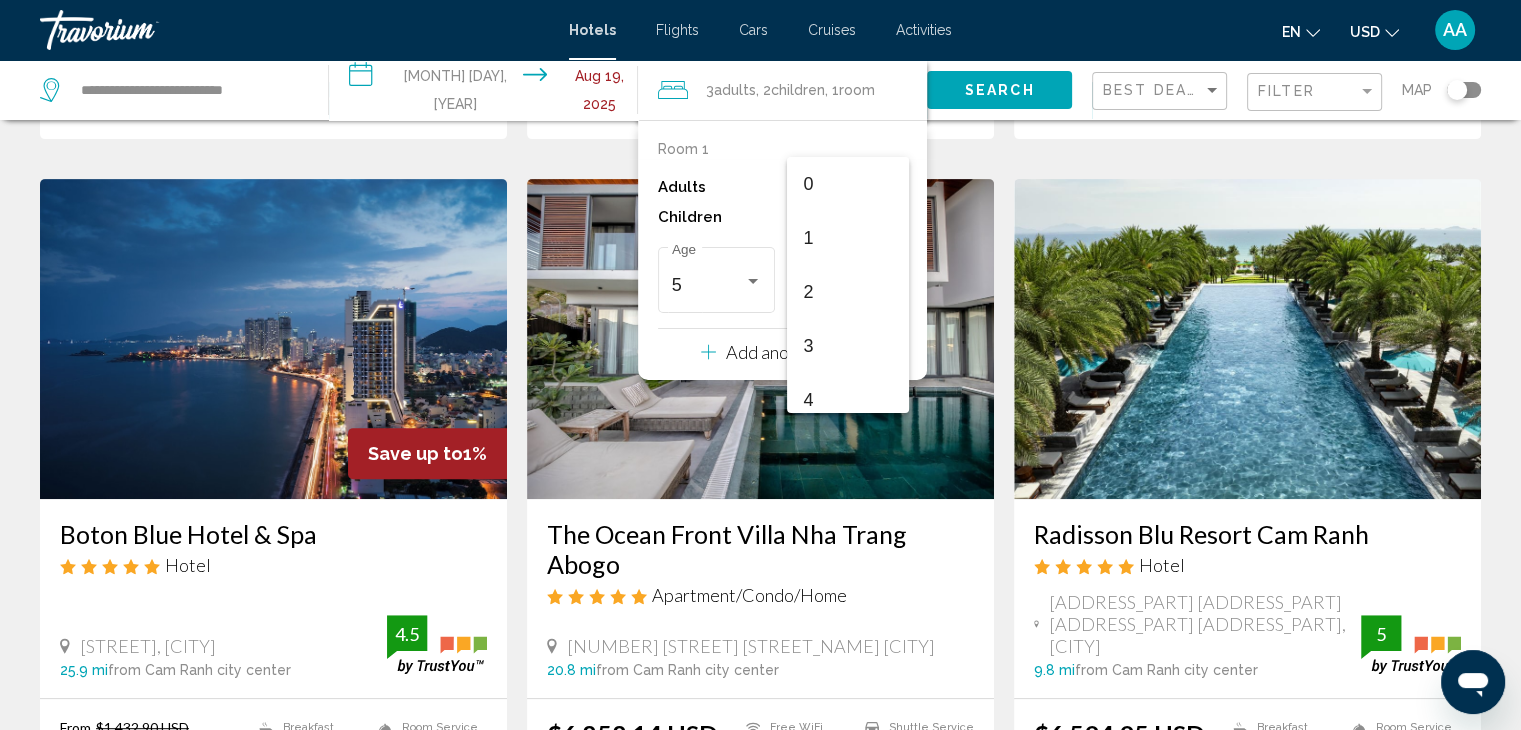 scroll, scrollTop: 547, scrollLeft: 0, axis: vertical 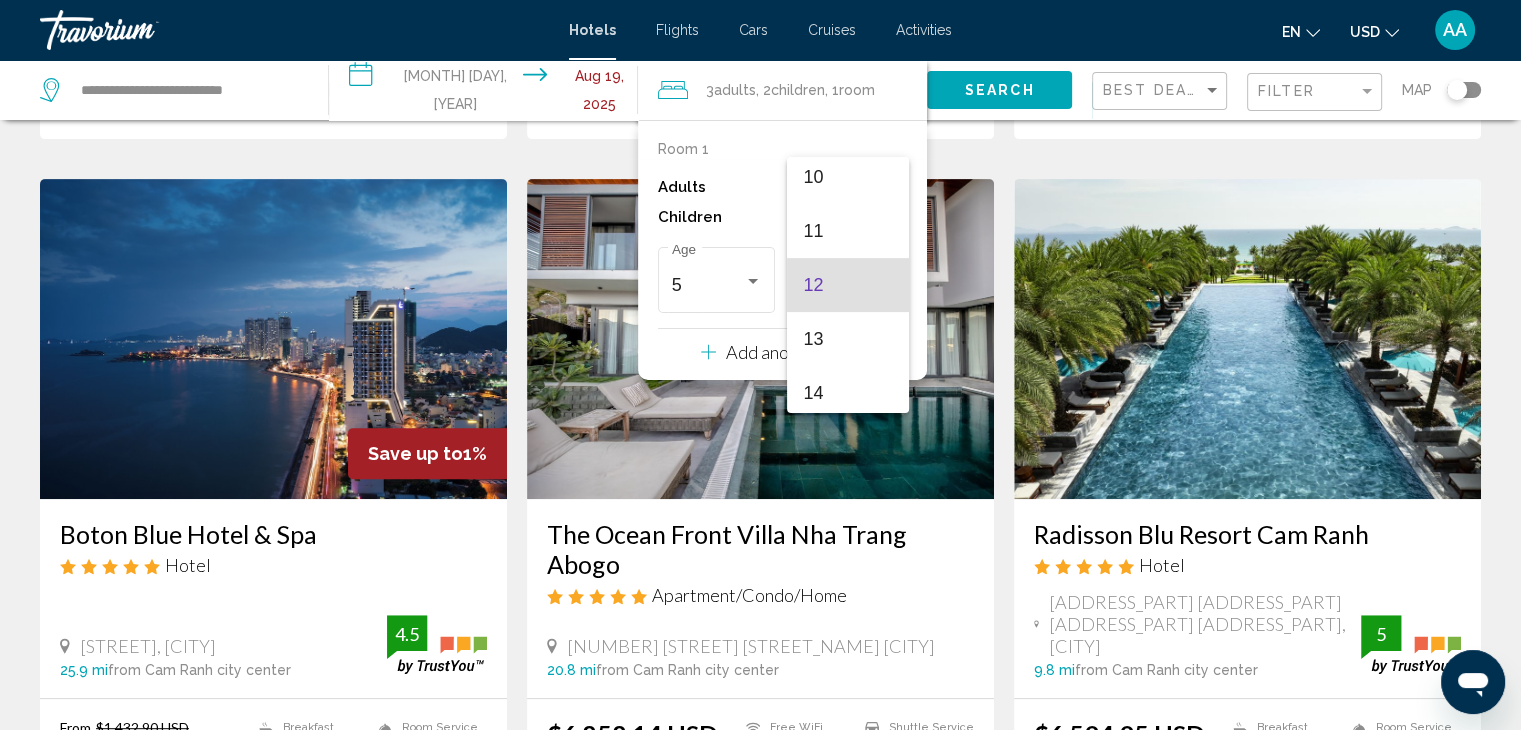 click at bounding box center (760, 365) 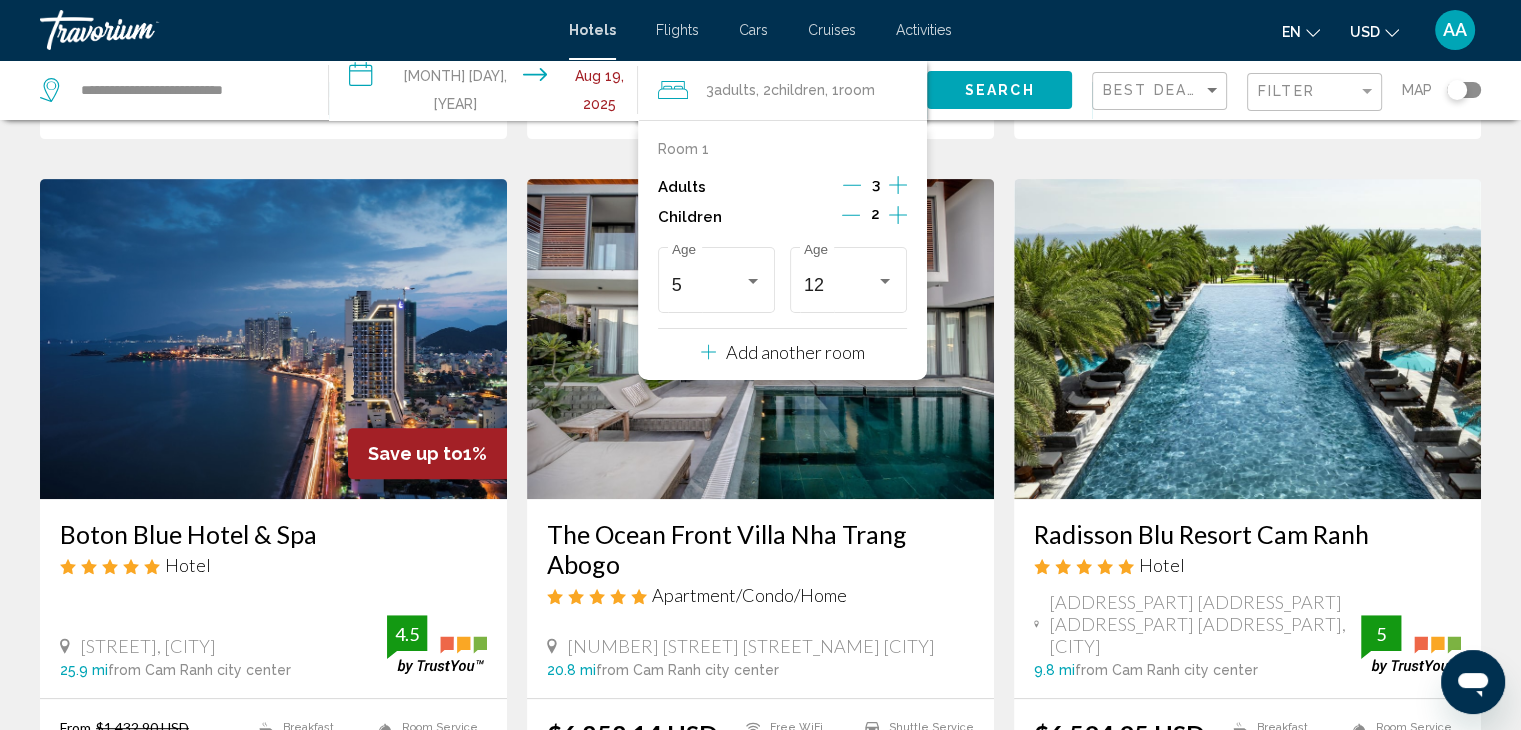 click 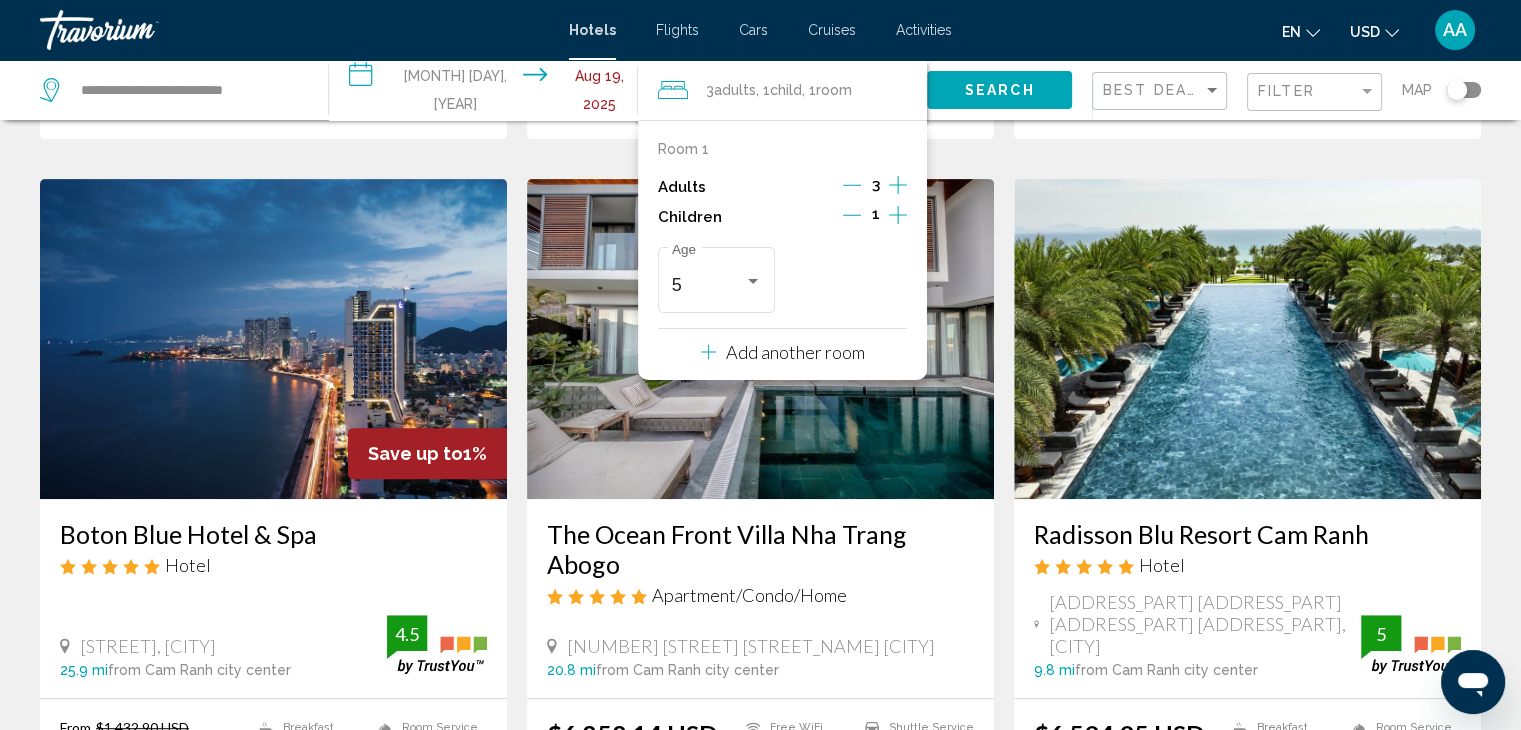 click 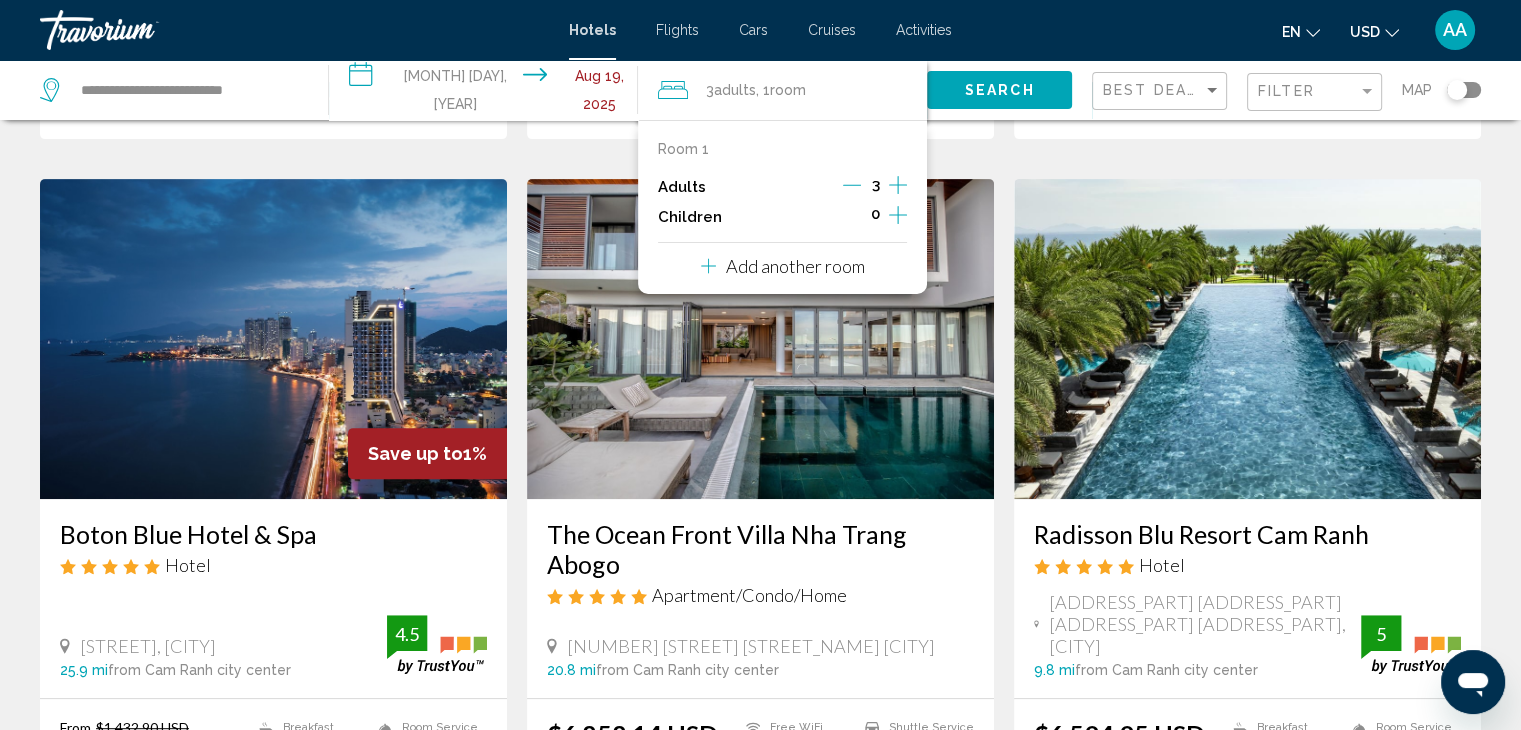 click 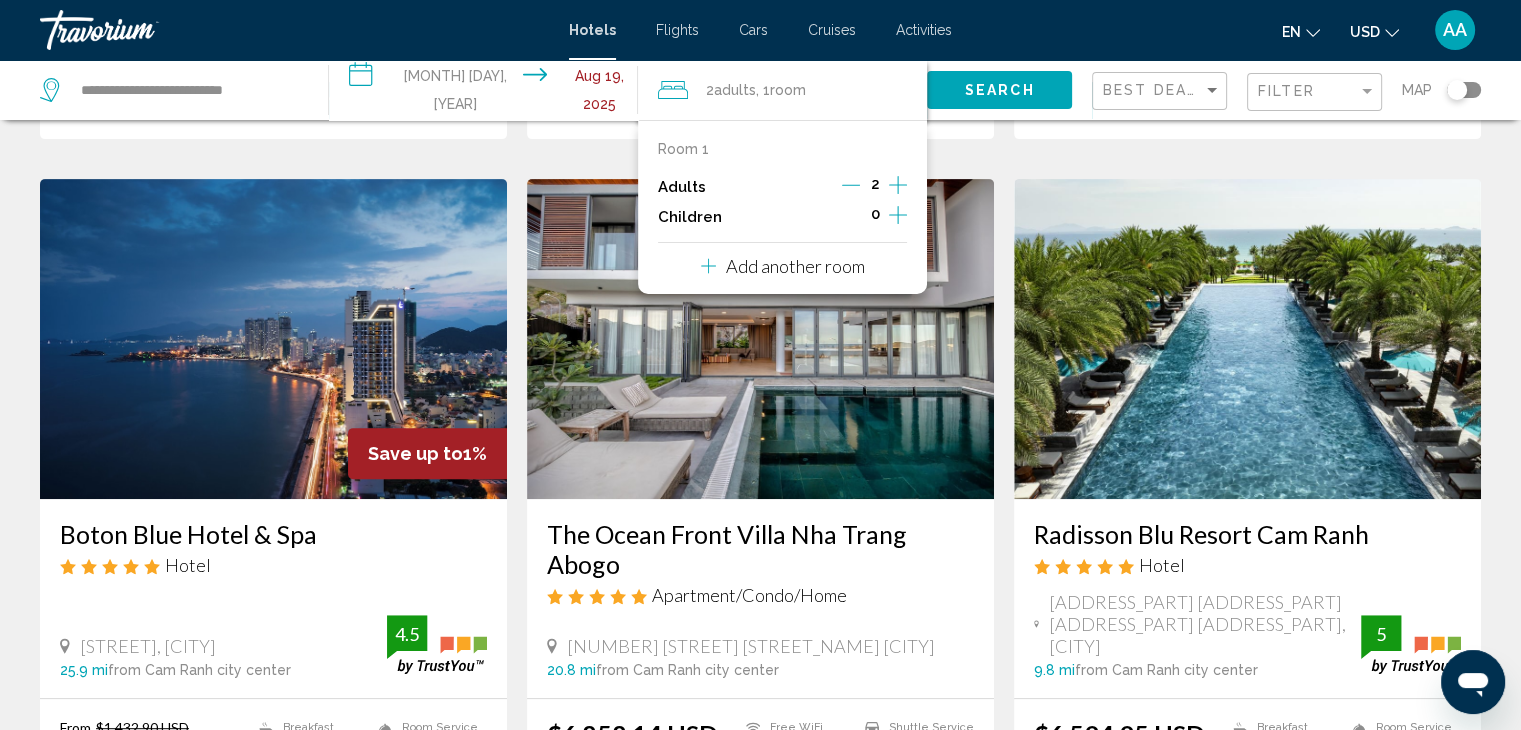 click on "Search" 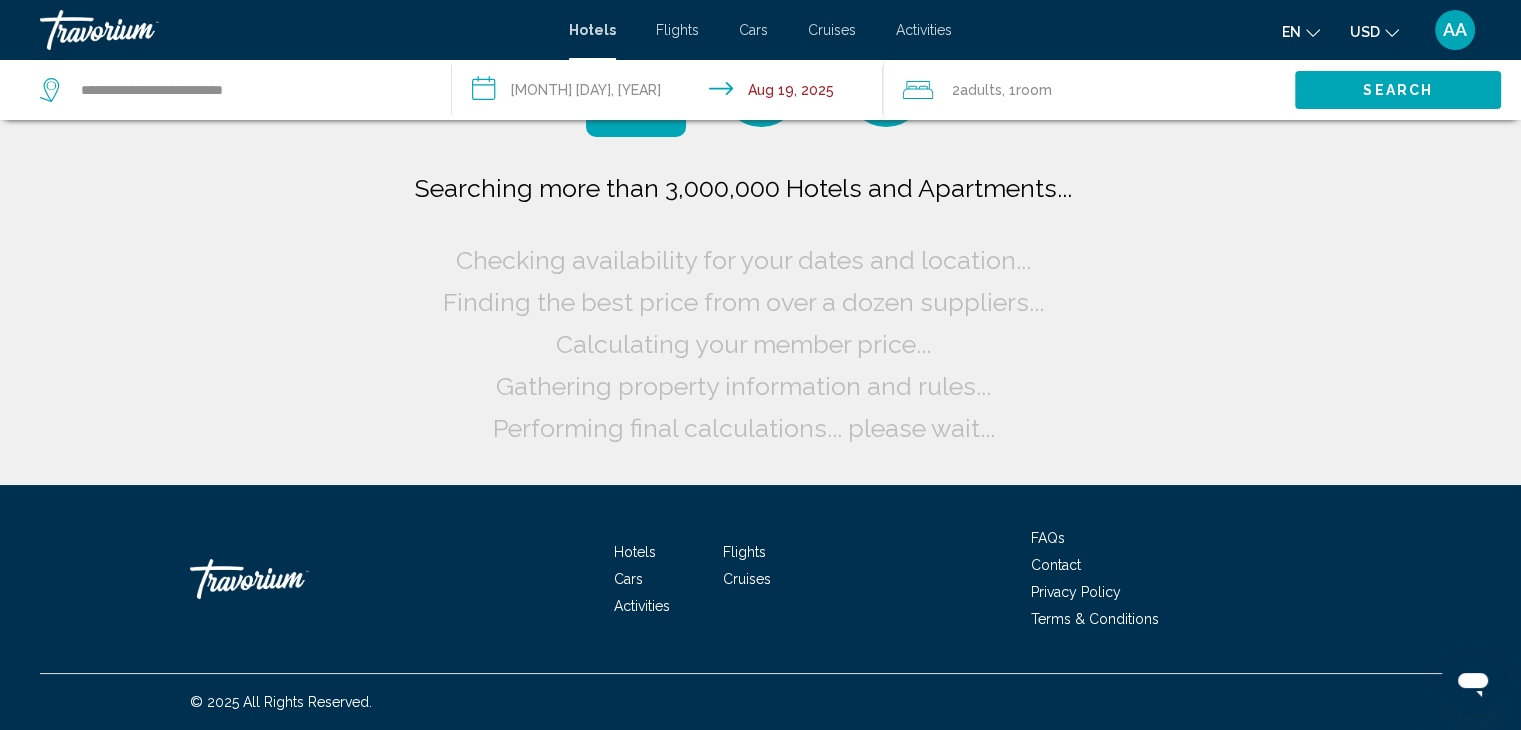 scroll, scrollTop: 0, scrollLeft: 0, axis: both 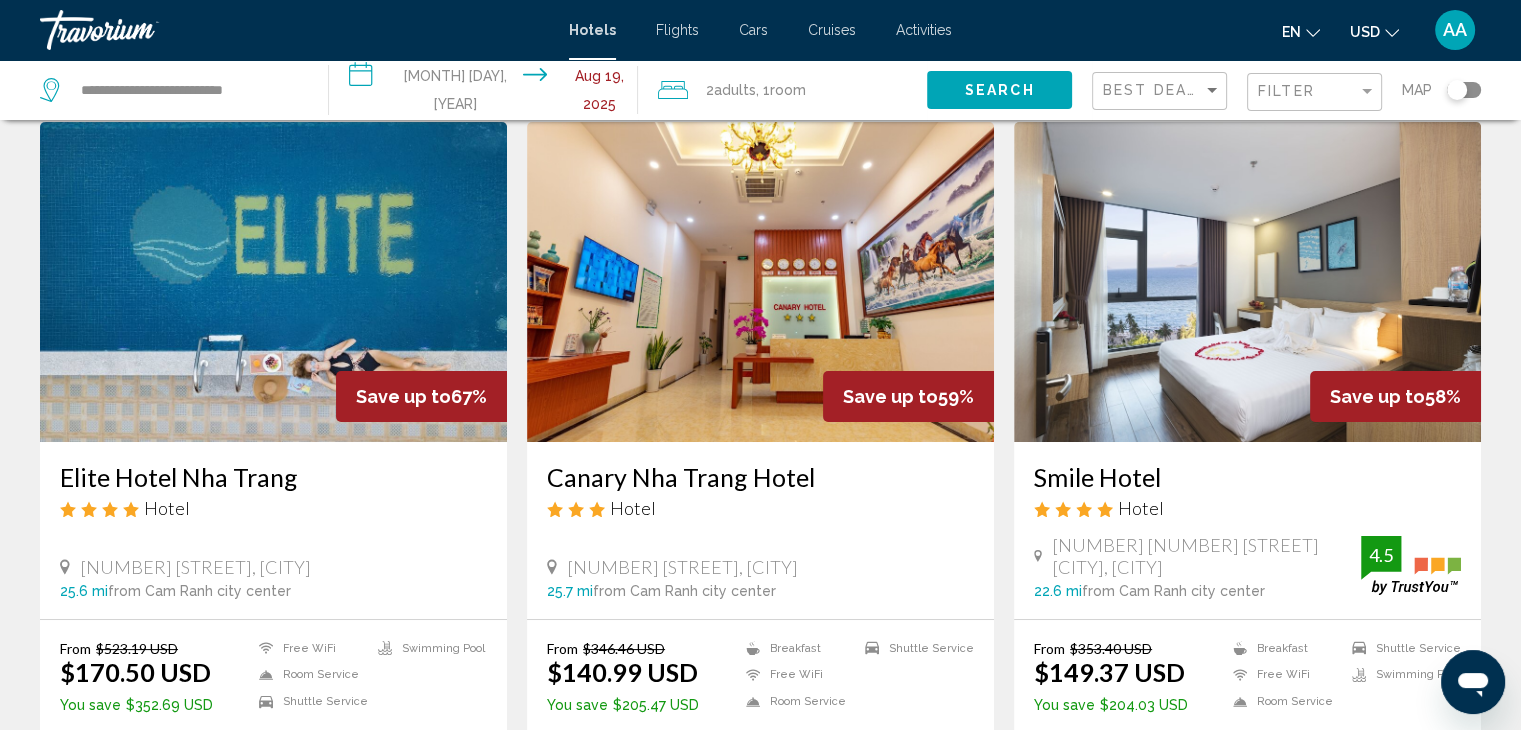 click on "Filter" 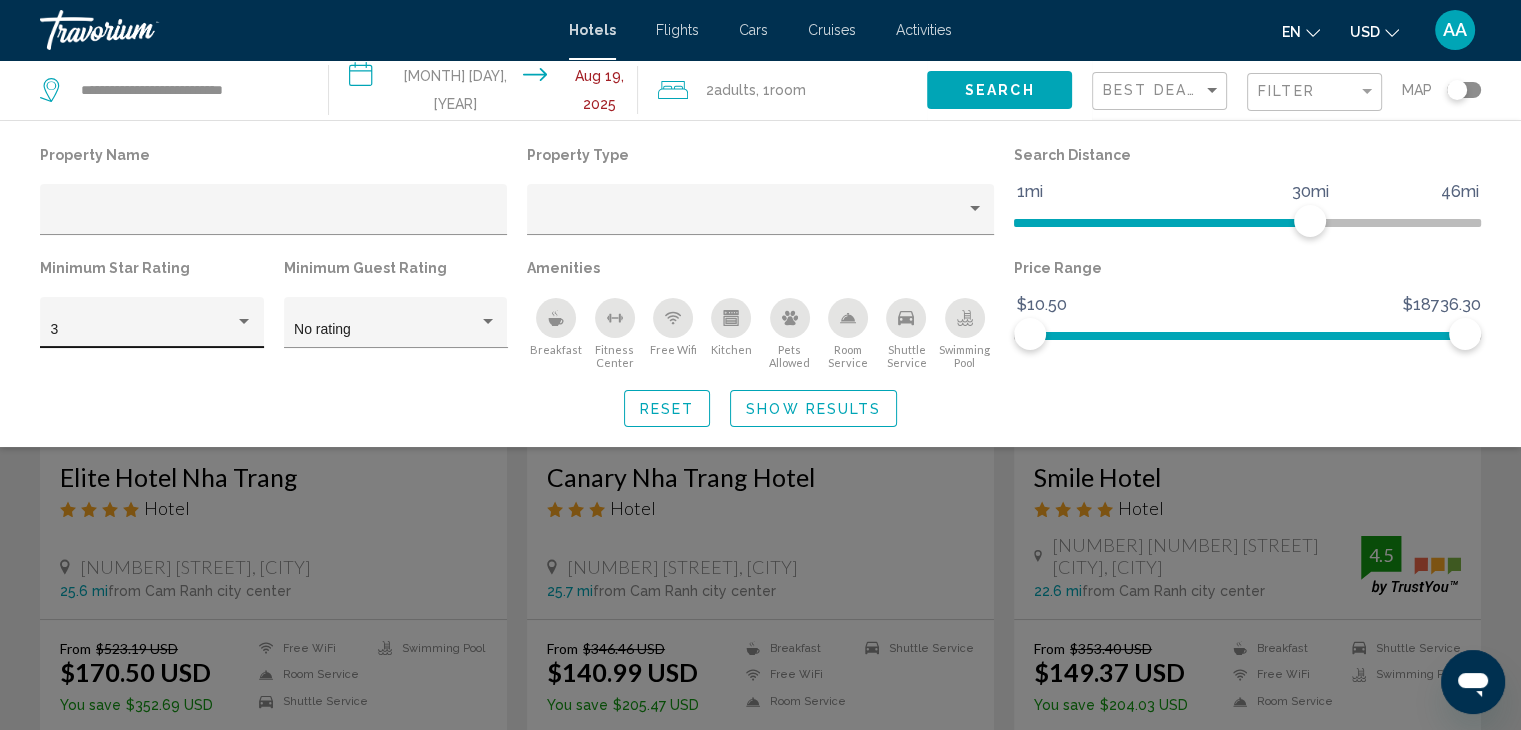 click on "3" 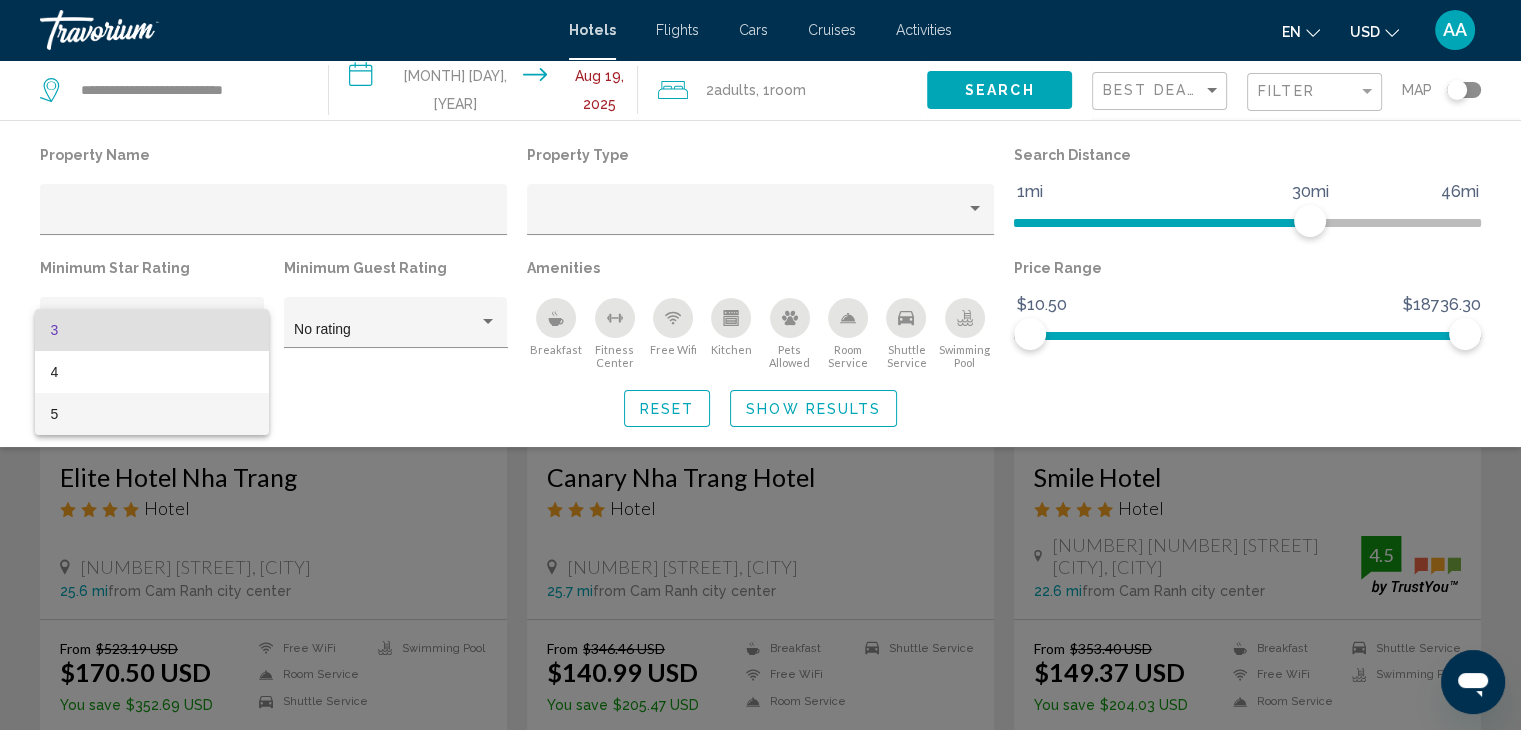 click on "5" at bounding box center [152, 414] 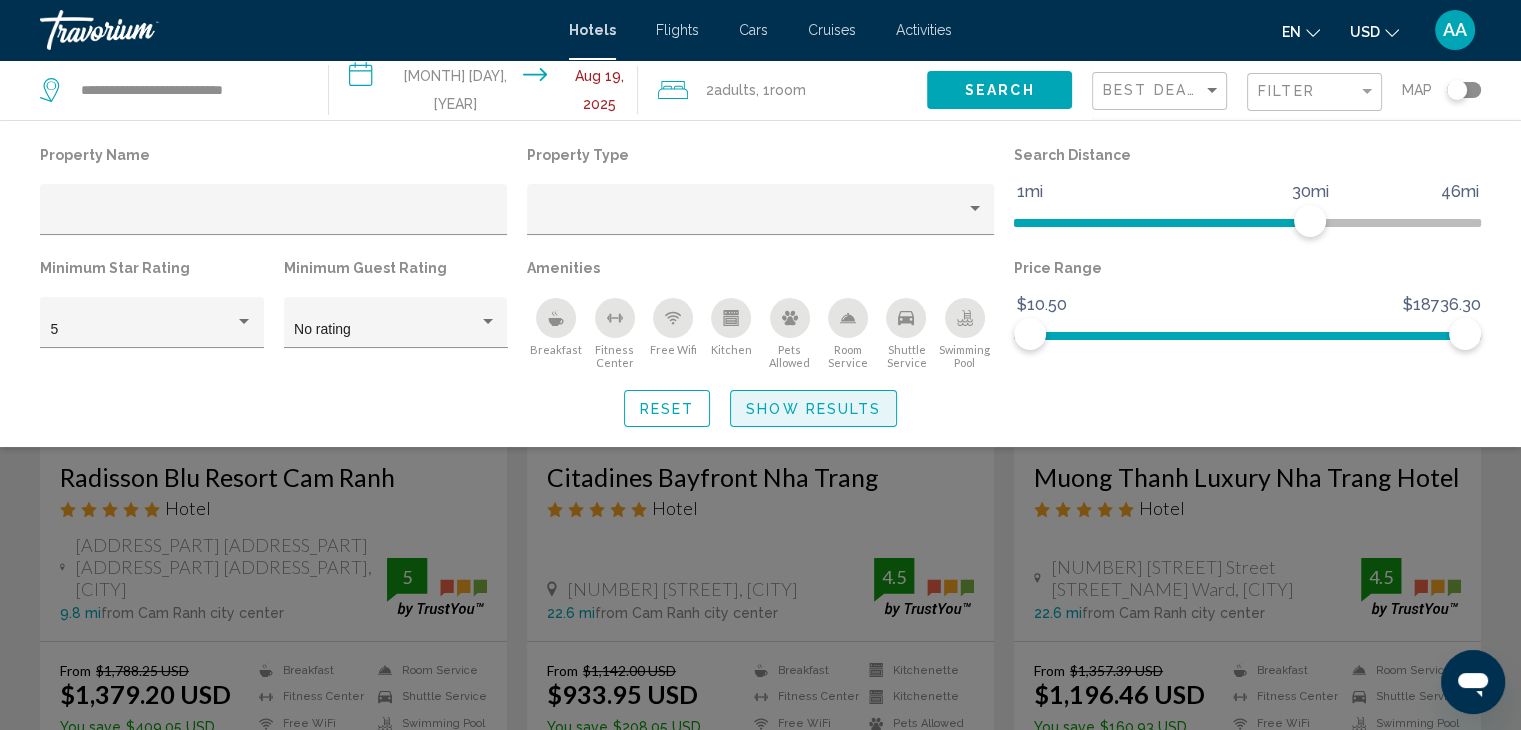 click on "Show Results" 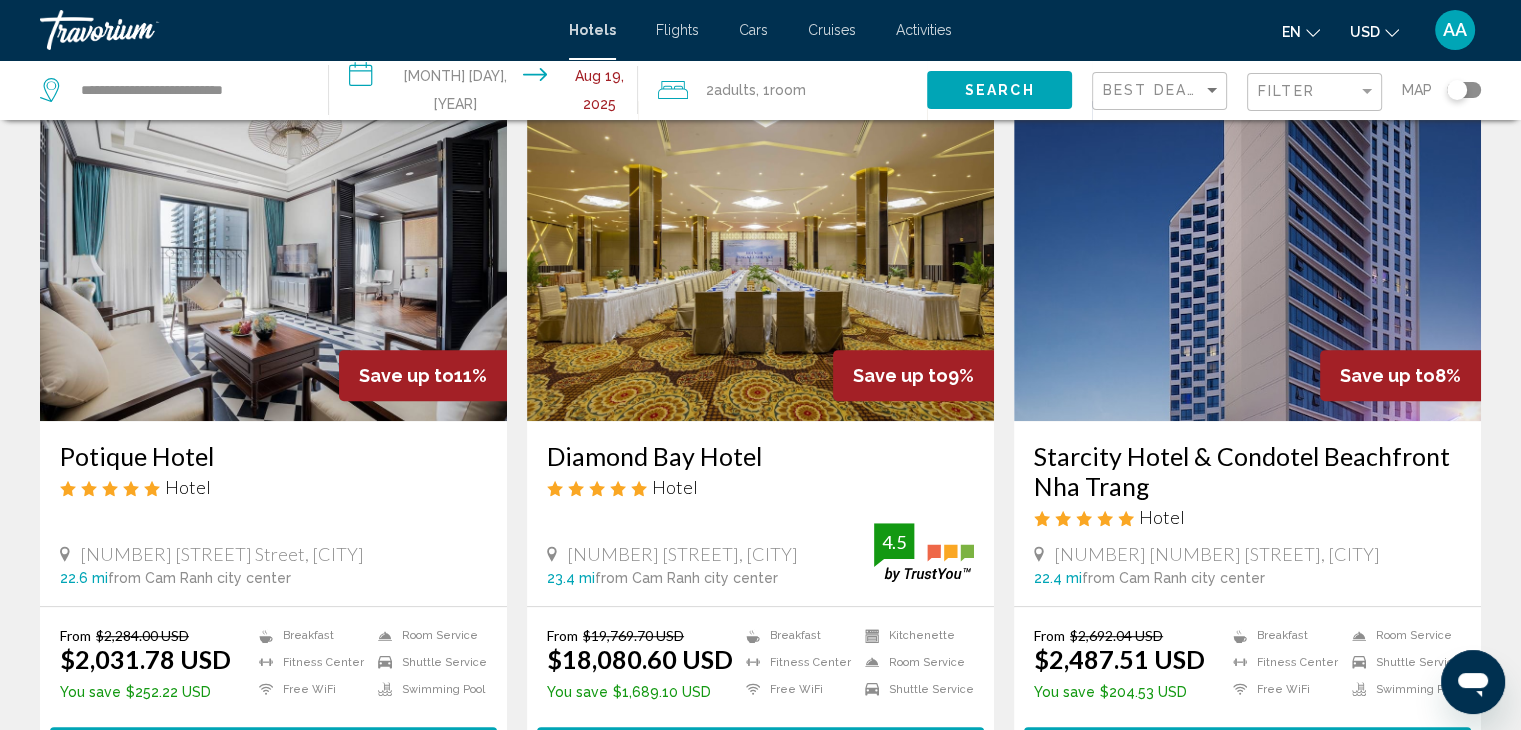 scroll, scrollTop: 834, scrollLeft: 0, axis: vertical 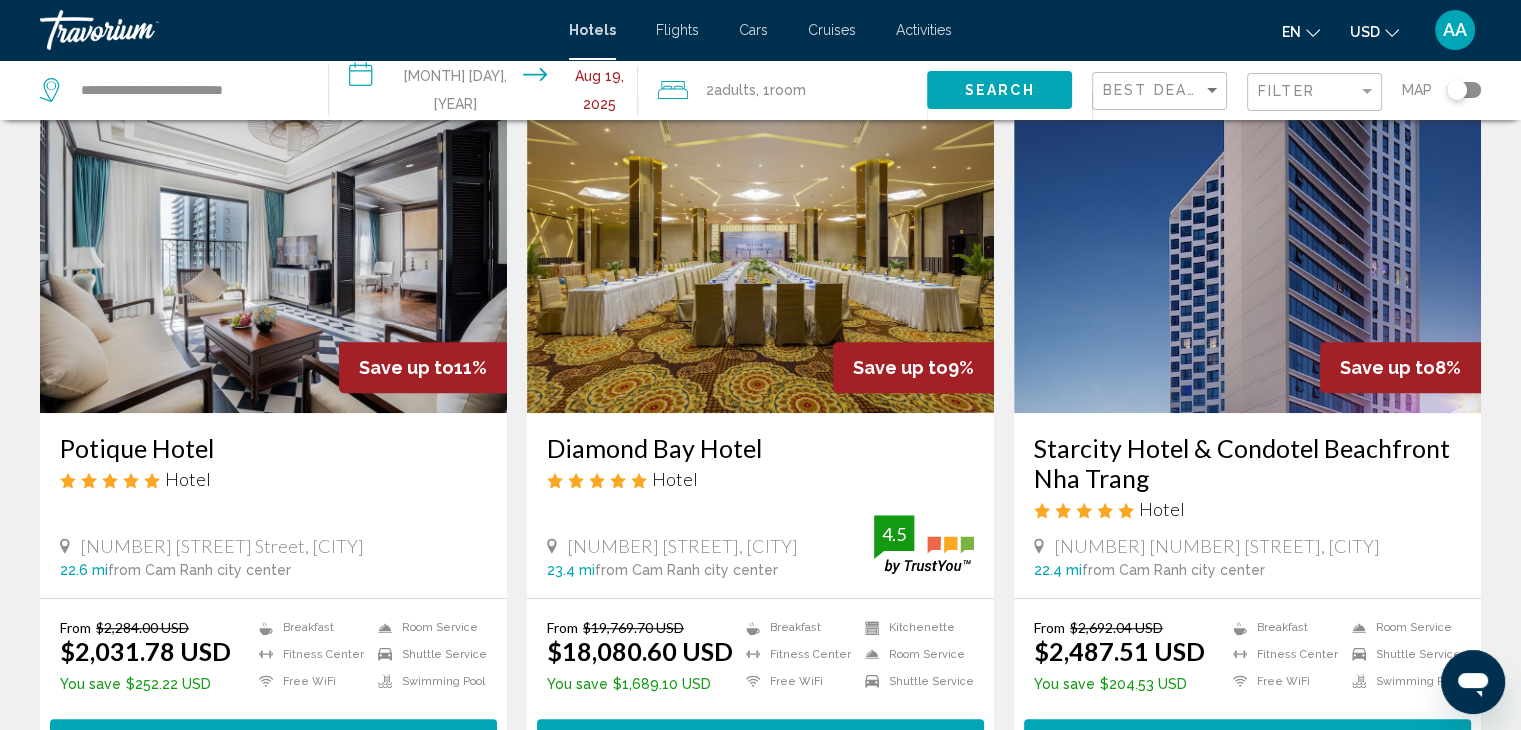 click on "From [PRICE] [CURRENCY] [PRICE] [CURRENCY]  You save  [PRICE] [CURRENCY]
Breakfast
Fitness Center
Free WiFi
Room Service
Shuttle Service
Swimming Pool  Select Room" at bounding box center (1247, 687) 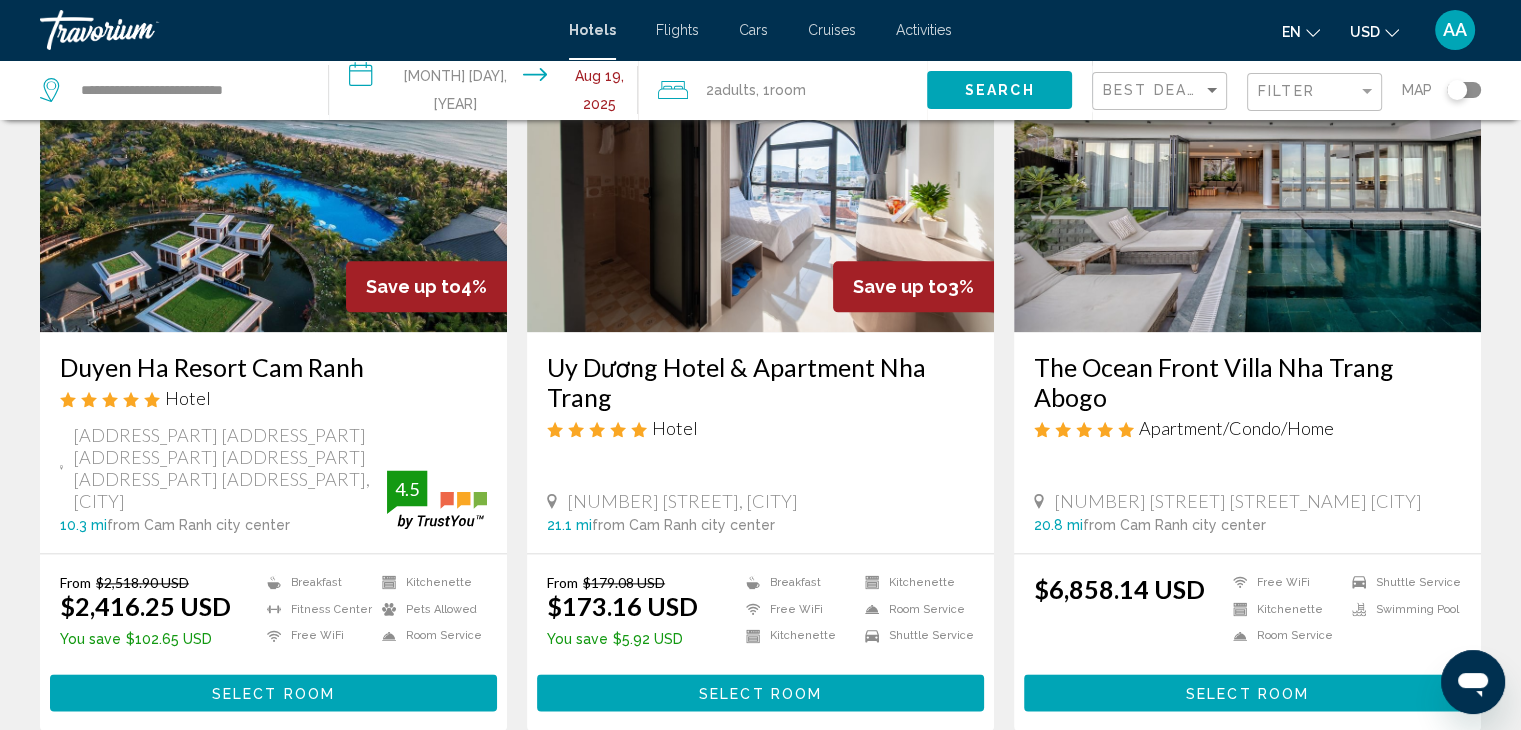 scroll, scrollTop: 2352, scrollLeft: 0, axis: vertical 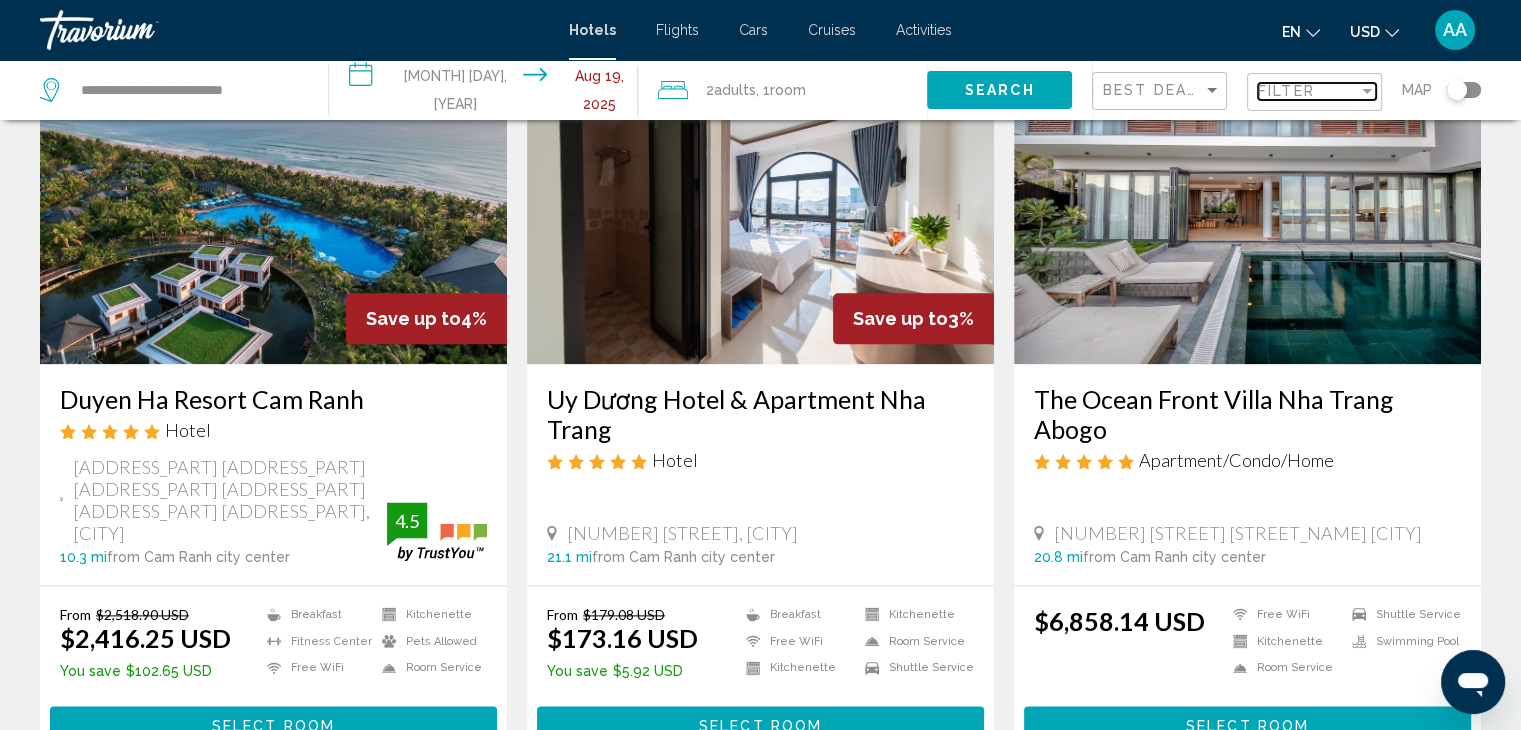 click on "Filter" at bounding box center (1286, 91) 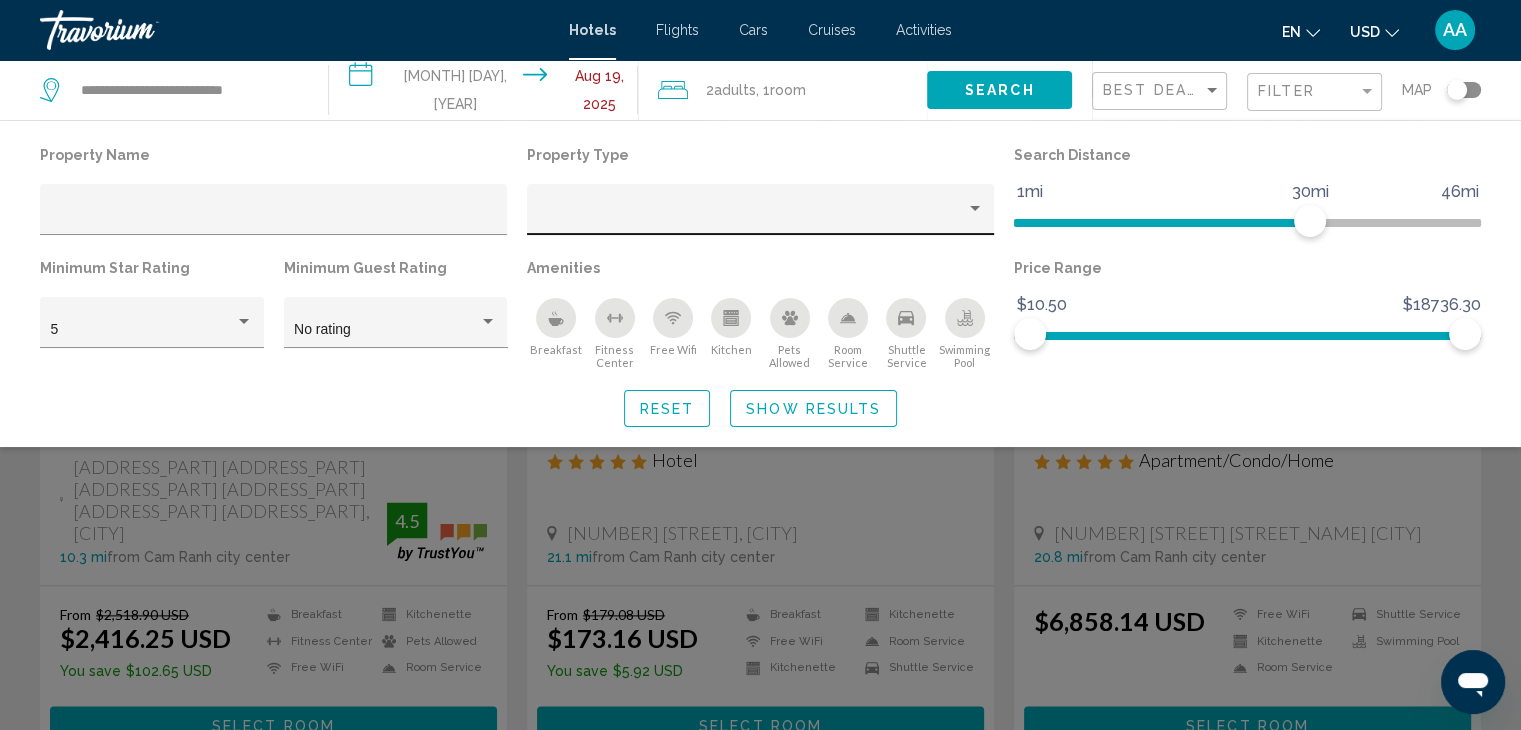 click 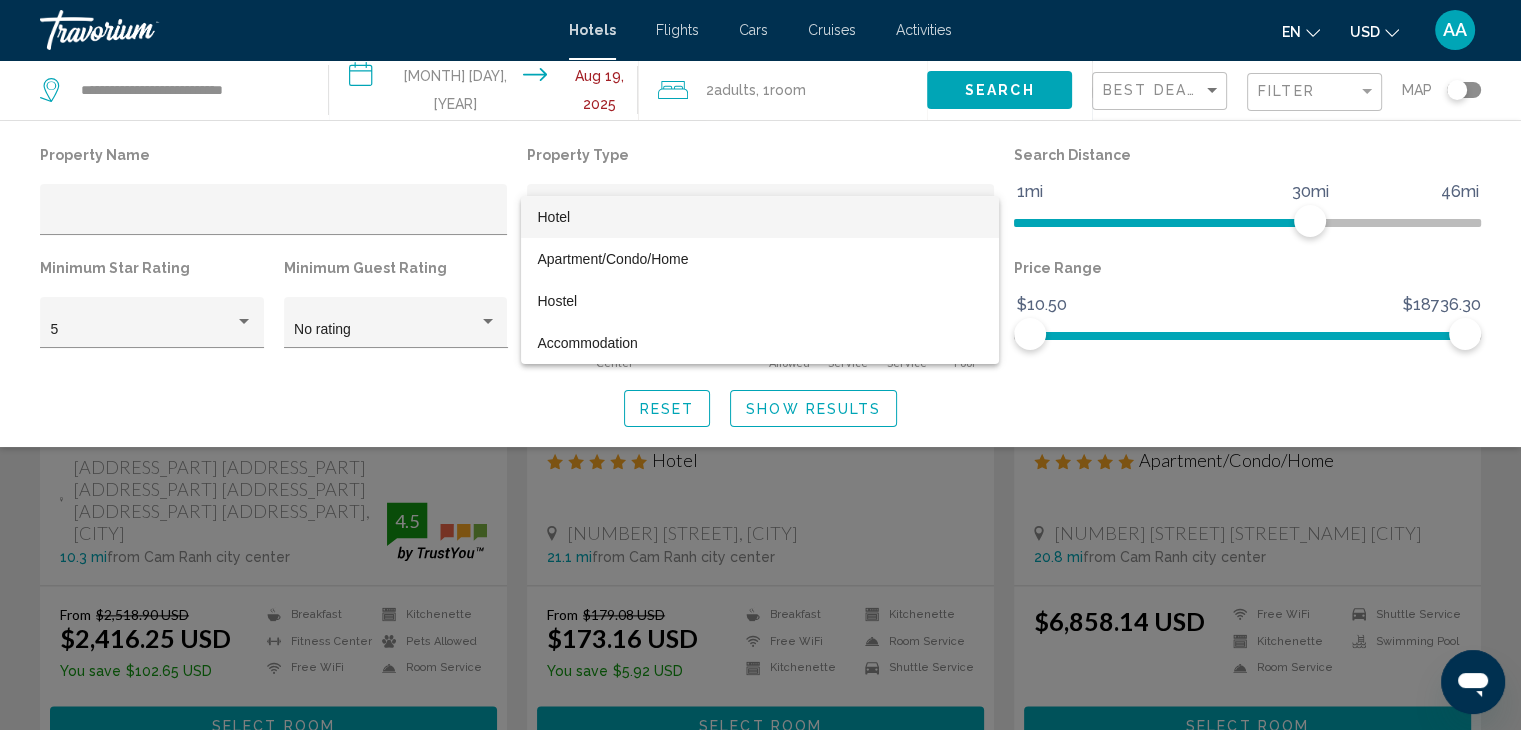 click at bounding box center (760, 365) 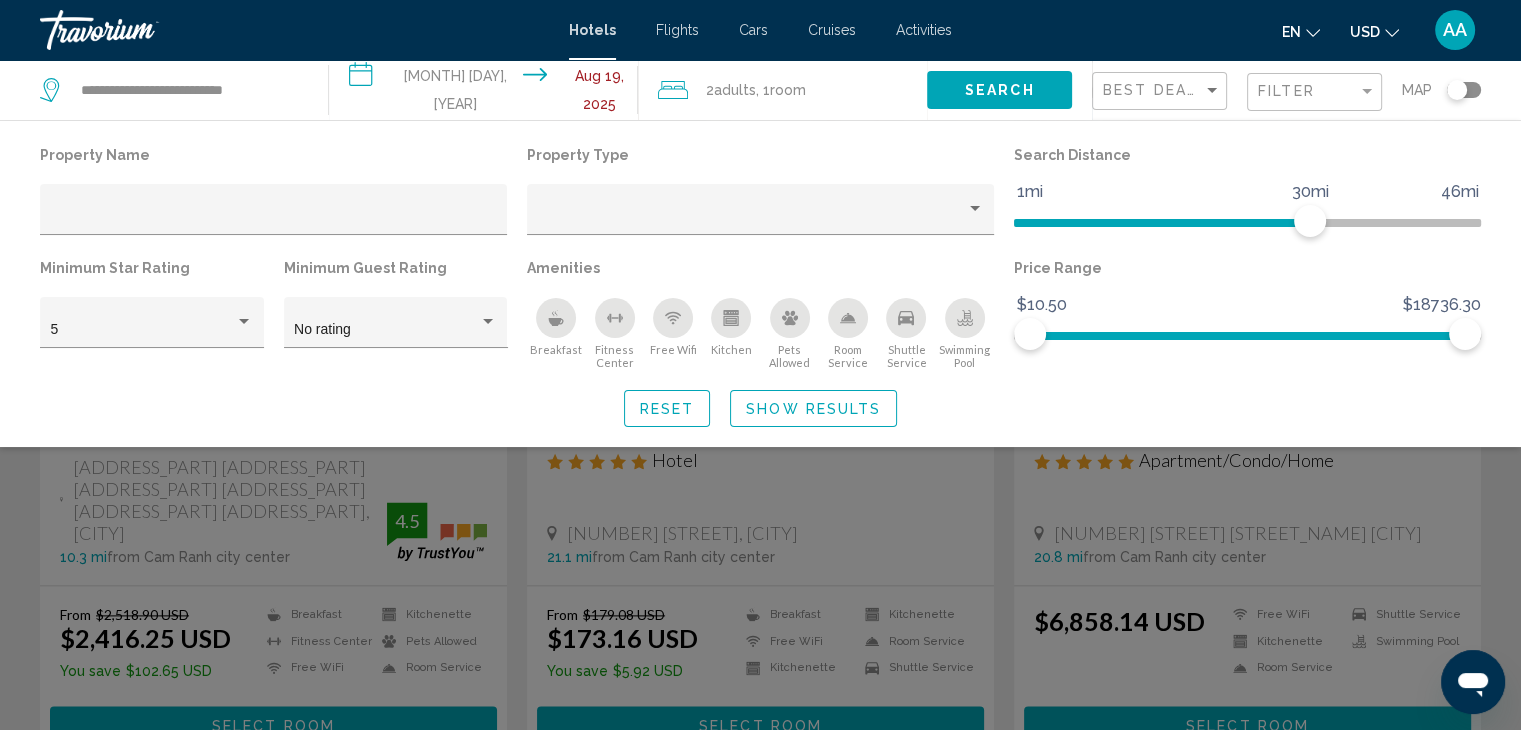 click 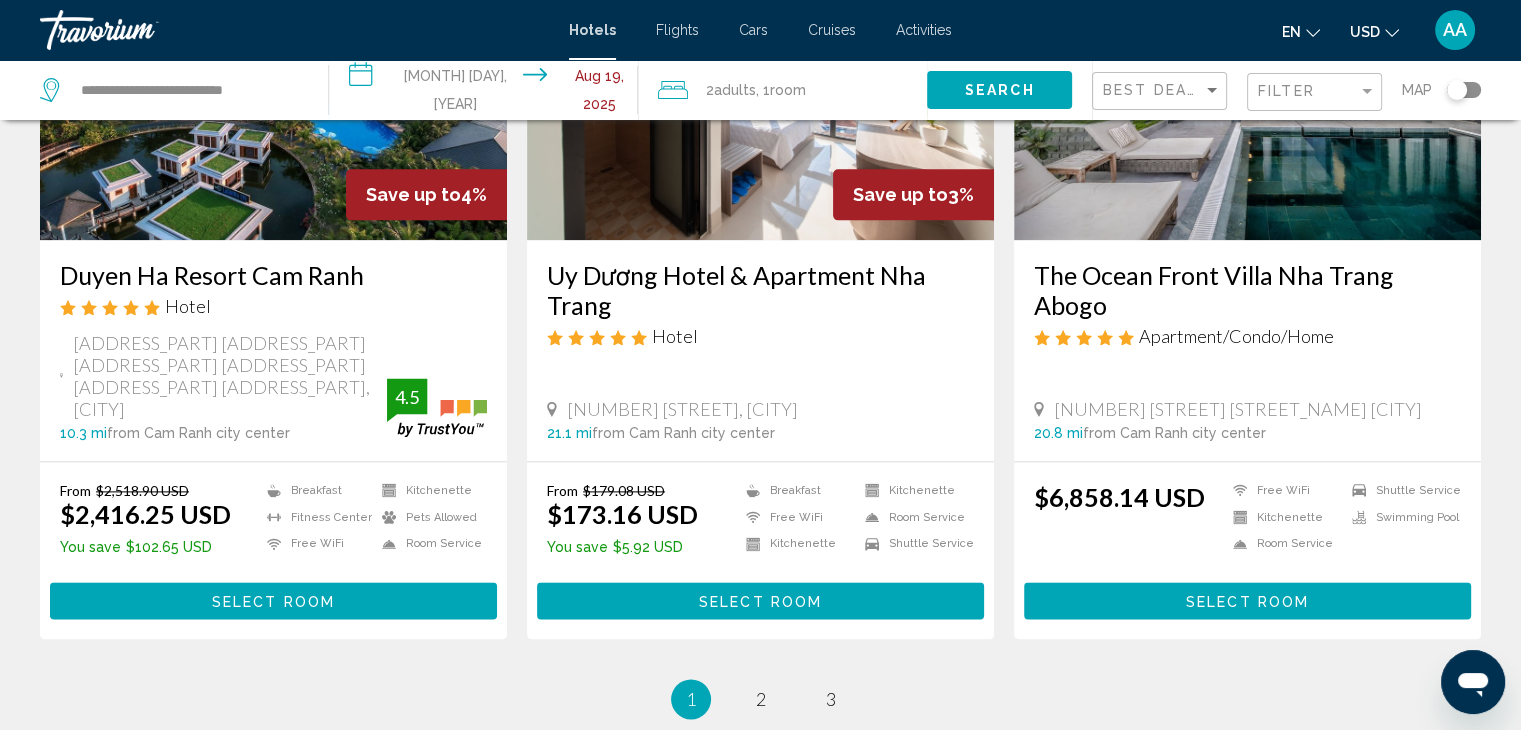 scroll, scrollTop: 2477, scrollLeft: 0, axis: vertical 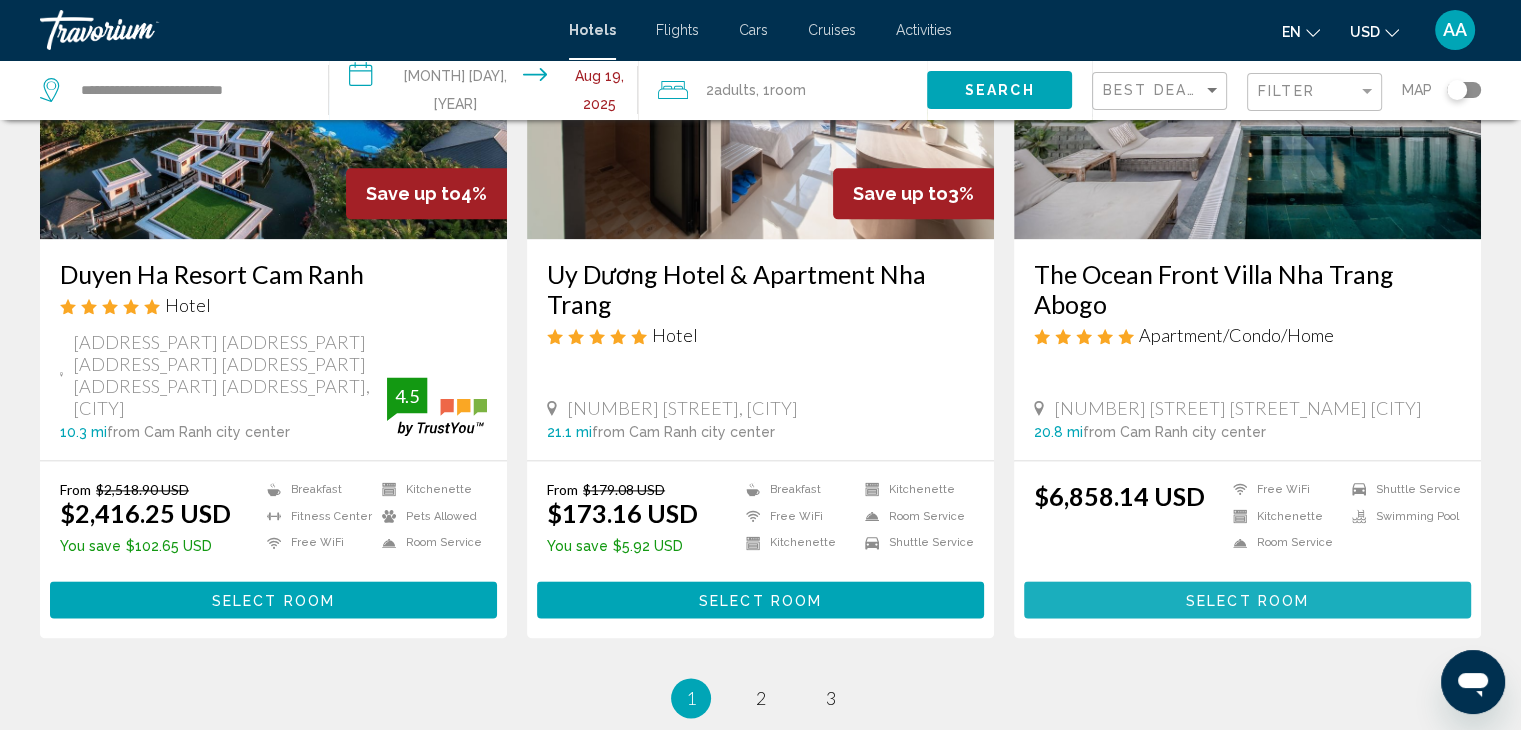 click on "Select Room" at bounding box center [1247, 600] 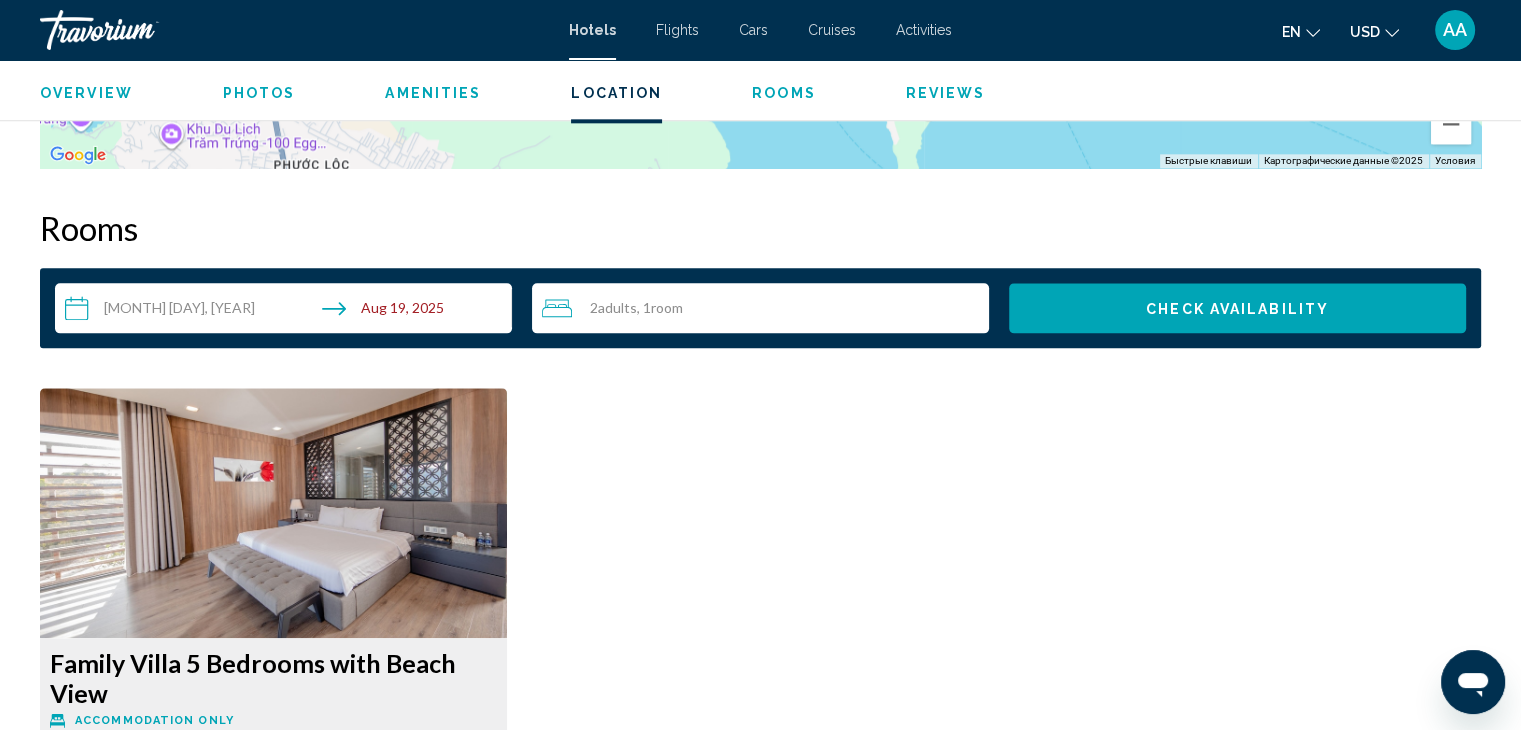 scroll, scrollTop: 2392, scrollLeft: 0, axis: vertical 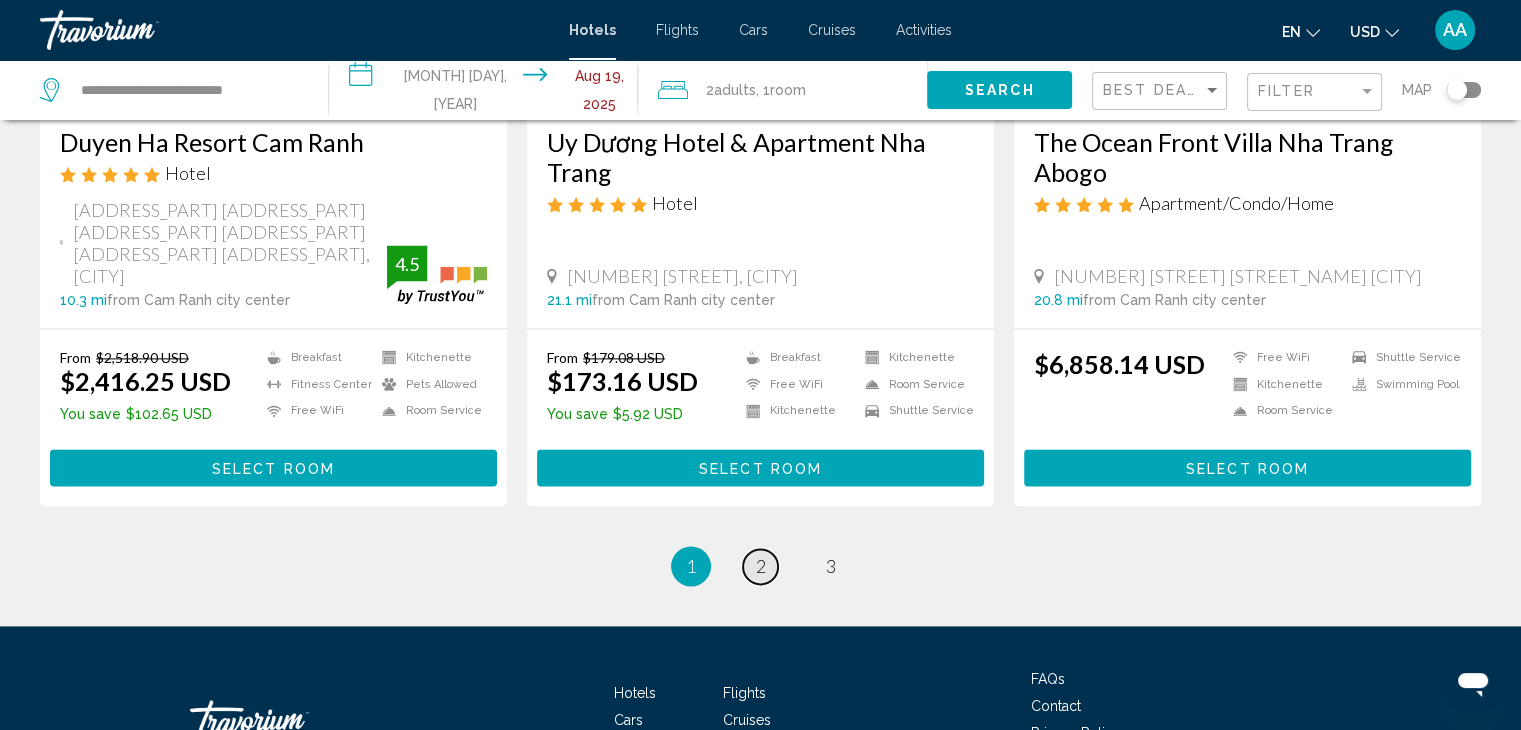 click on "2" at bounding box center (761, 566) 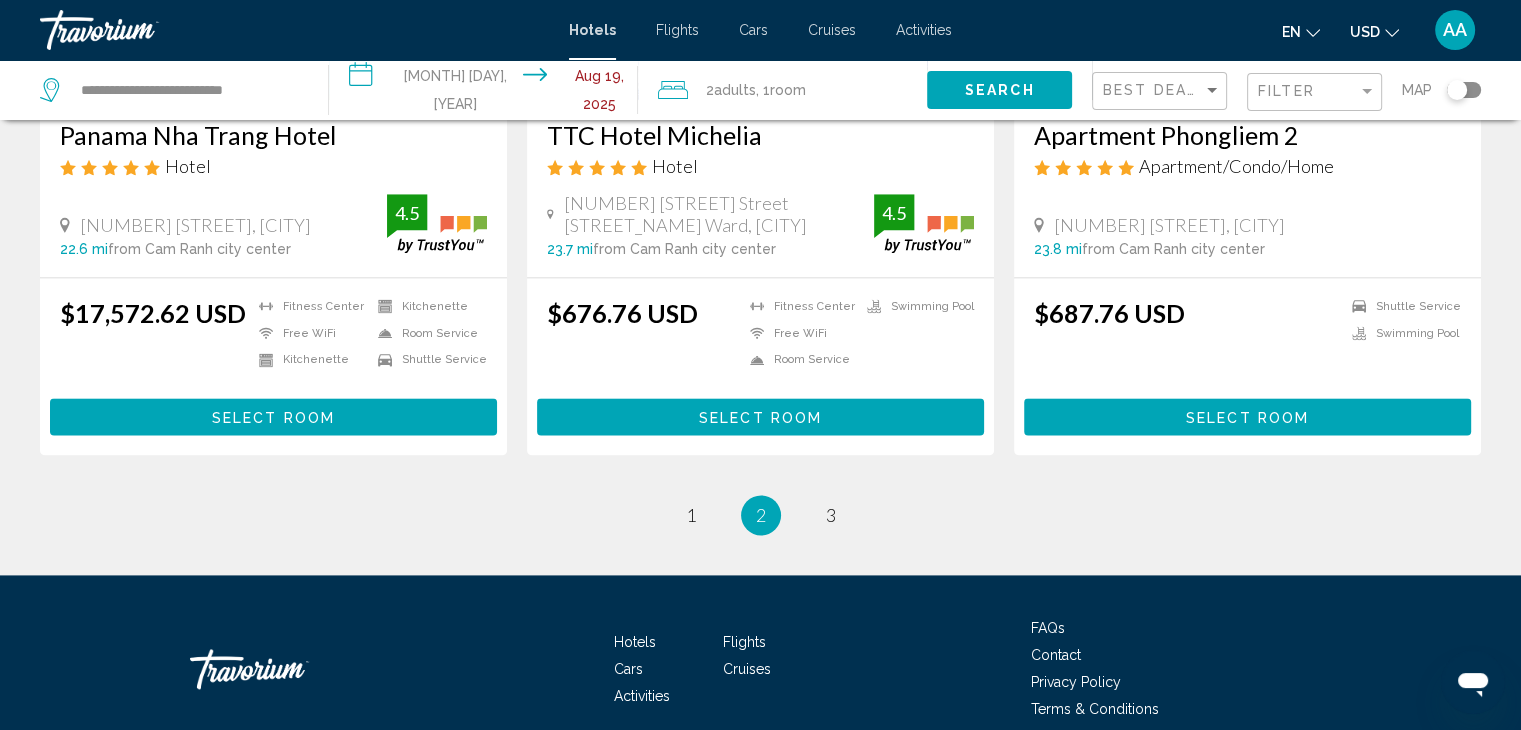 scroll, scrollTop: 2590, scrollLeft: 0, axis: vertical 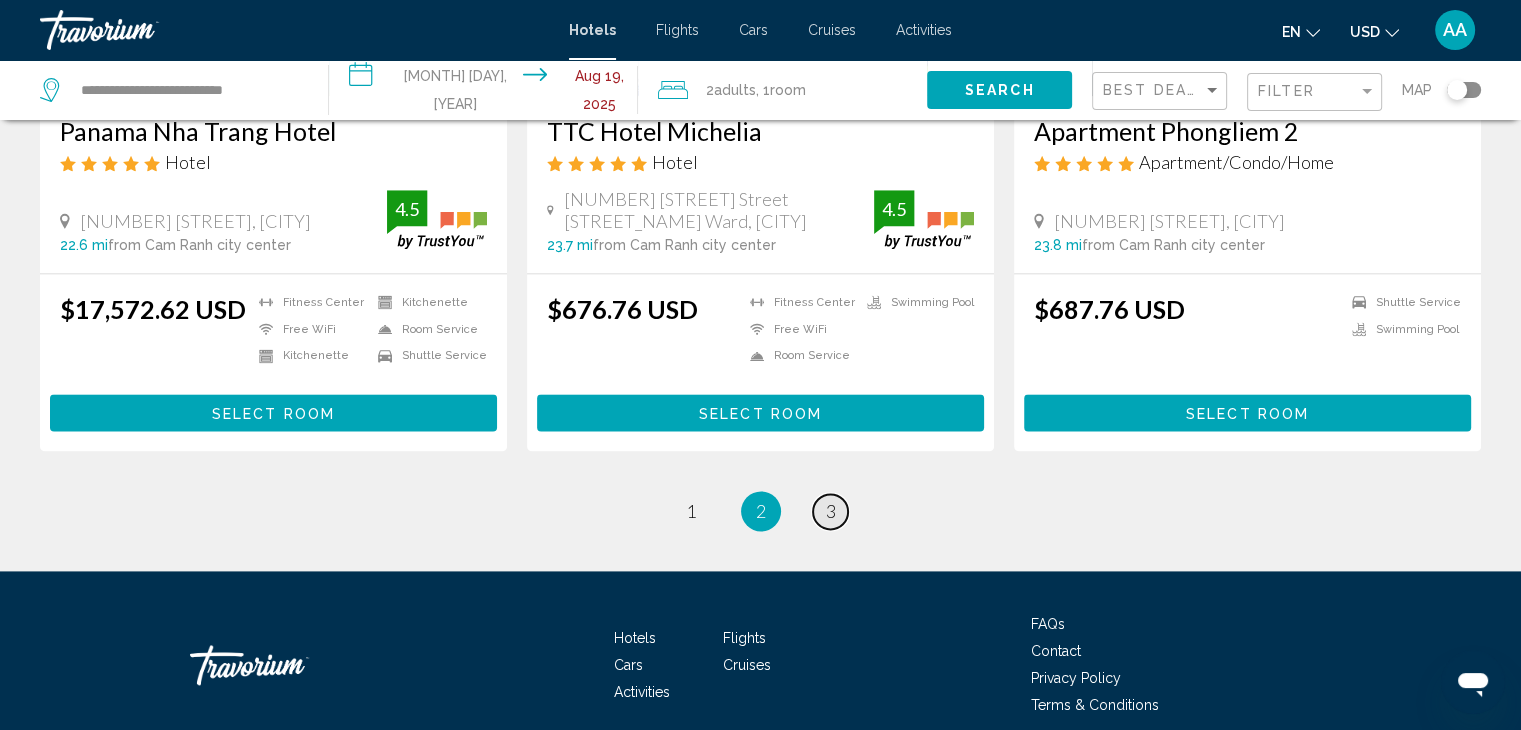 click on "page  3" at bounding box center [830, 511] 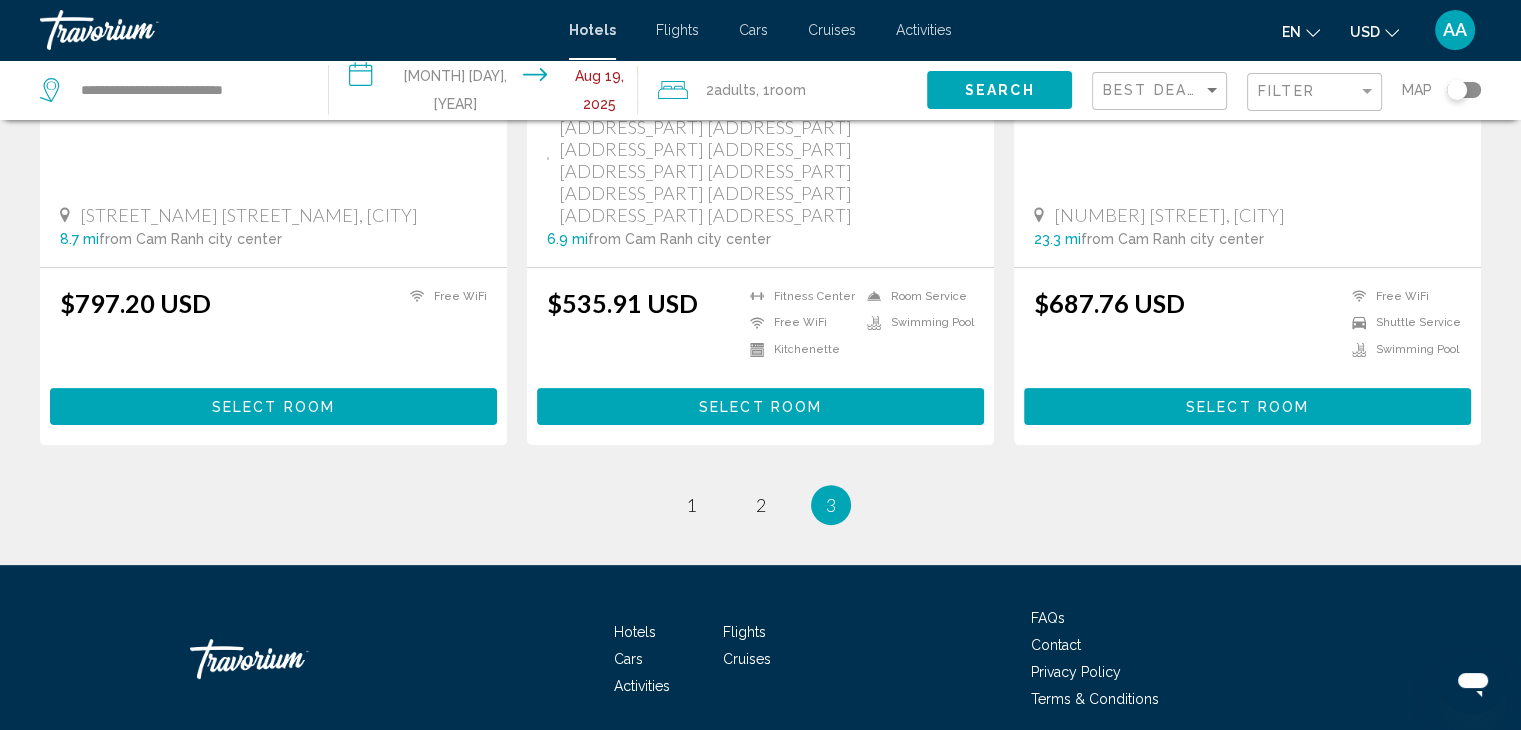 scroll, scrollTop: 521, scrollLeft: 0, axis: vertical 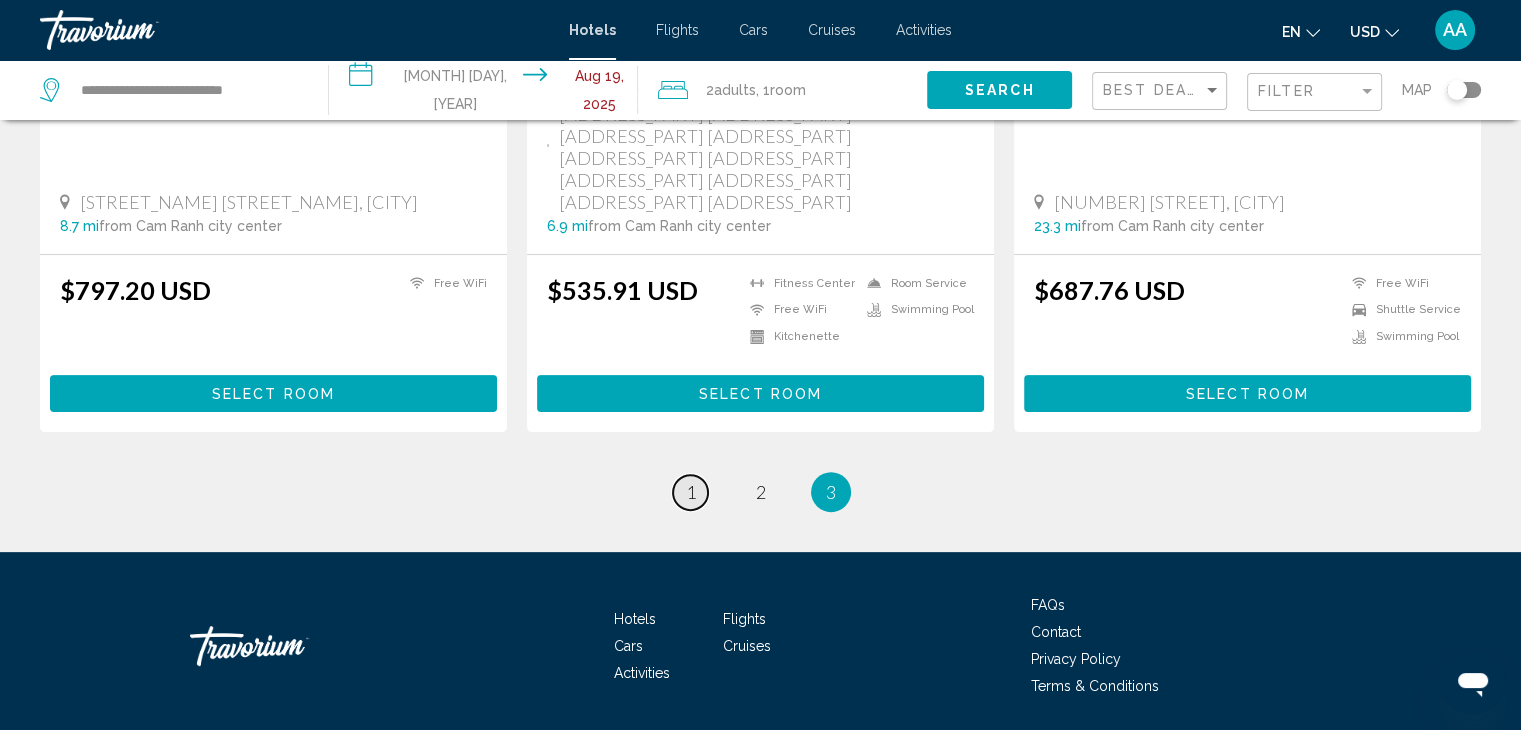 click on "page  1" at bounding box center [690, 492] 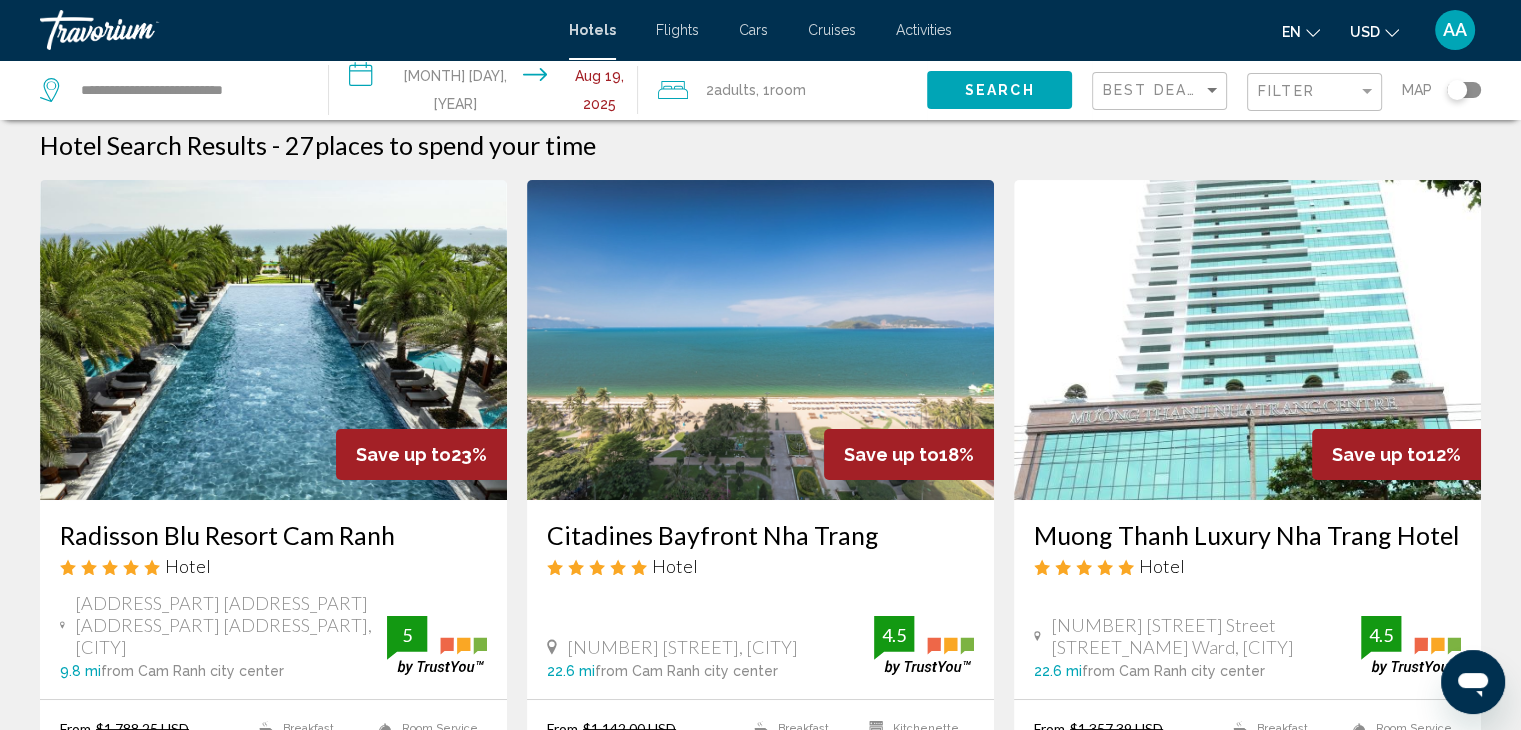 scroll, scrollTop: 0, scrollLeft: 0, axis: both 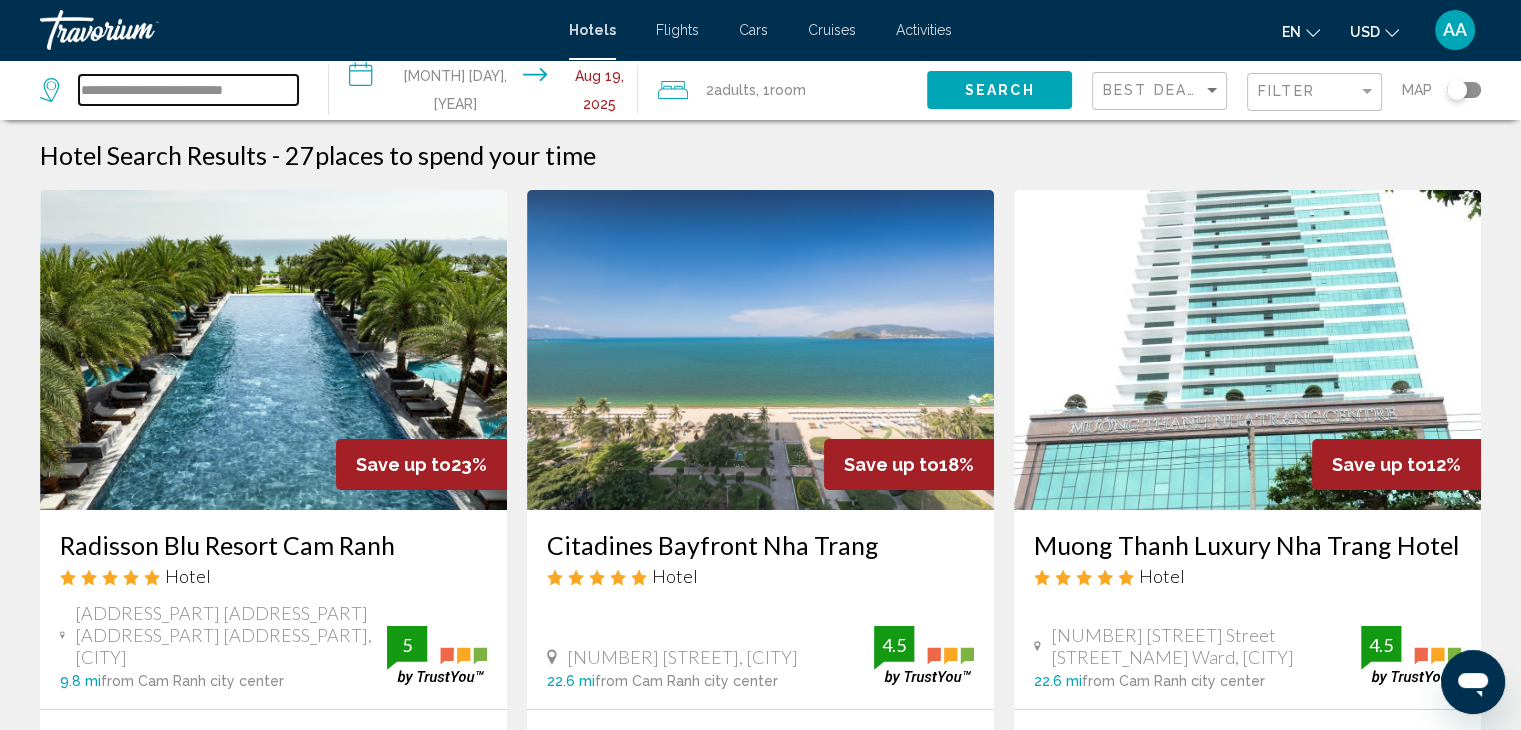 click on "**********" at bounding box center (188, 90) 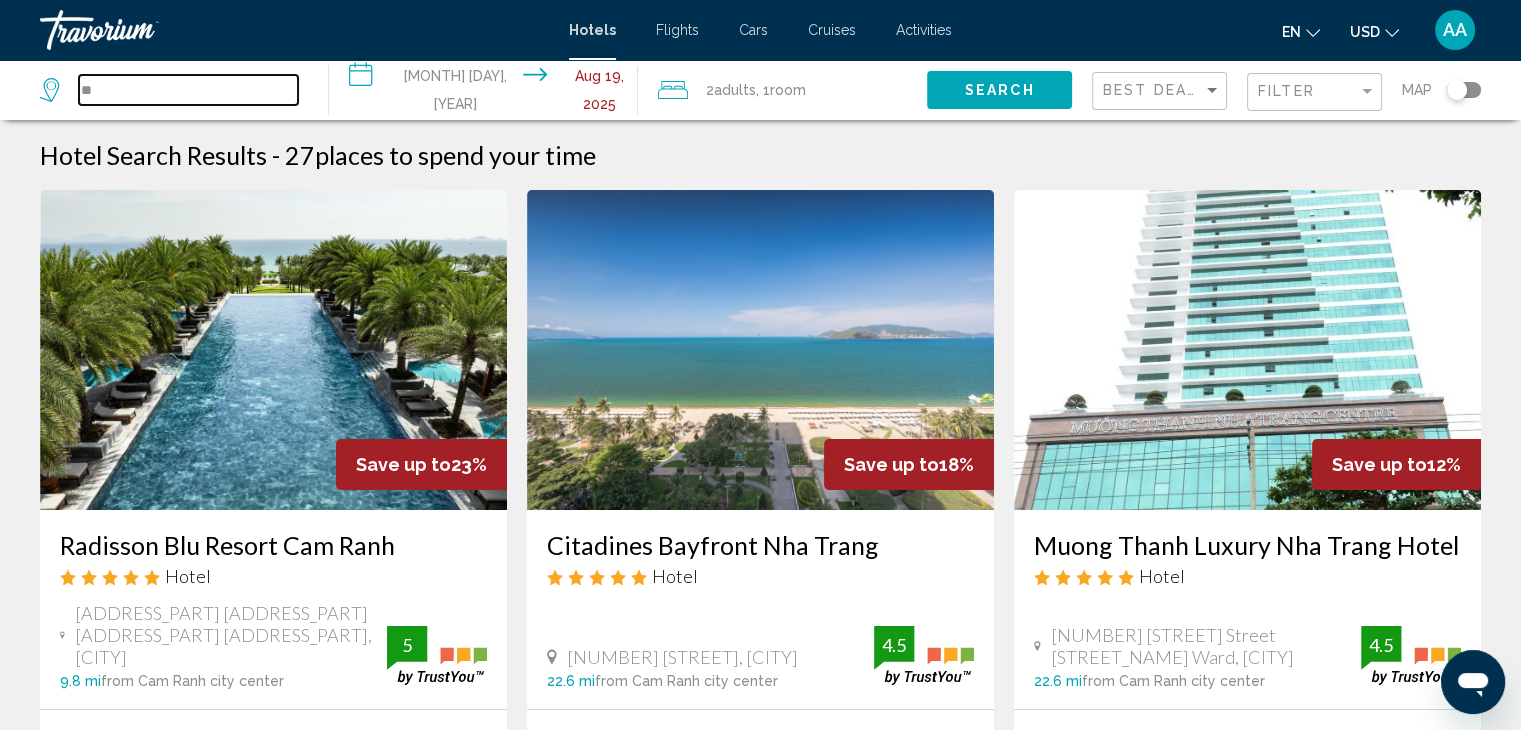 type on "*" 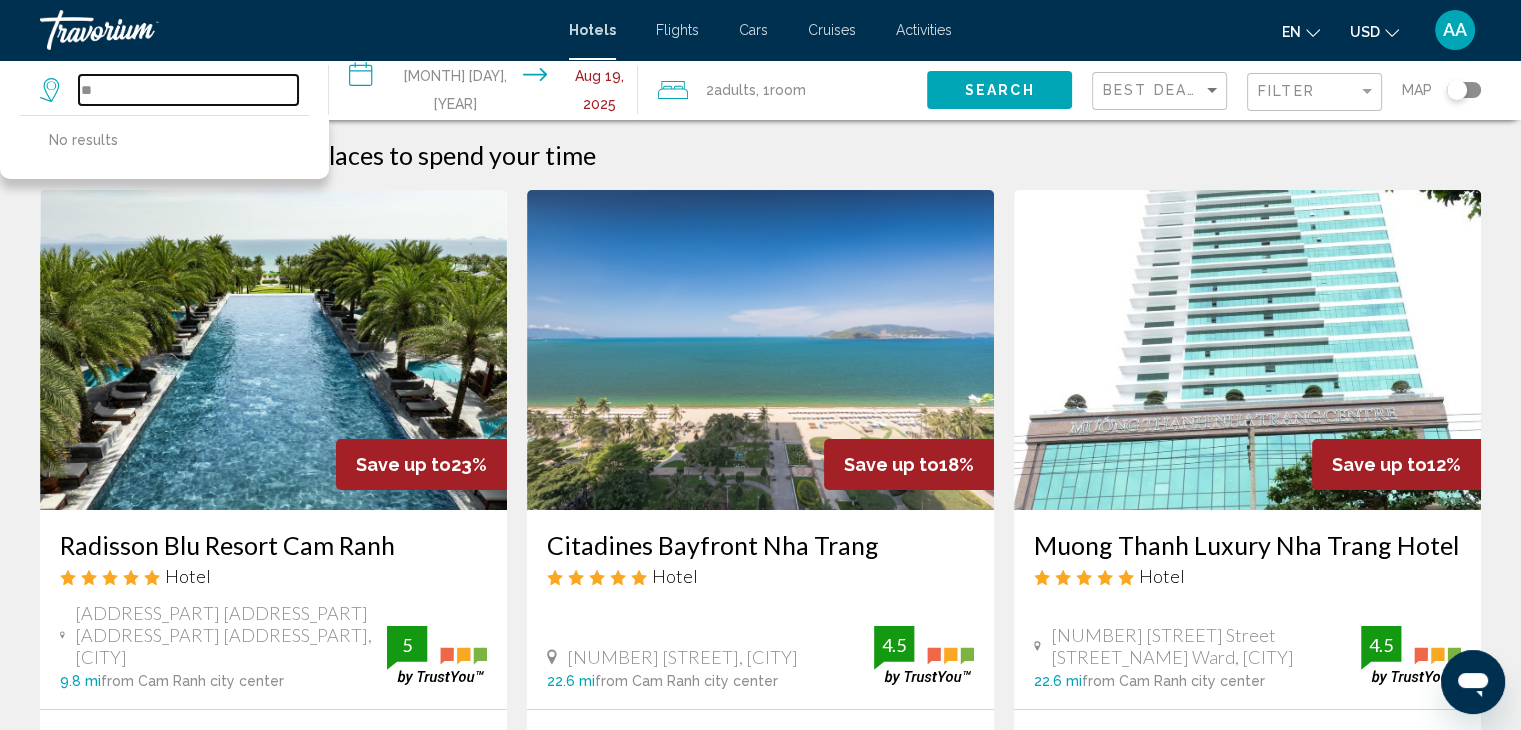 type on "*" 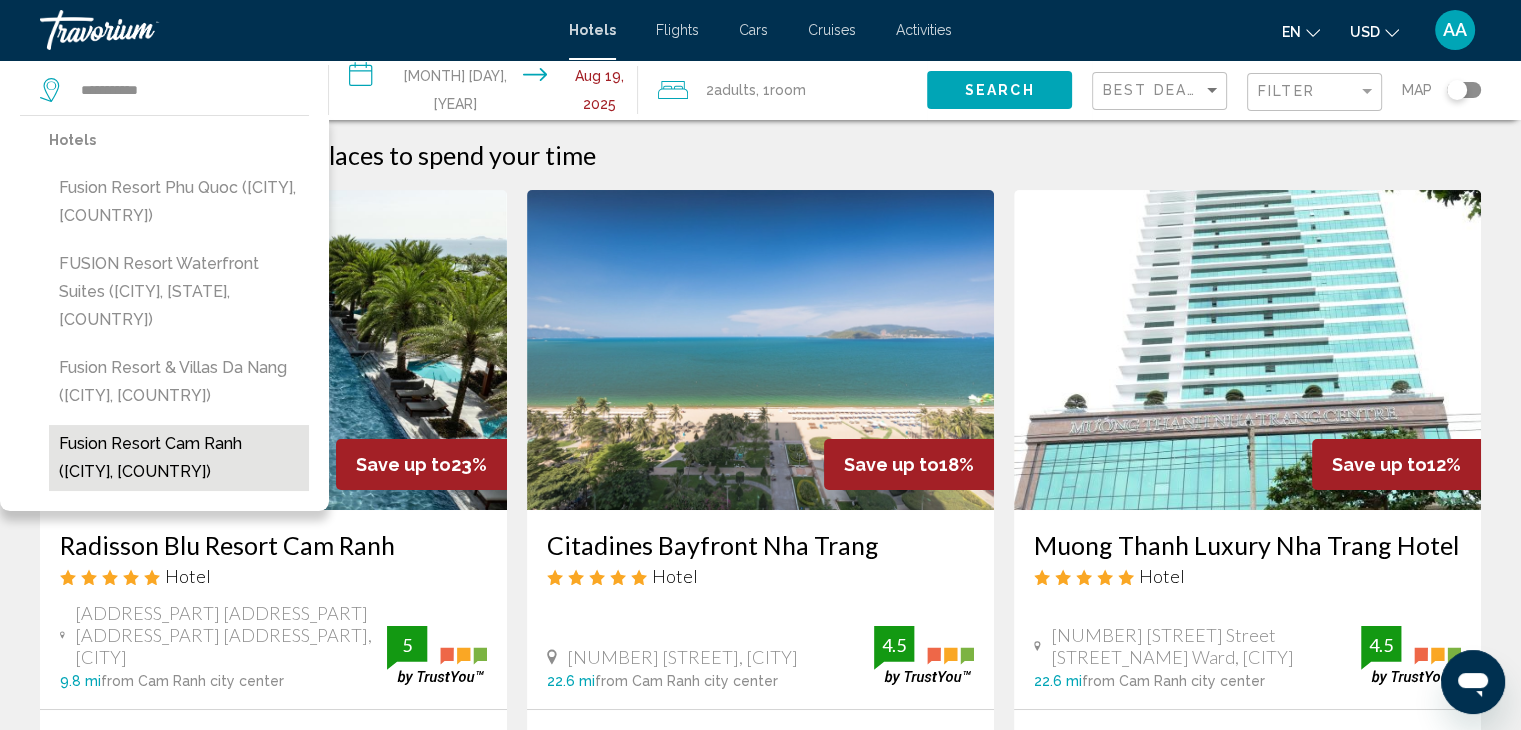 click on "Fusion Resort Cam Ranh ([CITY], [COUNTRY])" at bounding box center [179, 458] 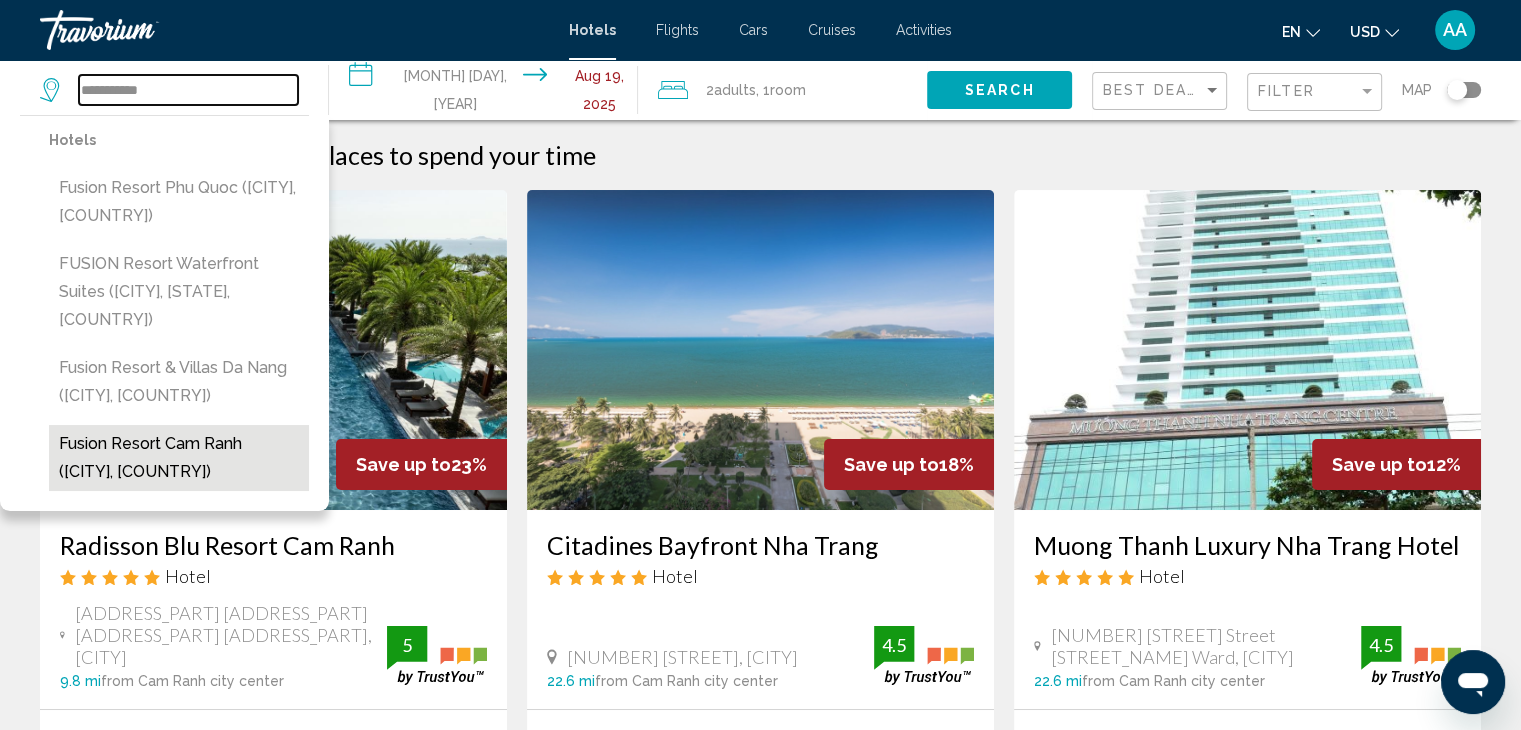 type on "**********" 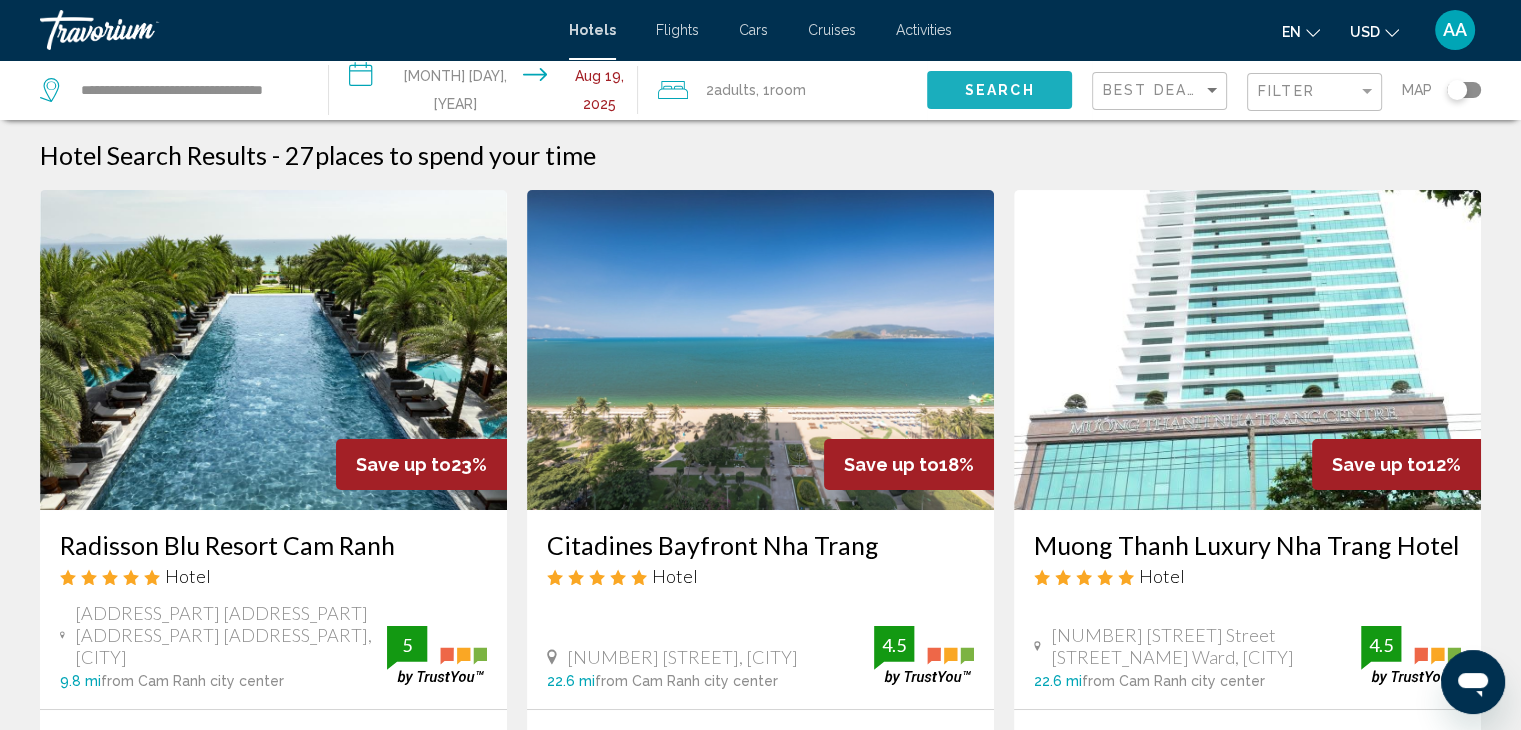 click on "Search" 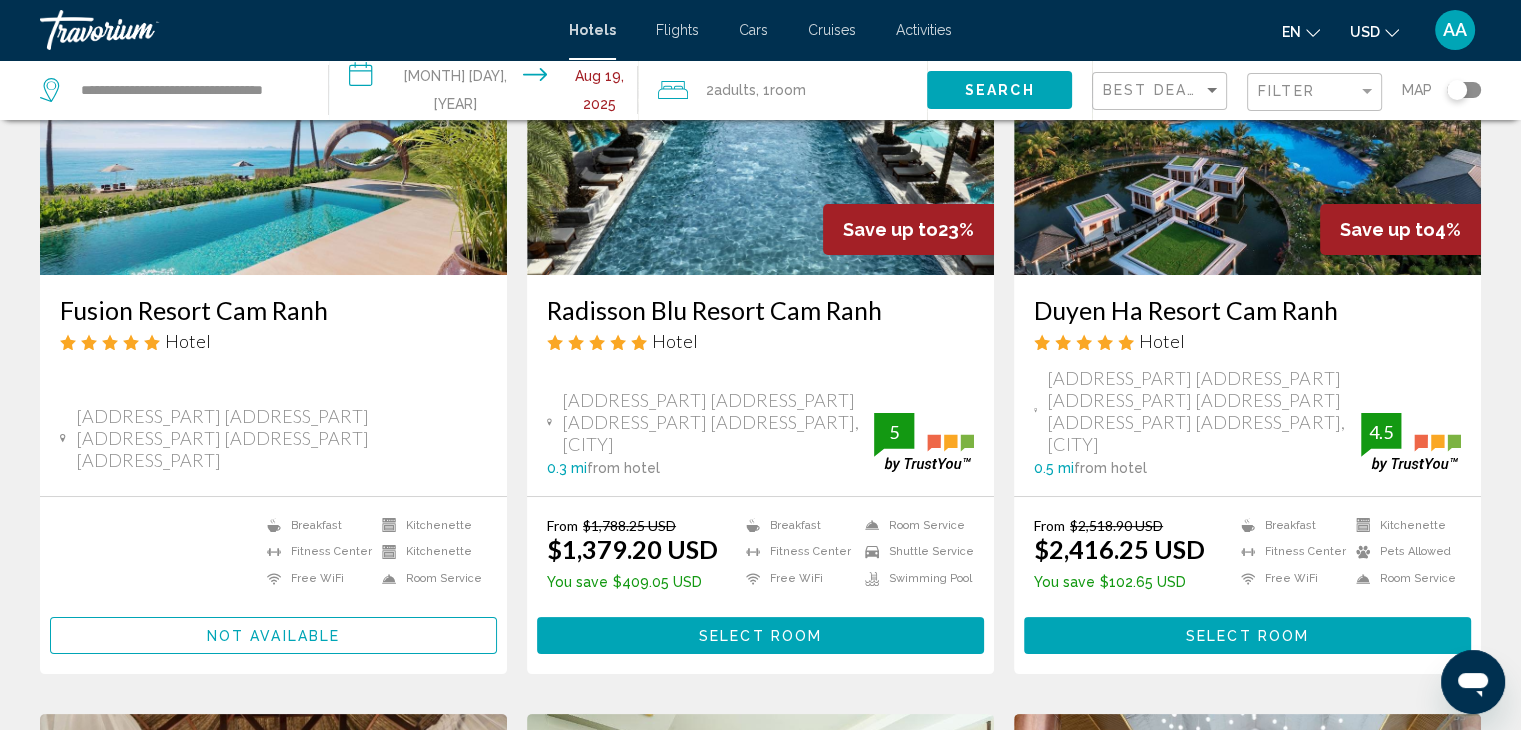scroll, scrollTop: 247, scrollLeft: 0, axis: vertical 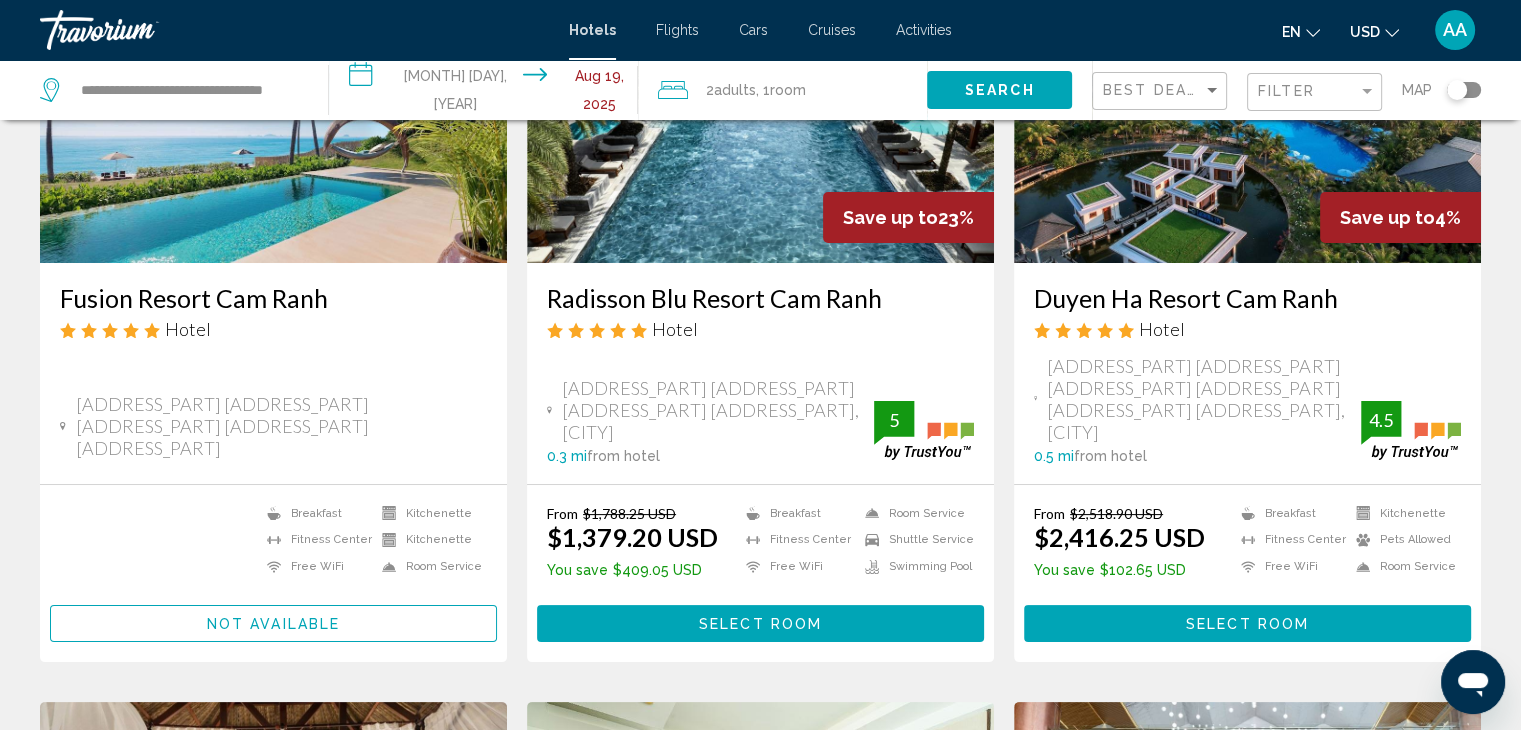 click on "**********" at bounding box center [487, 93] 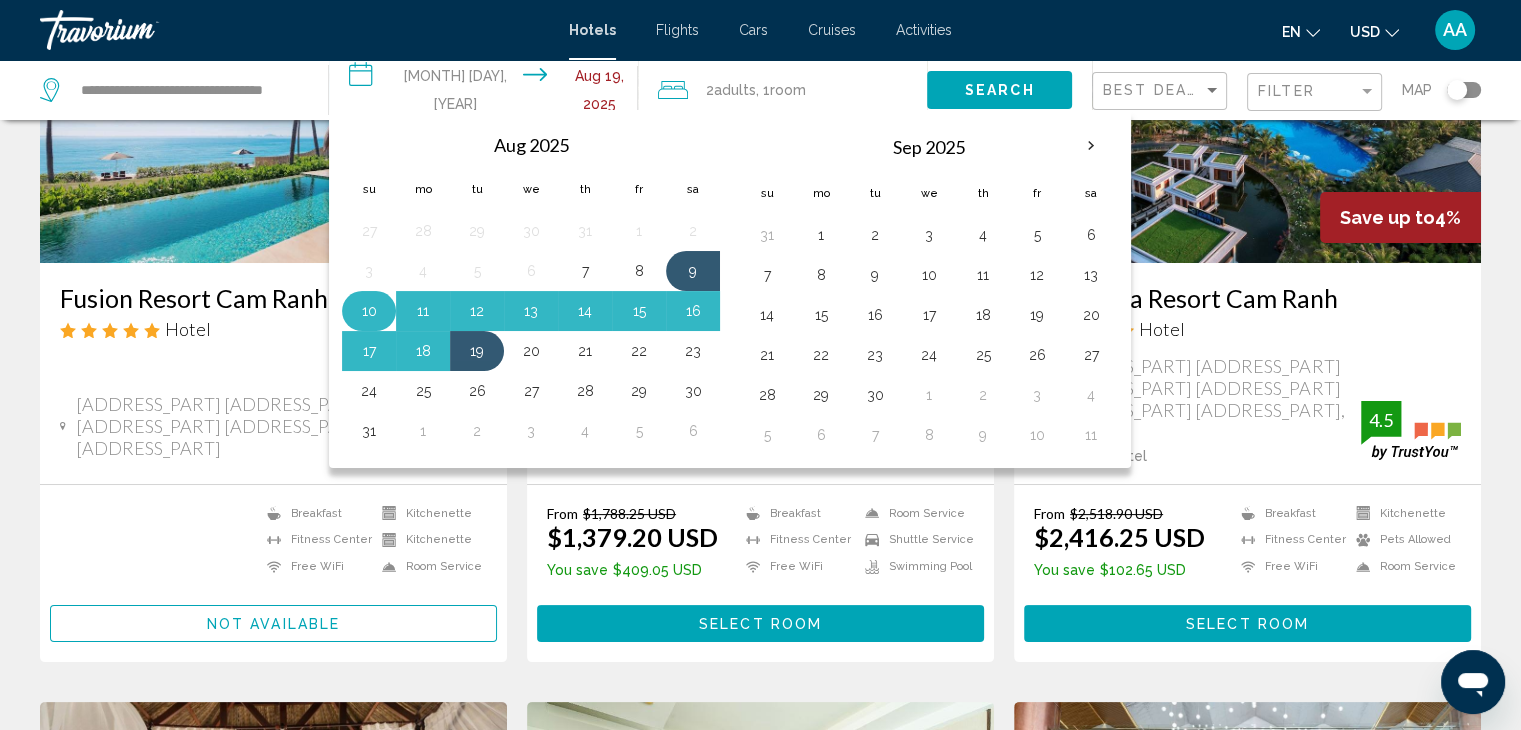 click on "10" at bounding box center (369, 311) 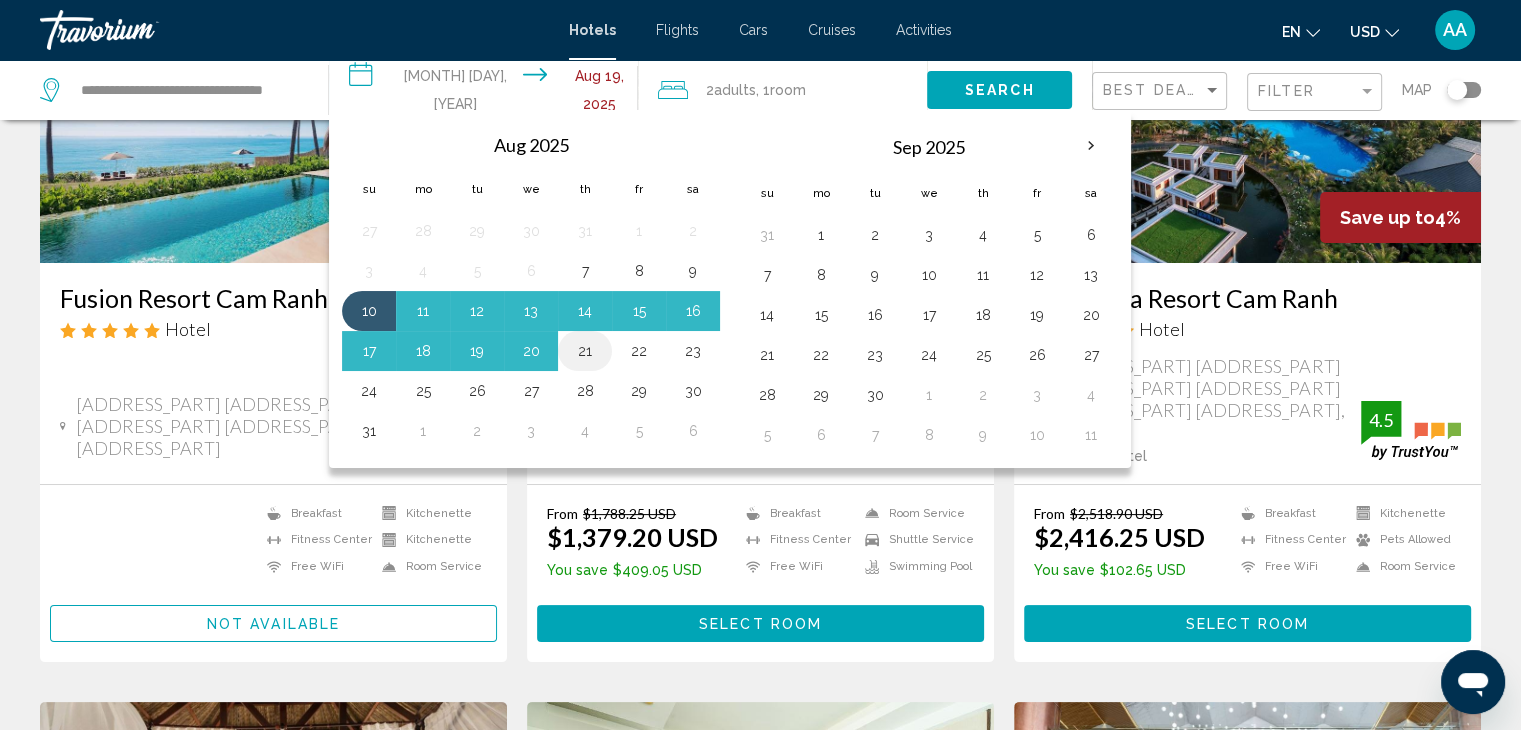 click on "21" at bounding box center (585, 351) 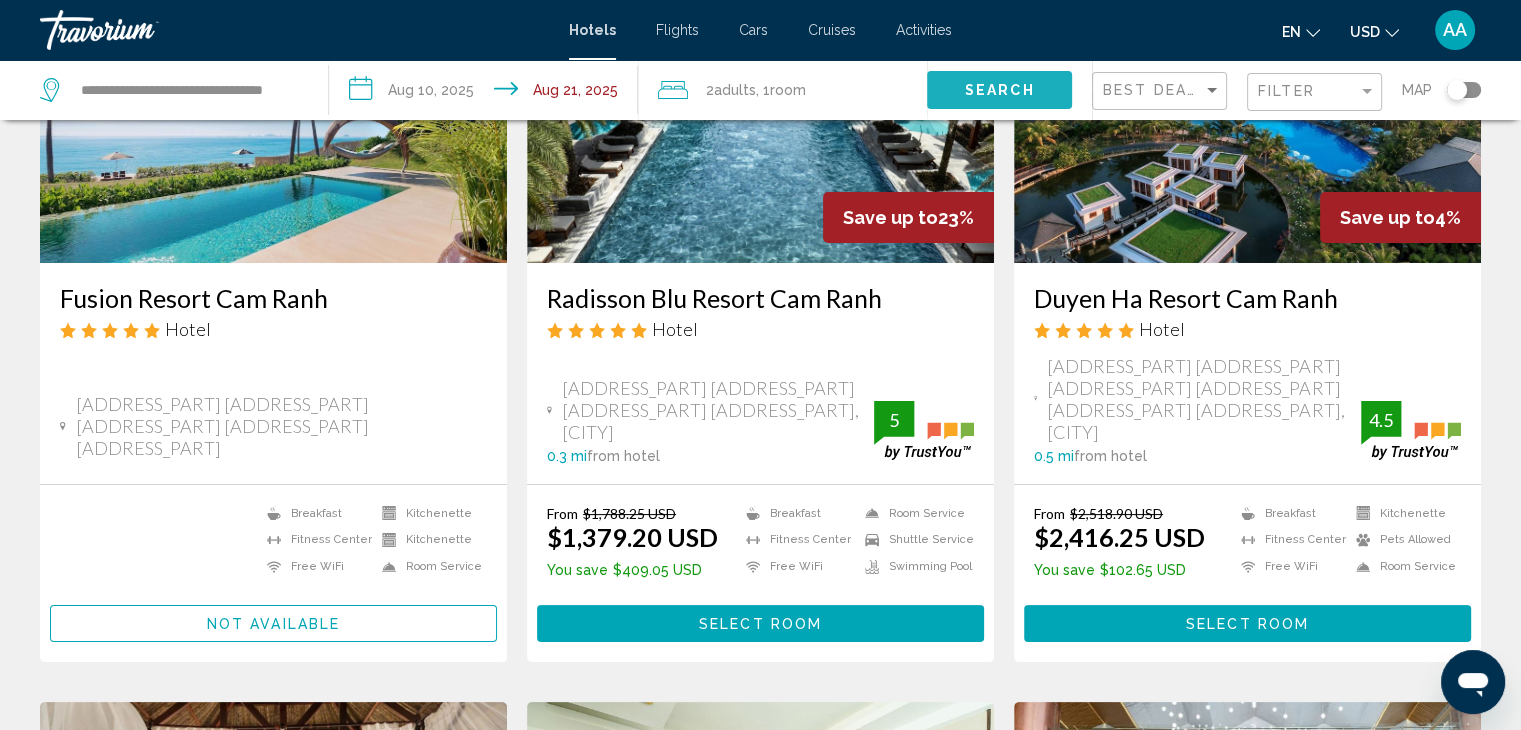click on "Search" 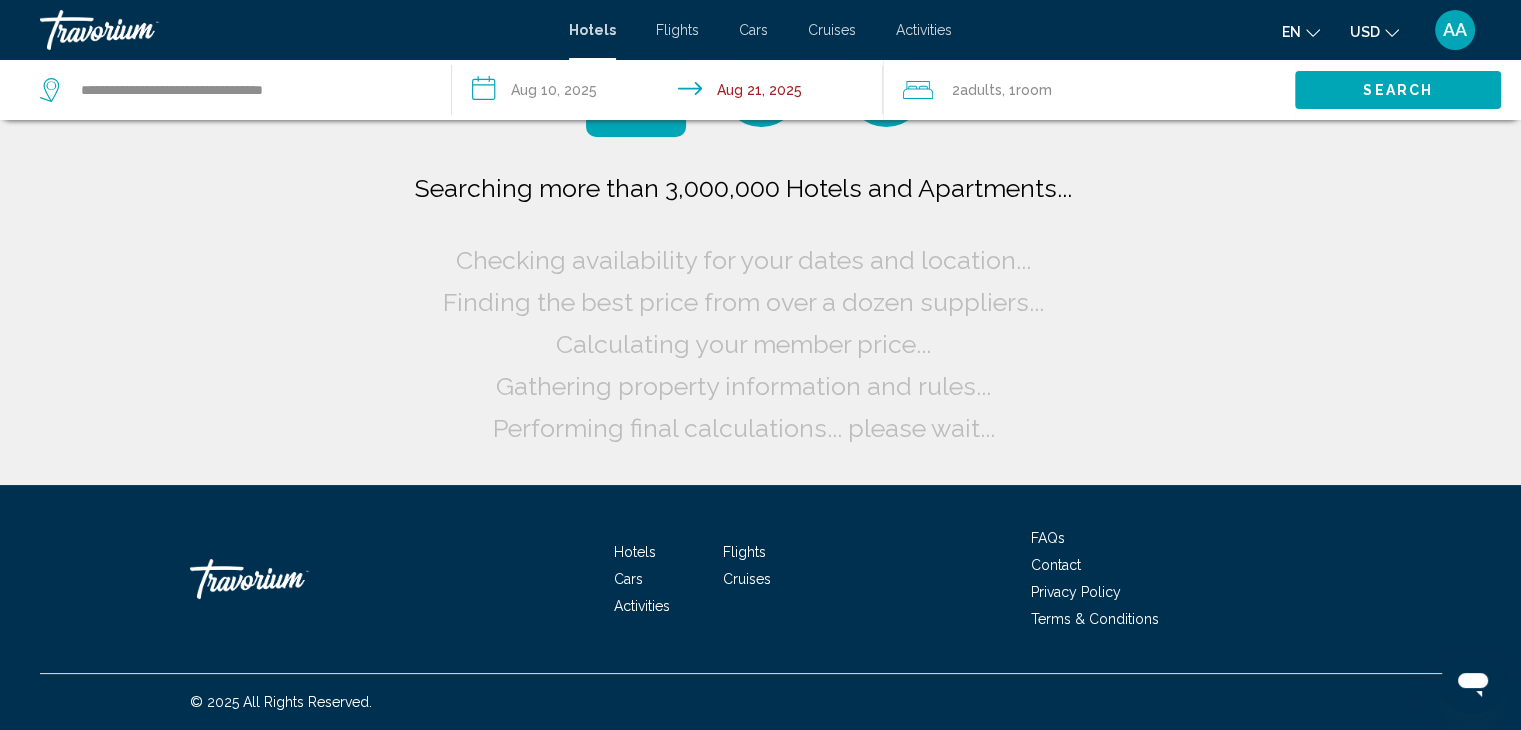 scroll, scrollTop: 0, scrollLeft: 0, axis: both 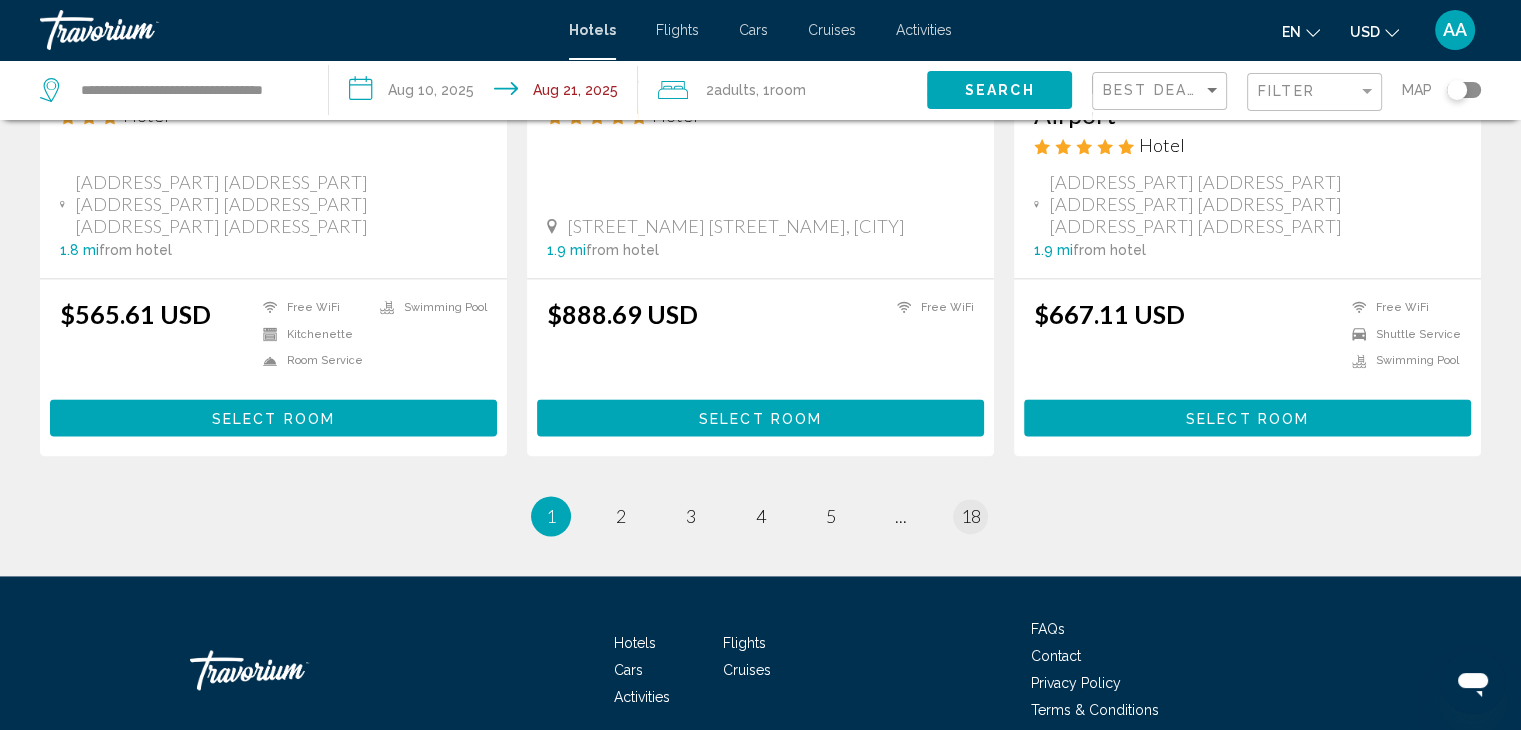 click on "page  18" at bounding box center [970, 516] 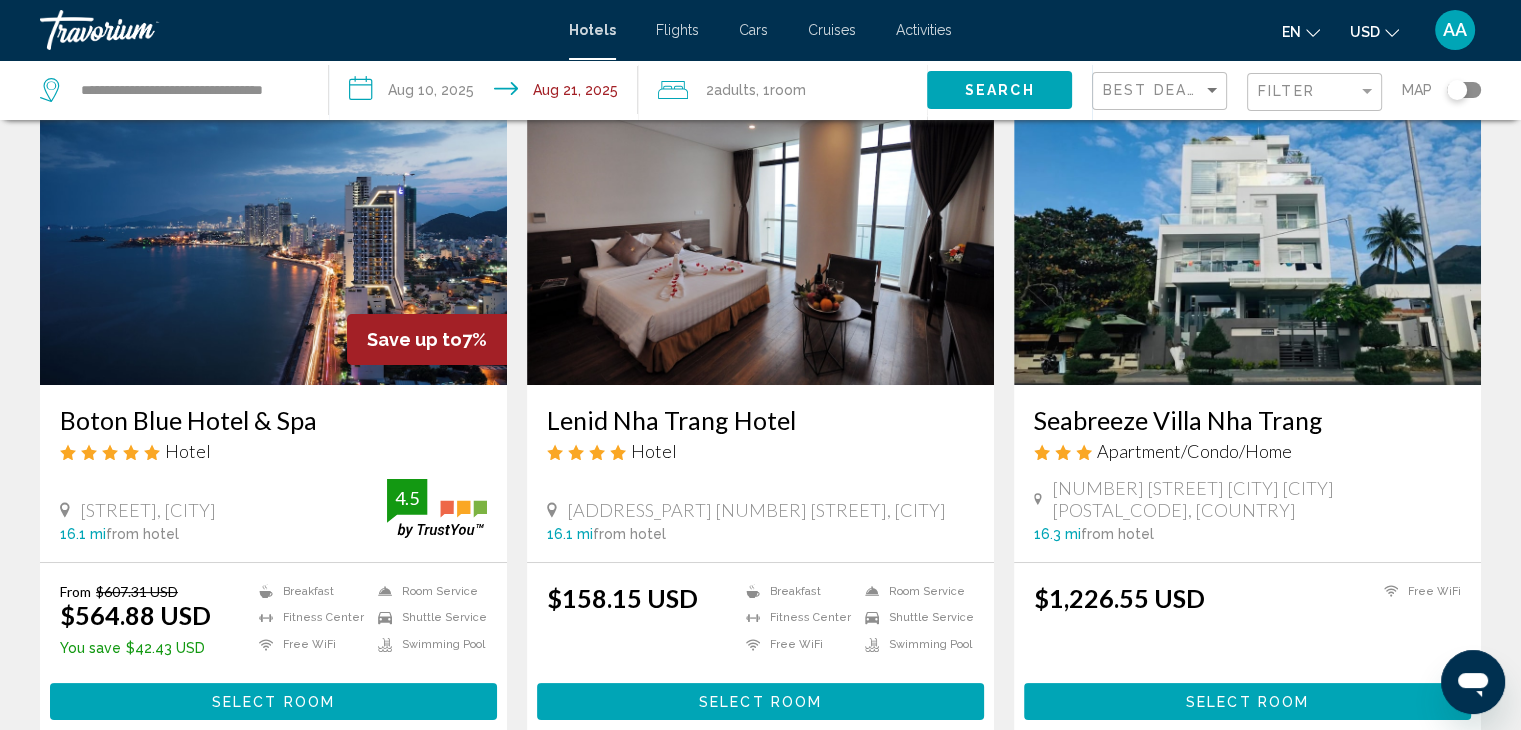 scroll, scrollTop: 0, scrollLeft: 0, axis: both 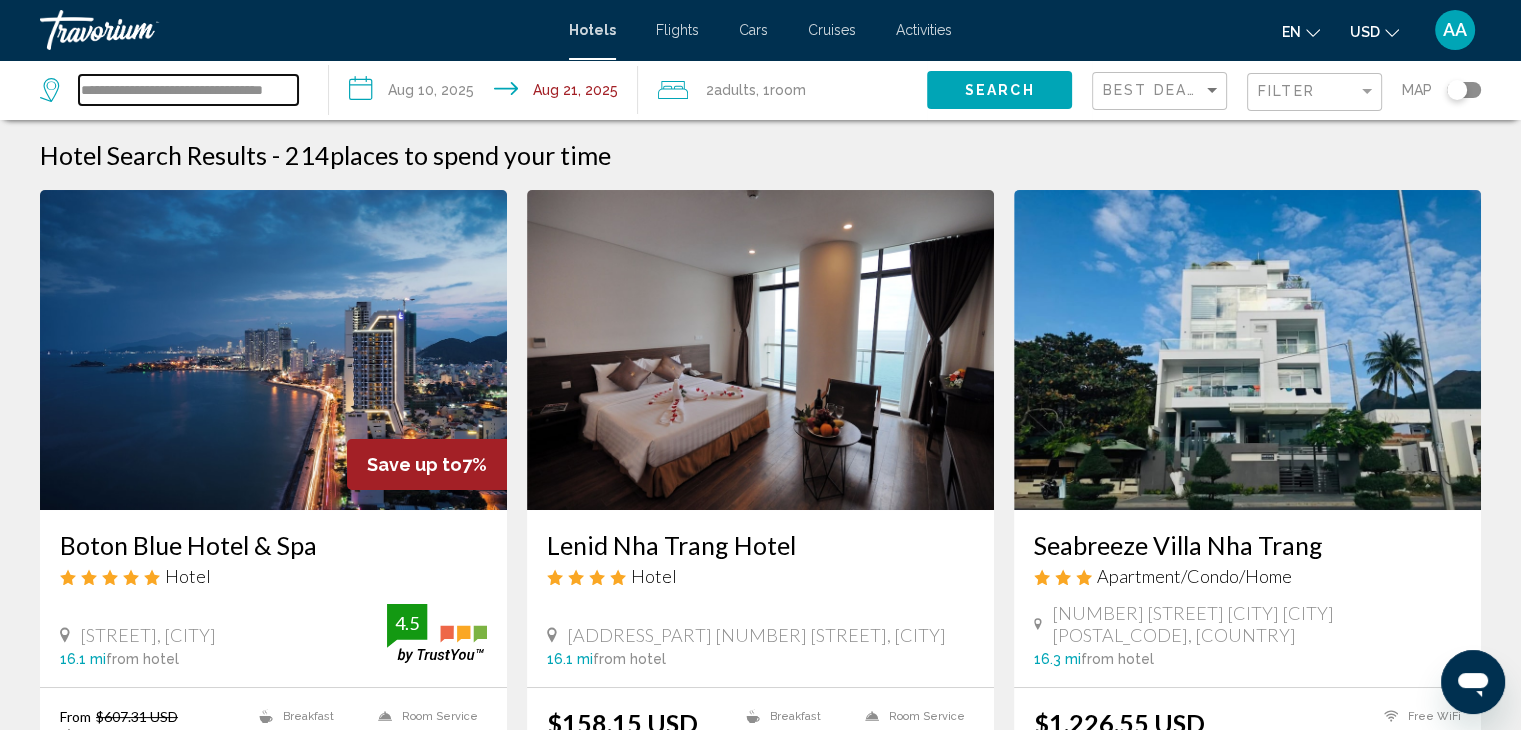 click on "**********" at bounding box center [188, 90] 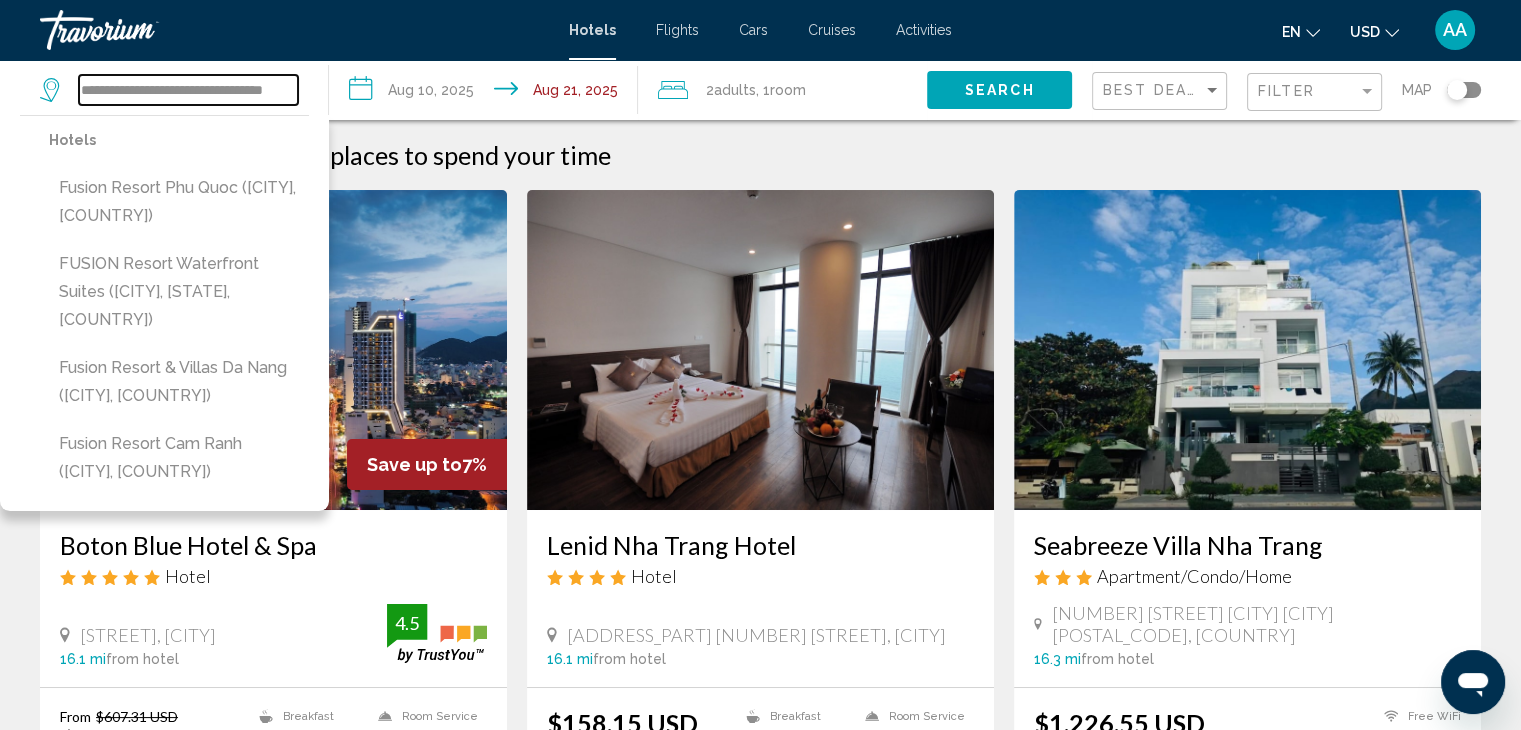 scroll, scrollTop: 0, scrollLeft: 44, axis: horizontal 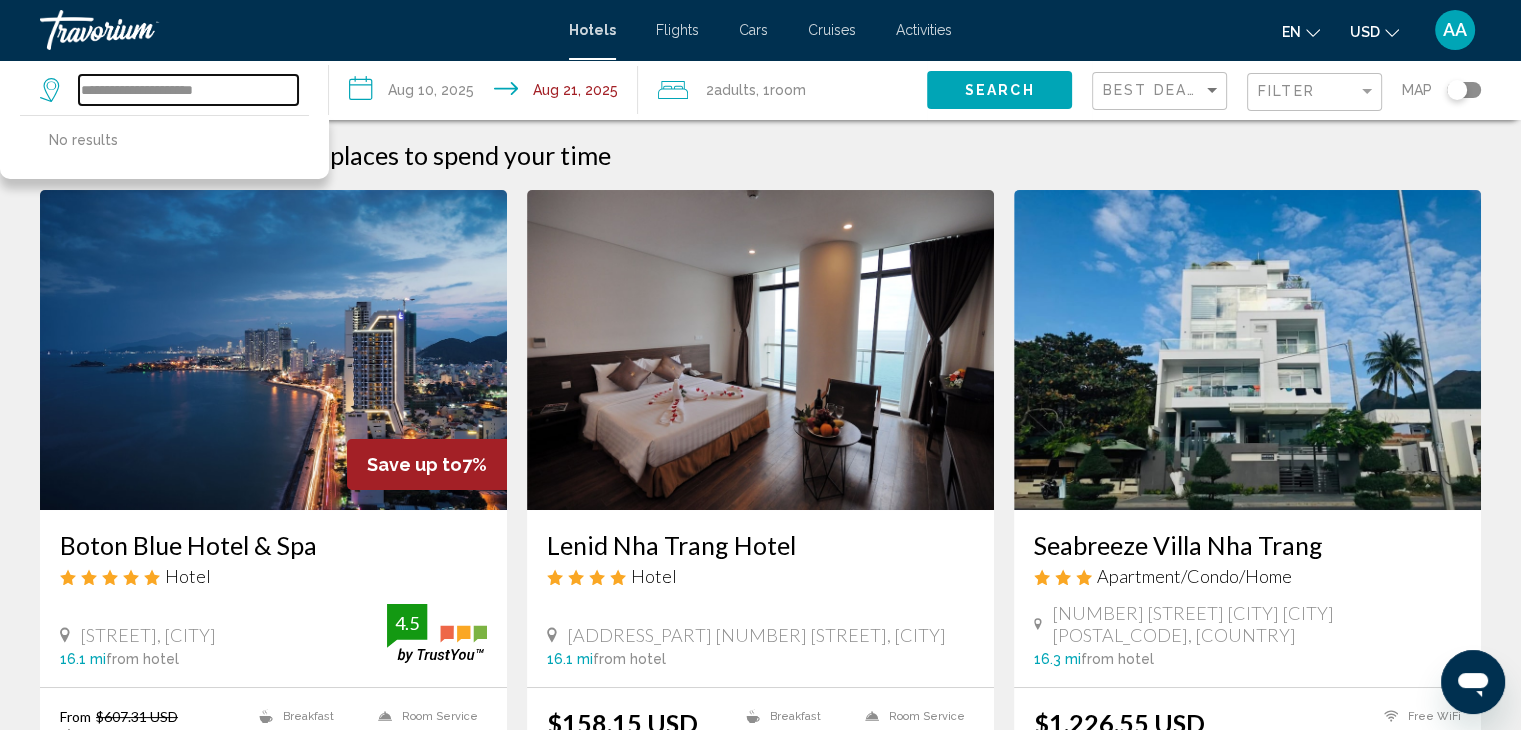 type on "**********" 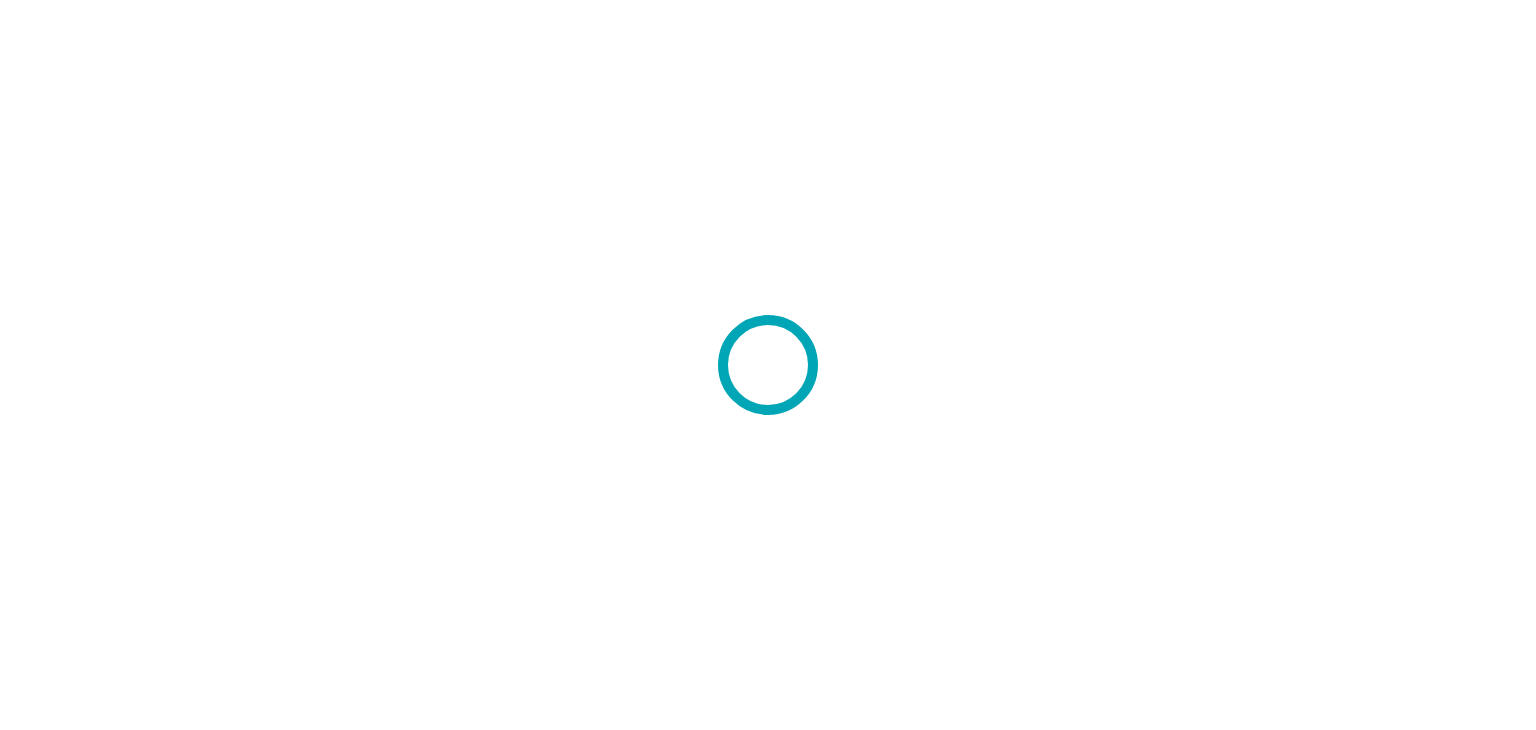 scroll, scrollTop: 0, scrollLeft: 0, axis: both 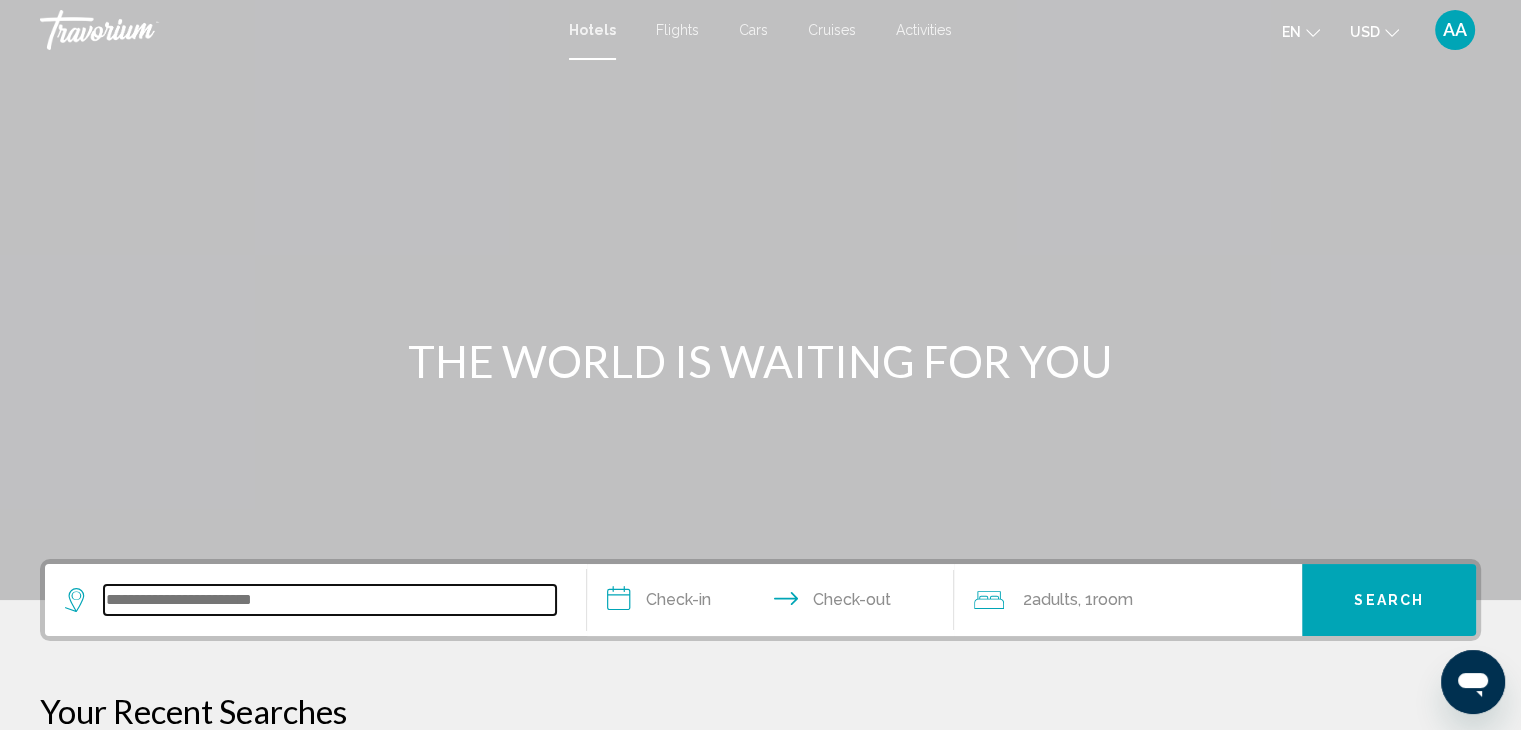 click at bounding box center [330, 600] 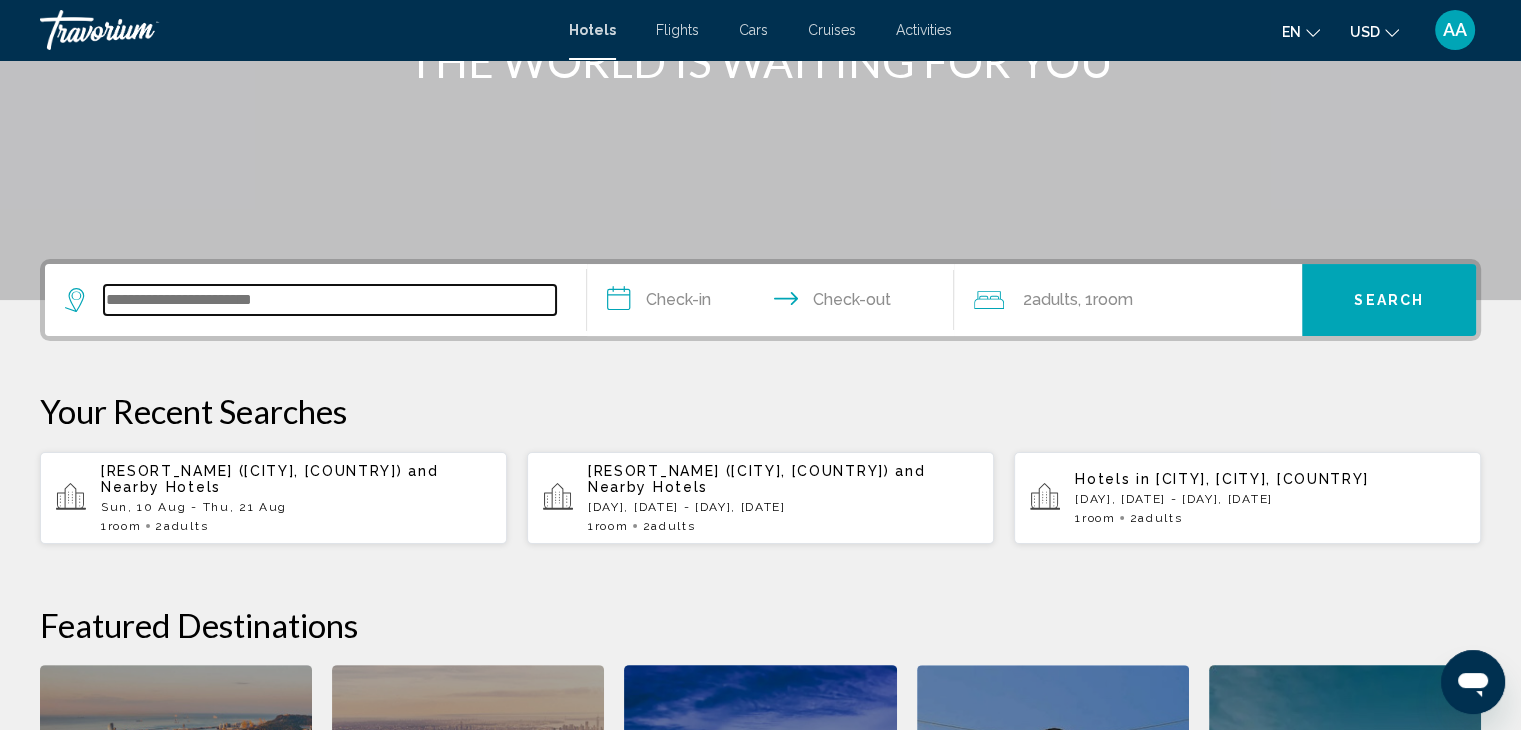 scroll, scrollTop: 493, scrollLeft: 0, axis: vertical 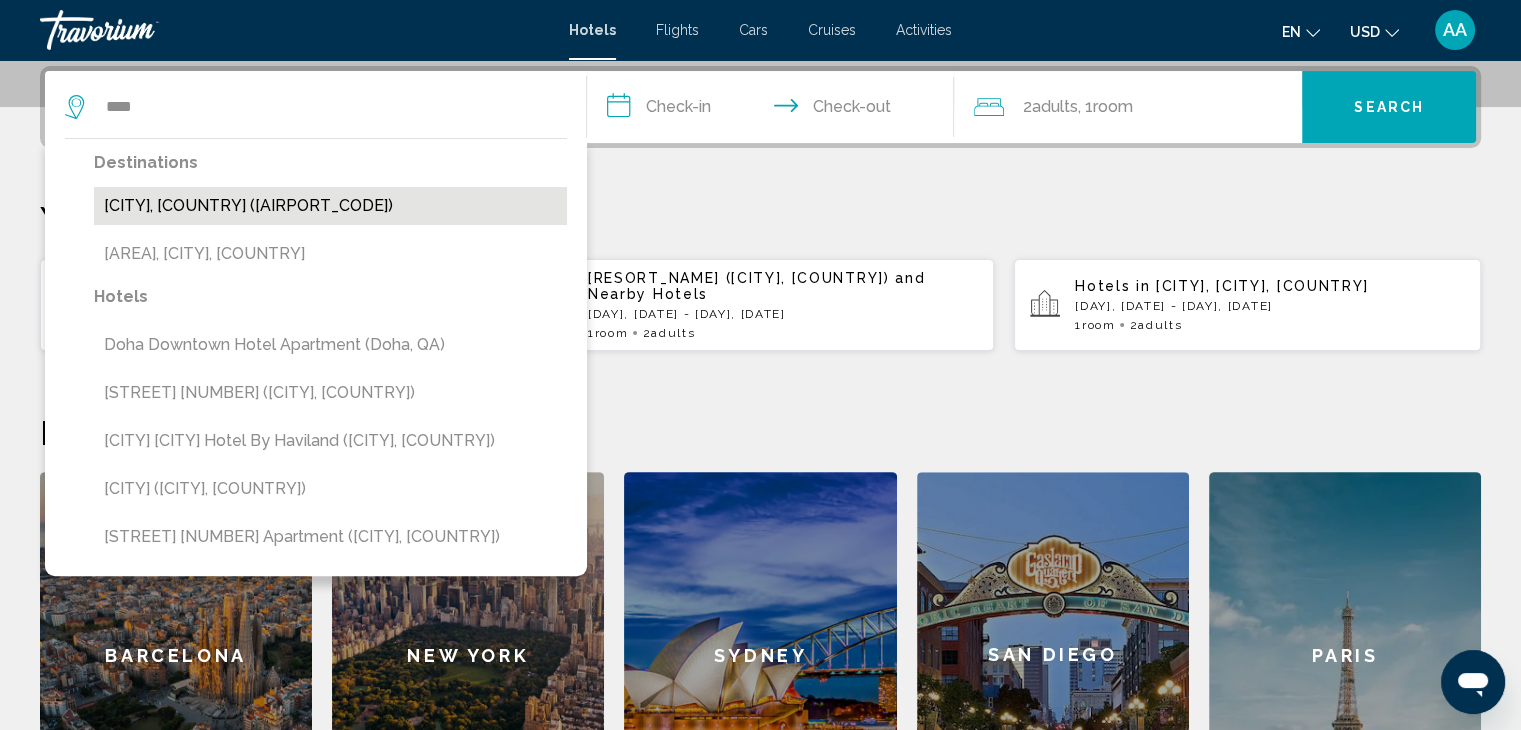 click on "[CITY], [COUNTRY] ([CODE])" at bounding box center [330, 206] 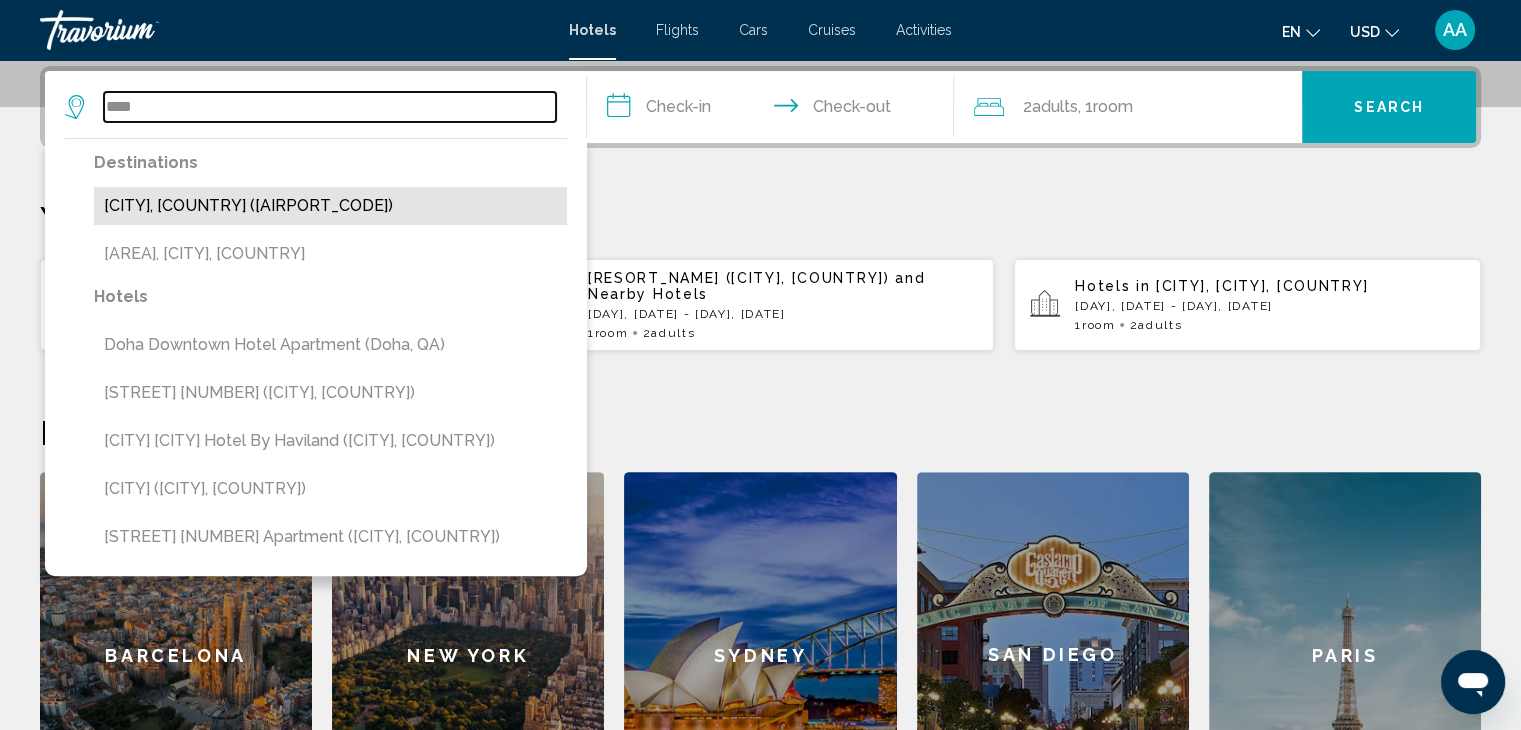 type on "**********" 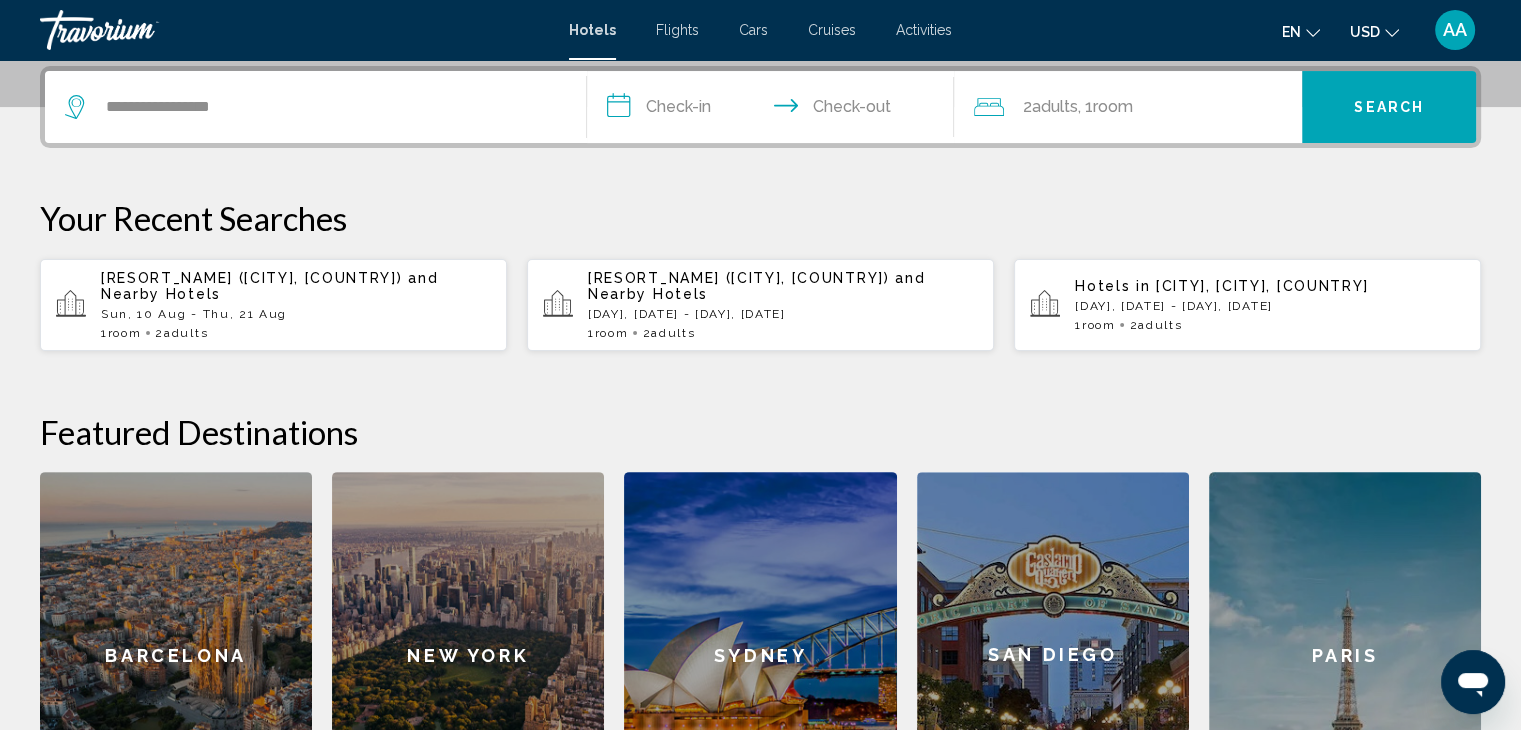 click on "**********" at bounding box center [775, 110] 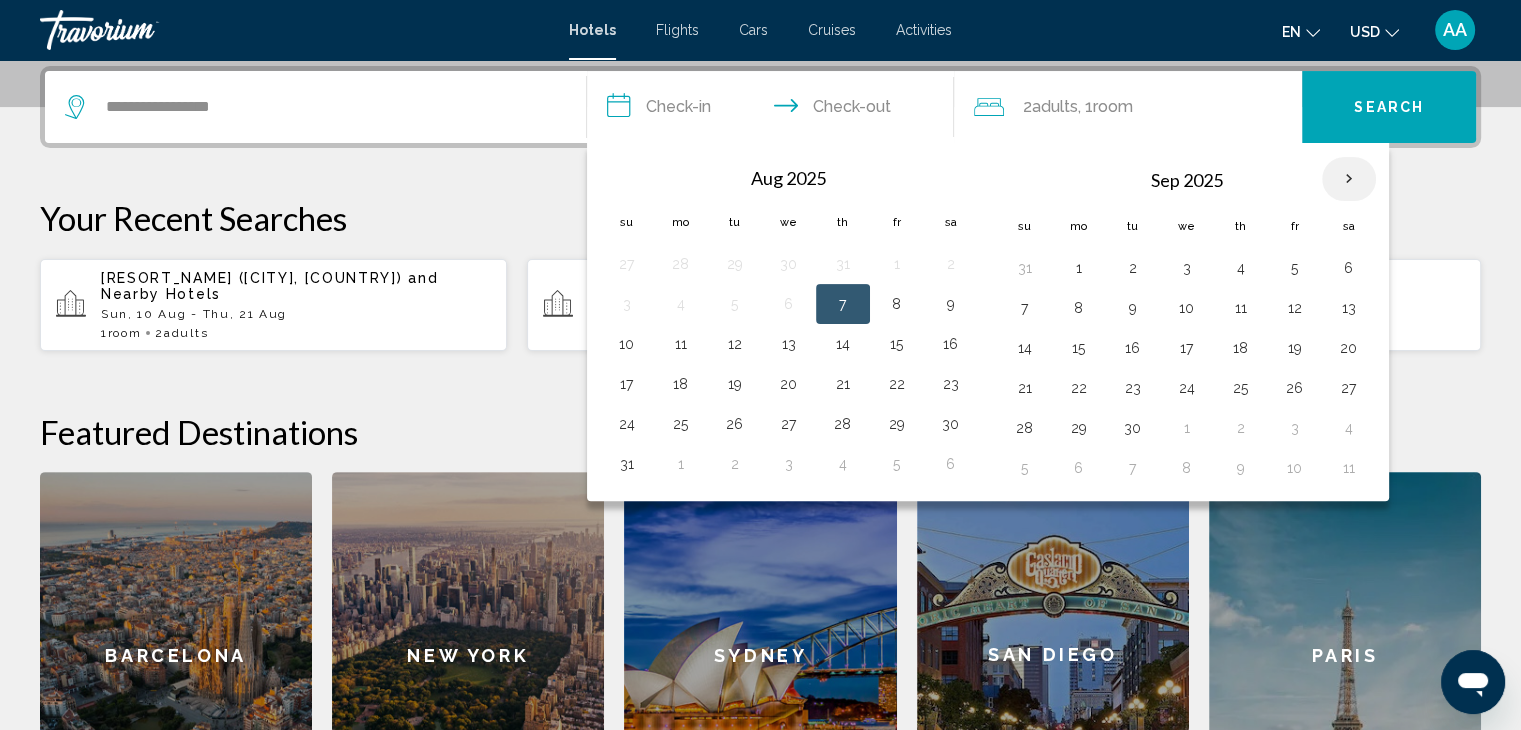 click at bounding box center (1349, 179) 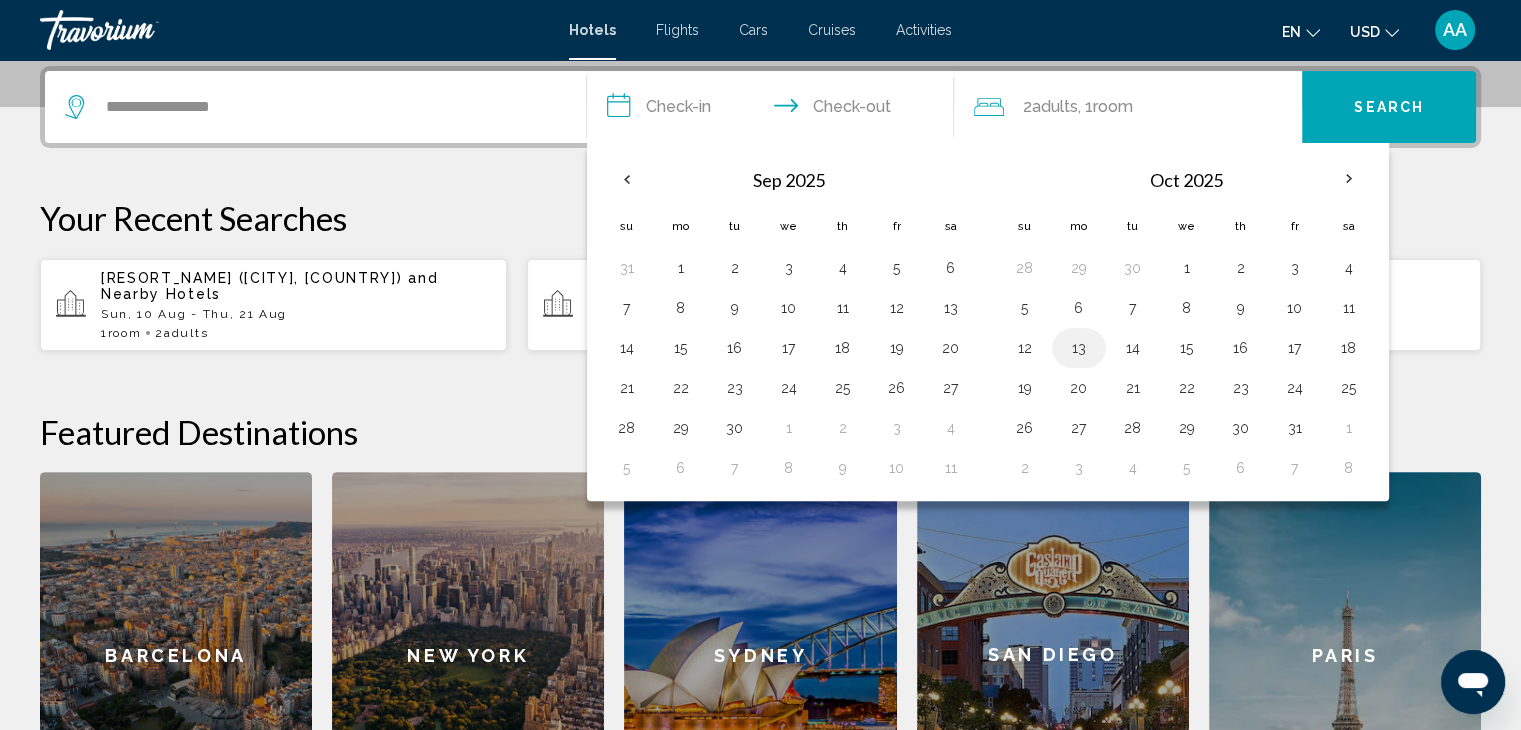 click on "13" at bounding box center [1079, 348] 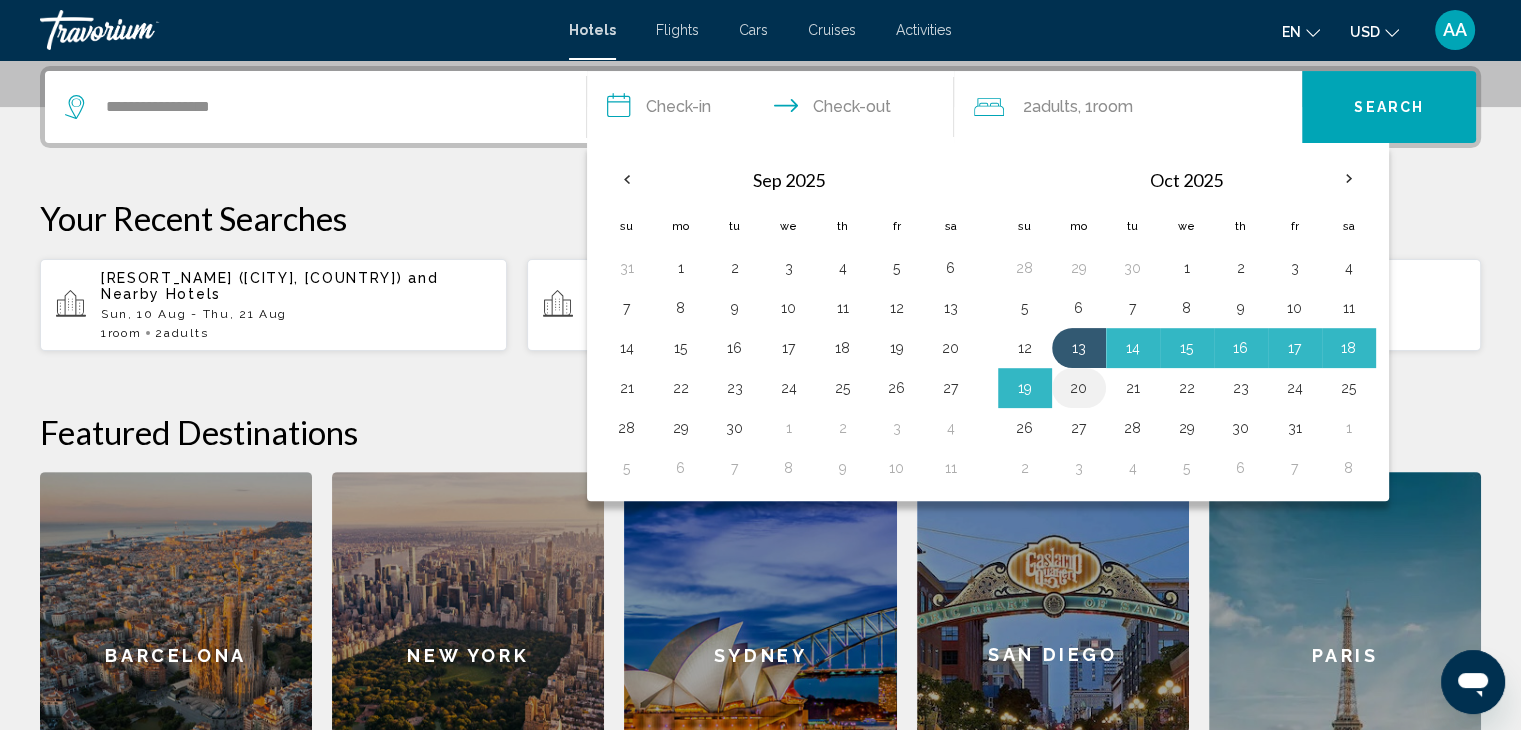 click on "20" at bounding box center [1079, 388] 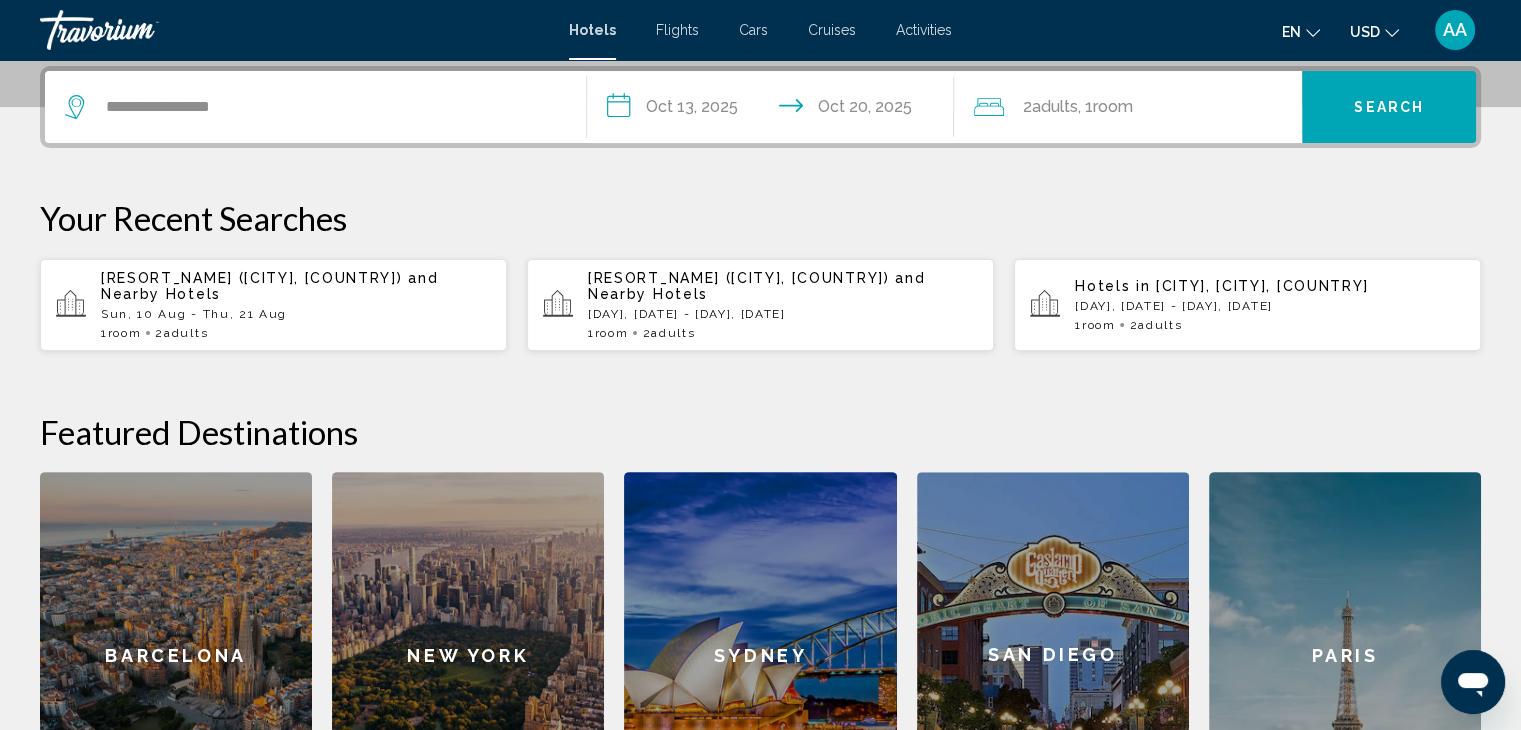 click on "Search" at bounding box center (1389, 108) 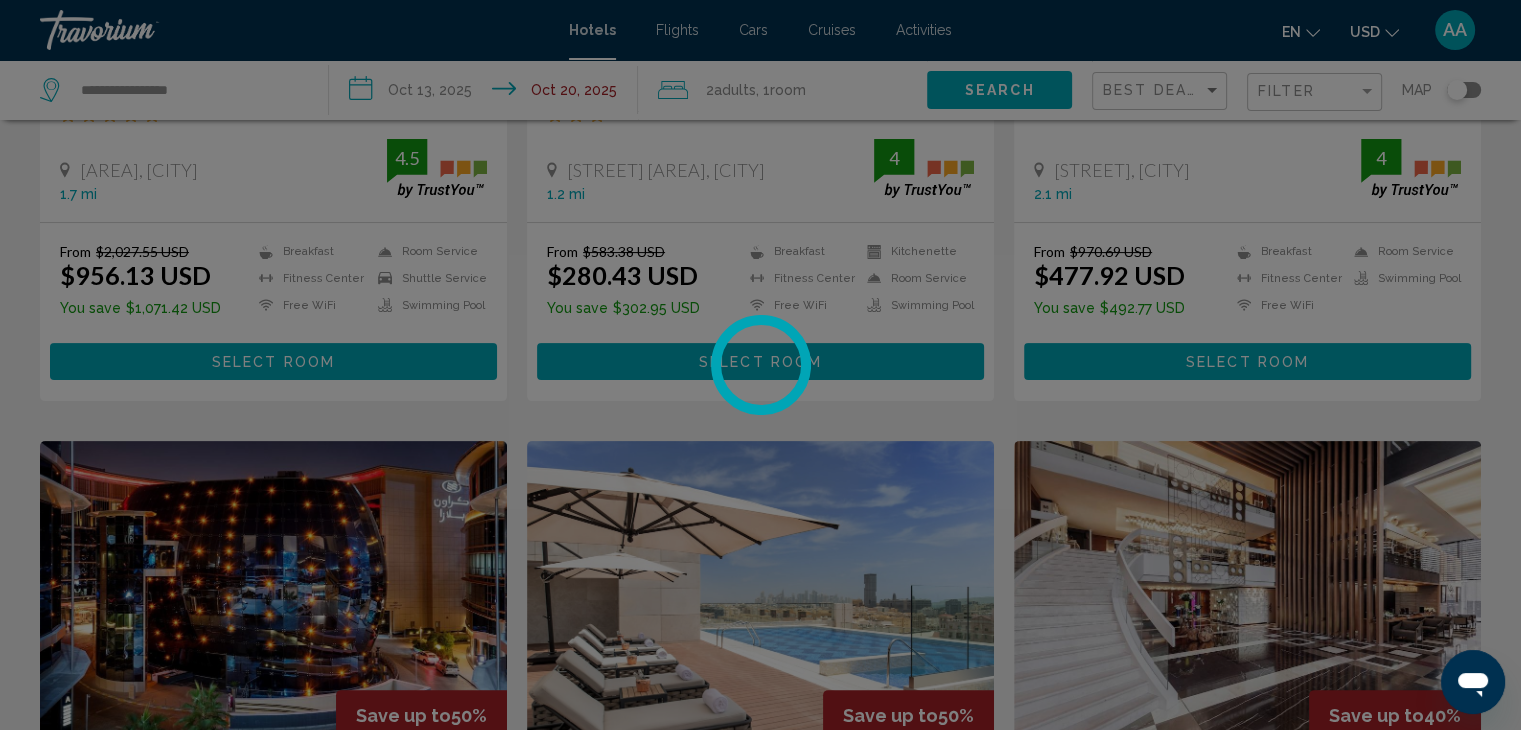 scroll, scrollTop: 0, scrollLeft: 0, axis: both 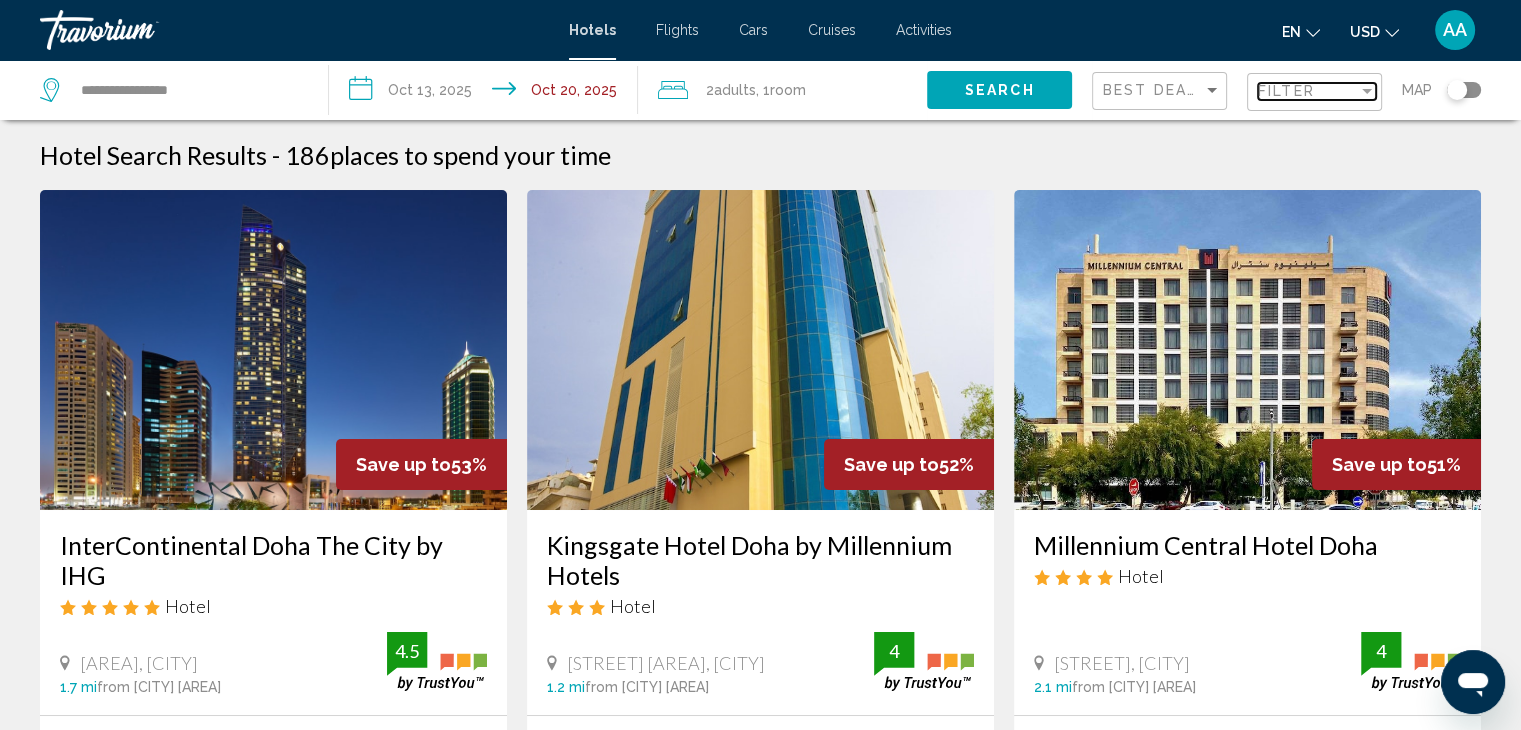 click on "Filter" at bounding box center [1286, 91] 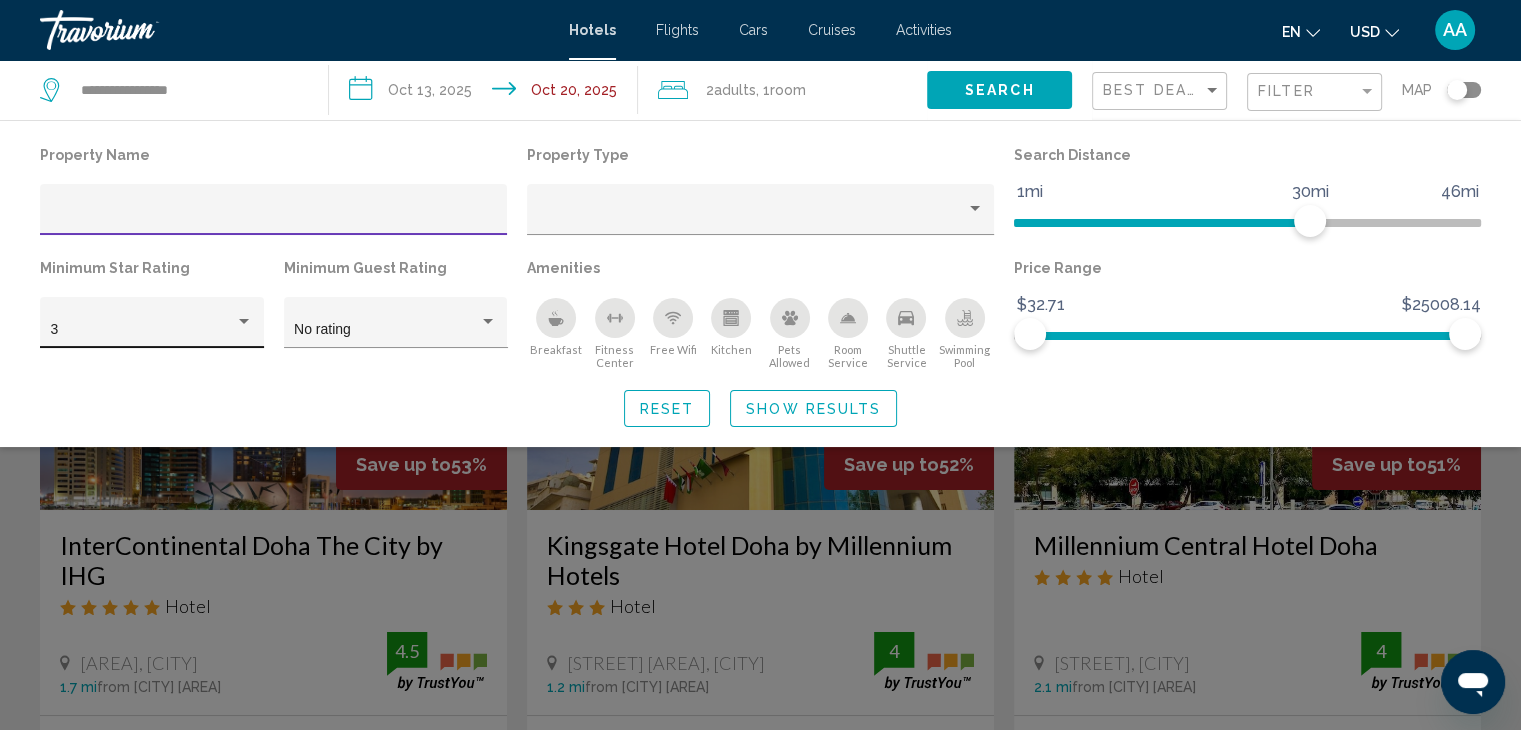 click on "3" at bounding box center (143, 330) 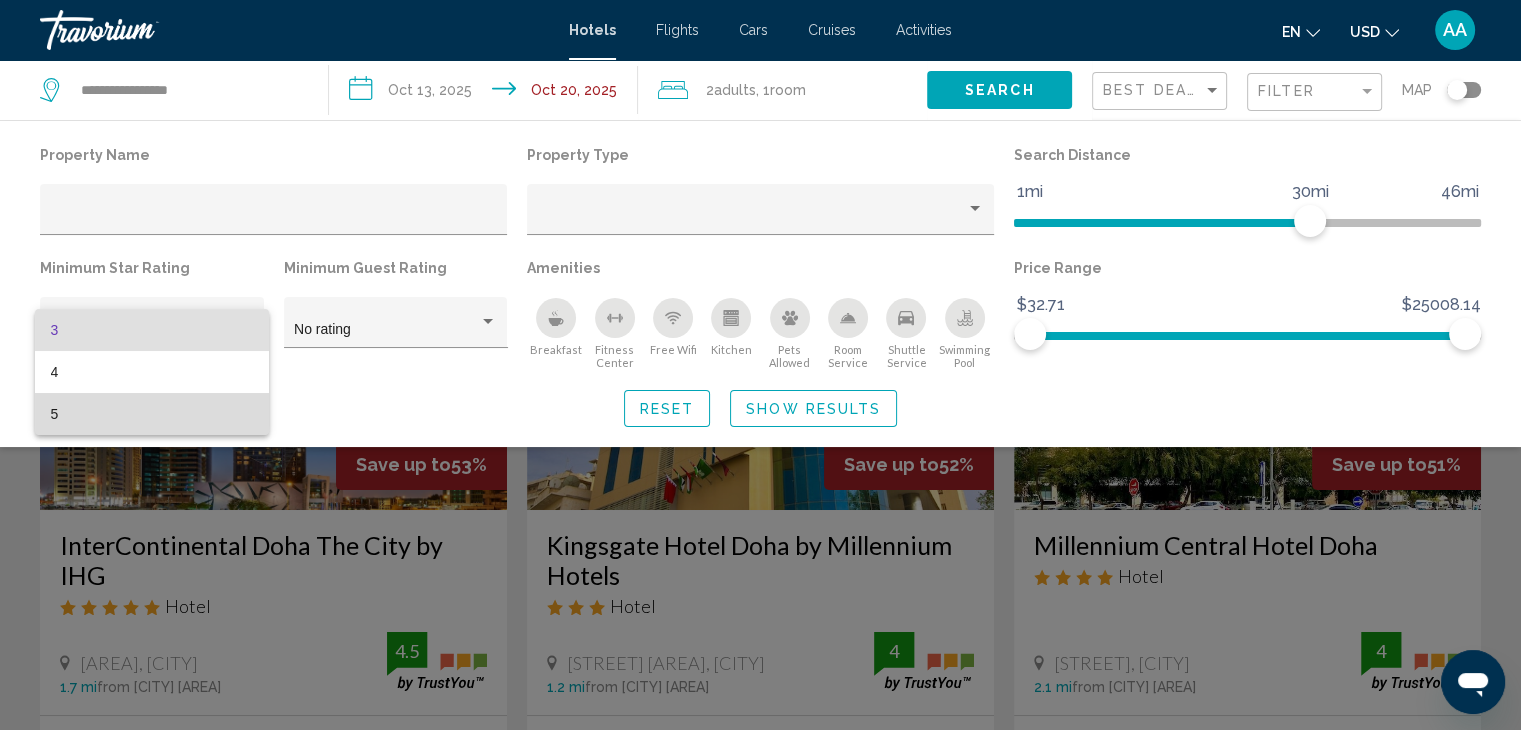 click on "5" at bounding box center (152, 414) 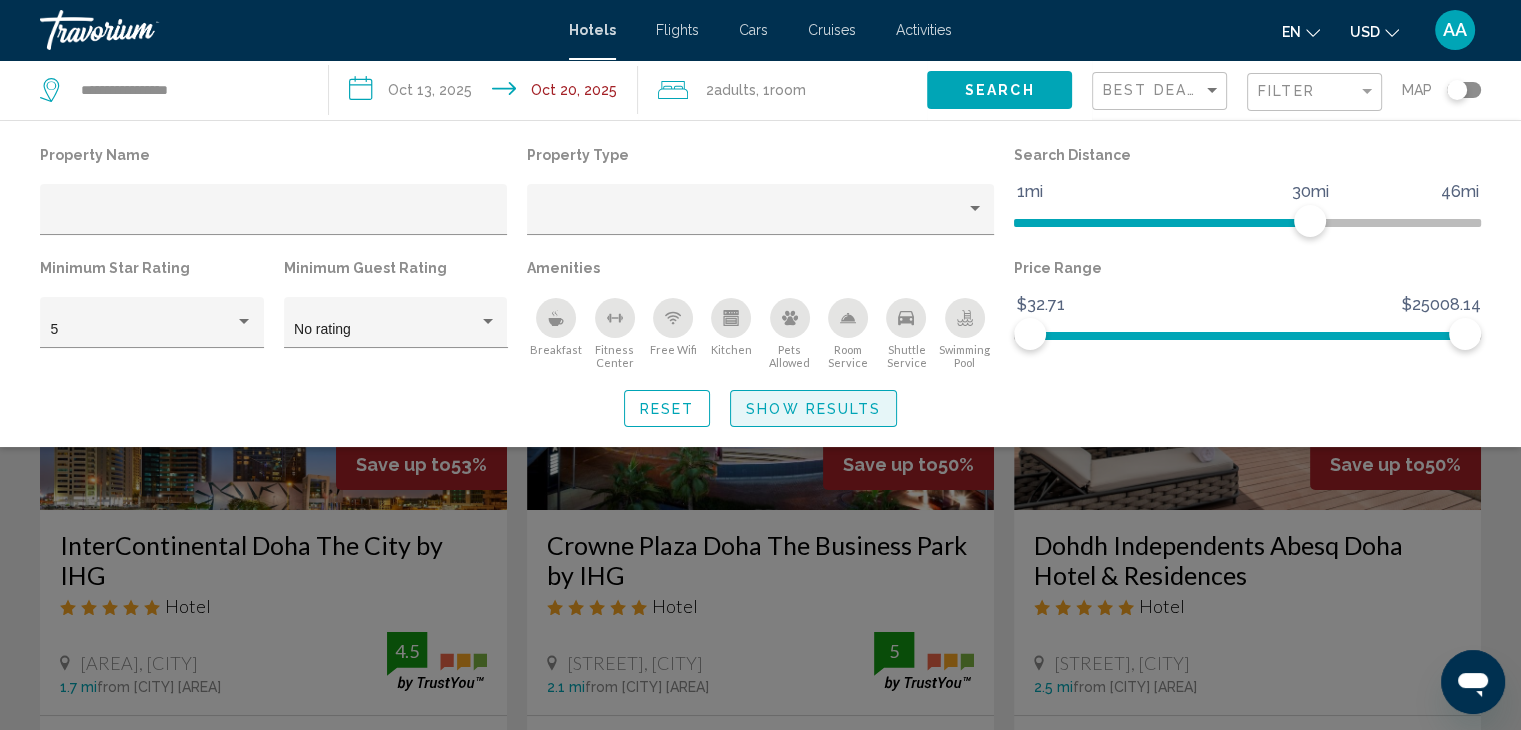 click on "Show Results" 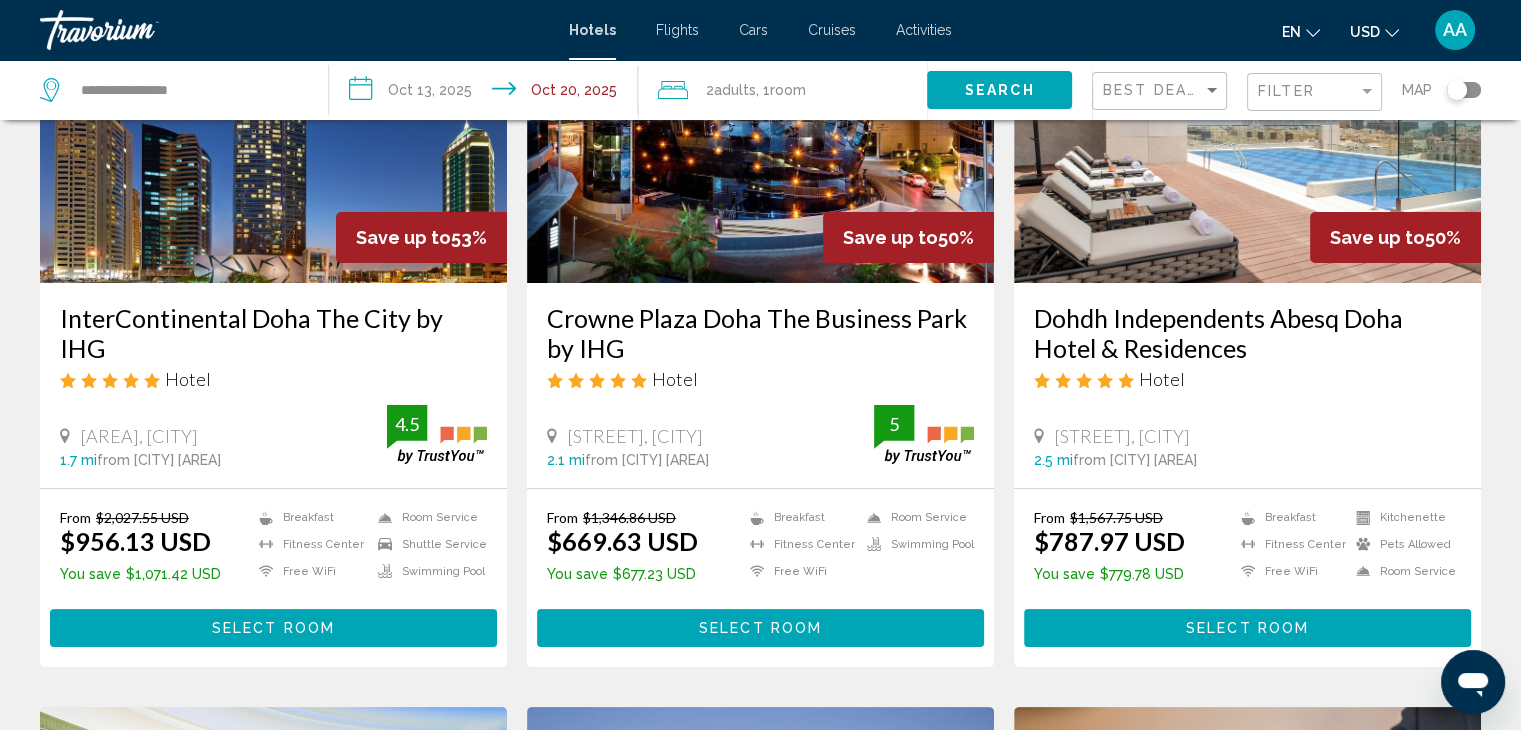 scroll, scrollTop: 243, scrollLeft: 0, axis: vertical 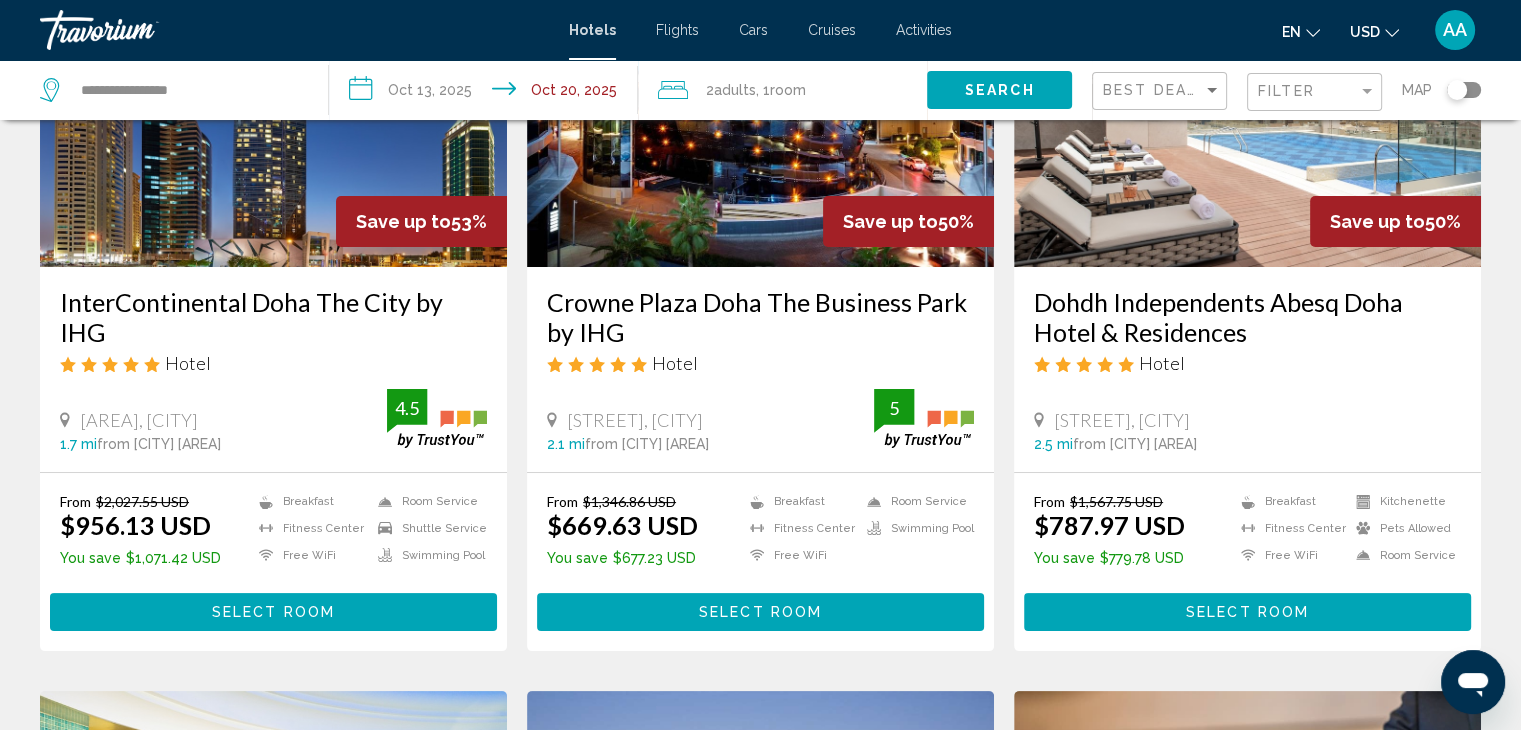 click on "Breakfast
Fitness Center
Free WiFi
Kitchenette
Pets Allowed
Room Service" at bounding box center (1346, 533) 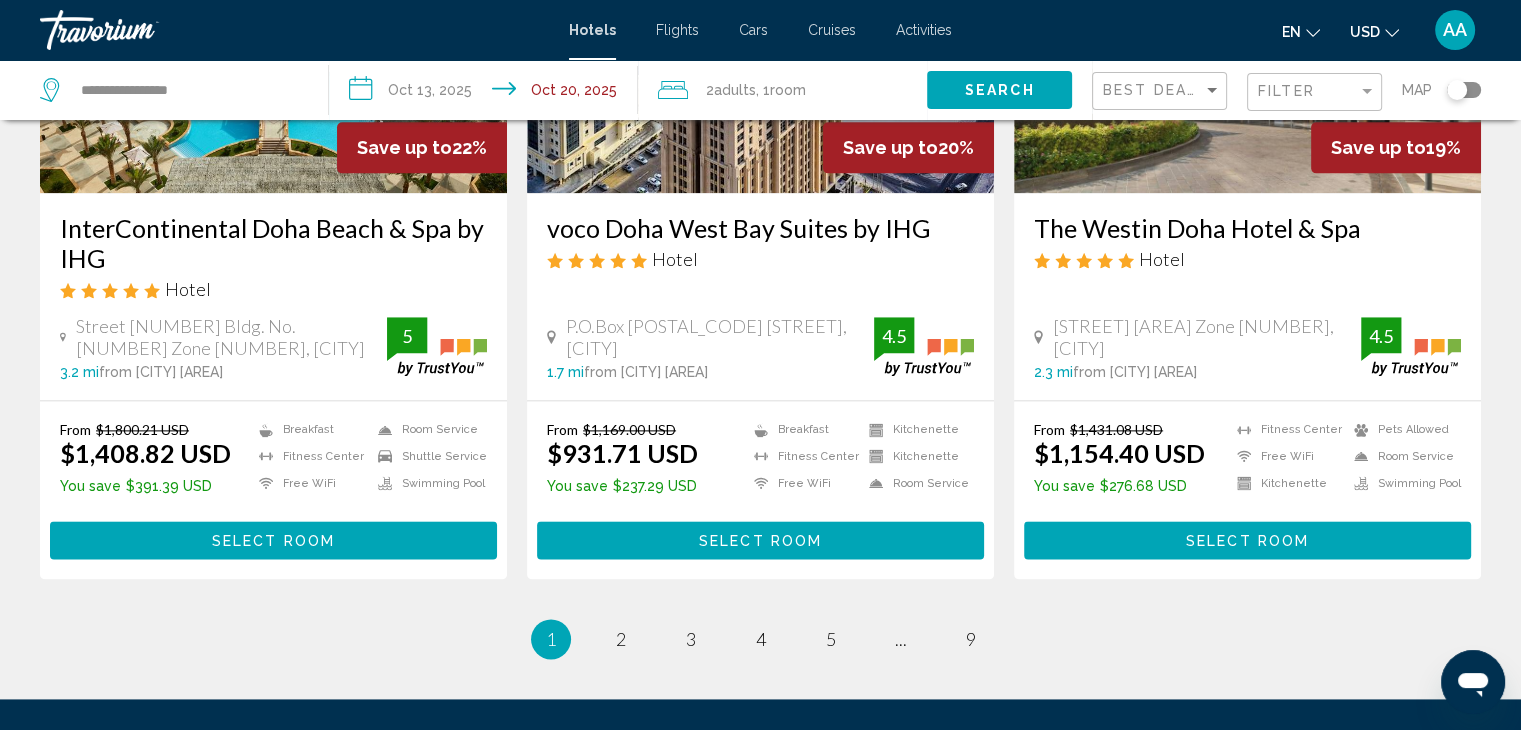 scroll, scrollTop: 2532, scrollLeft: 0, axis: vertical 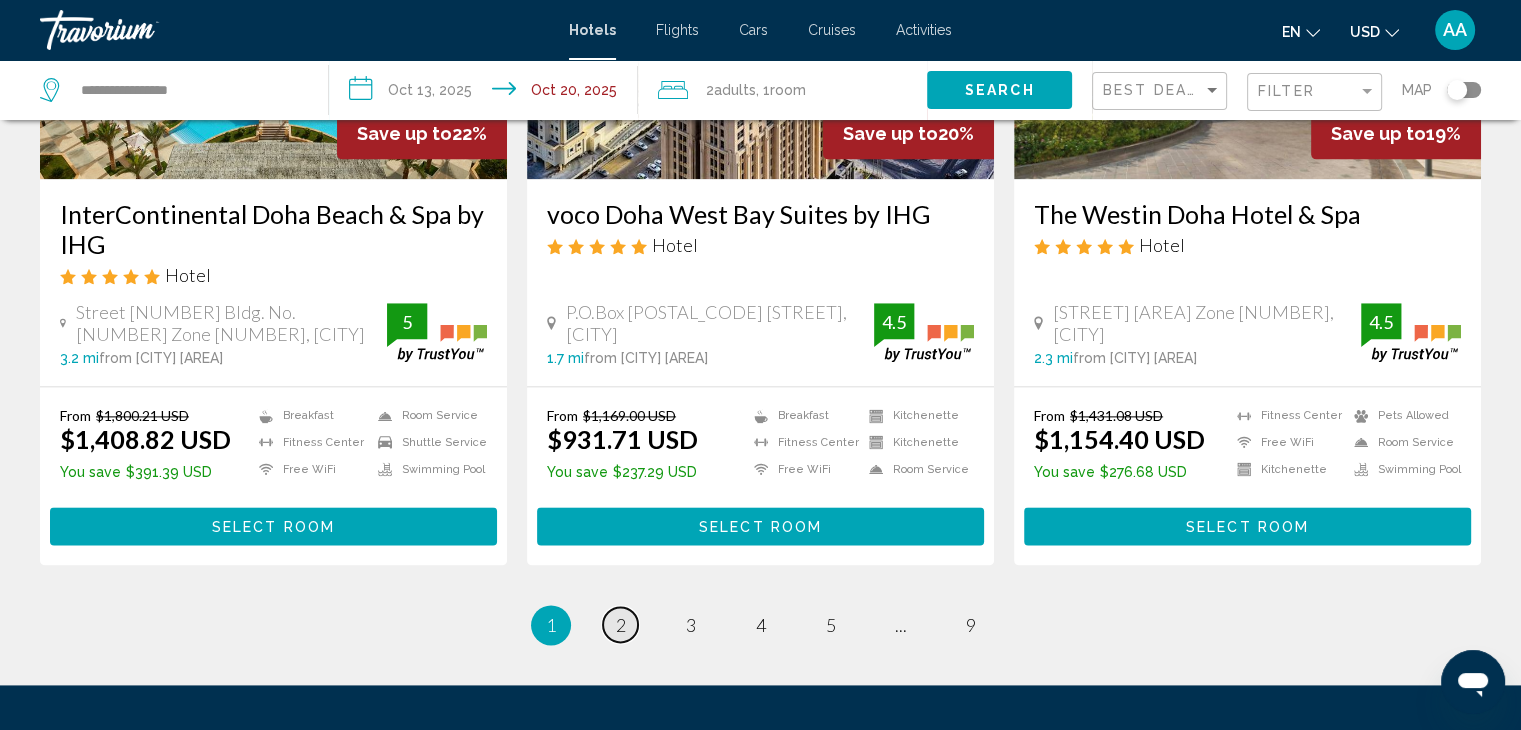 click on "page  2" at bounding box center (620, 624) 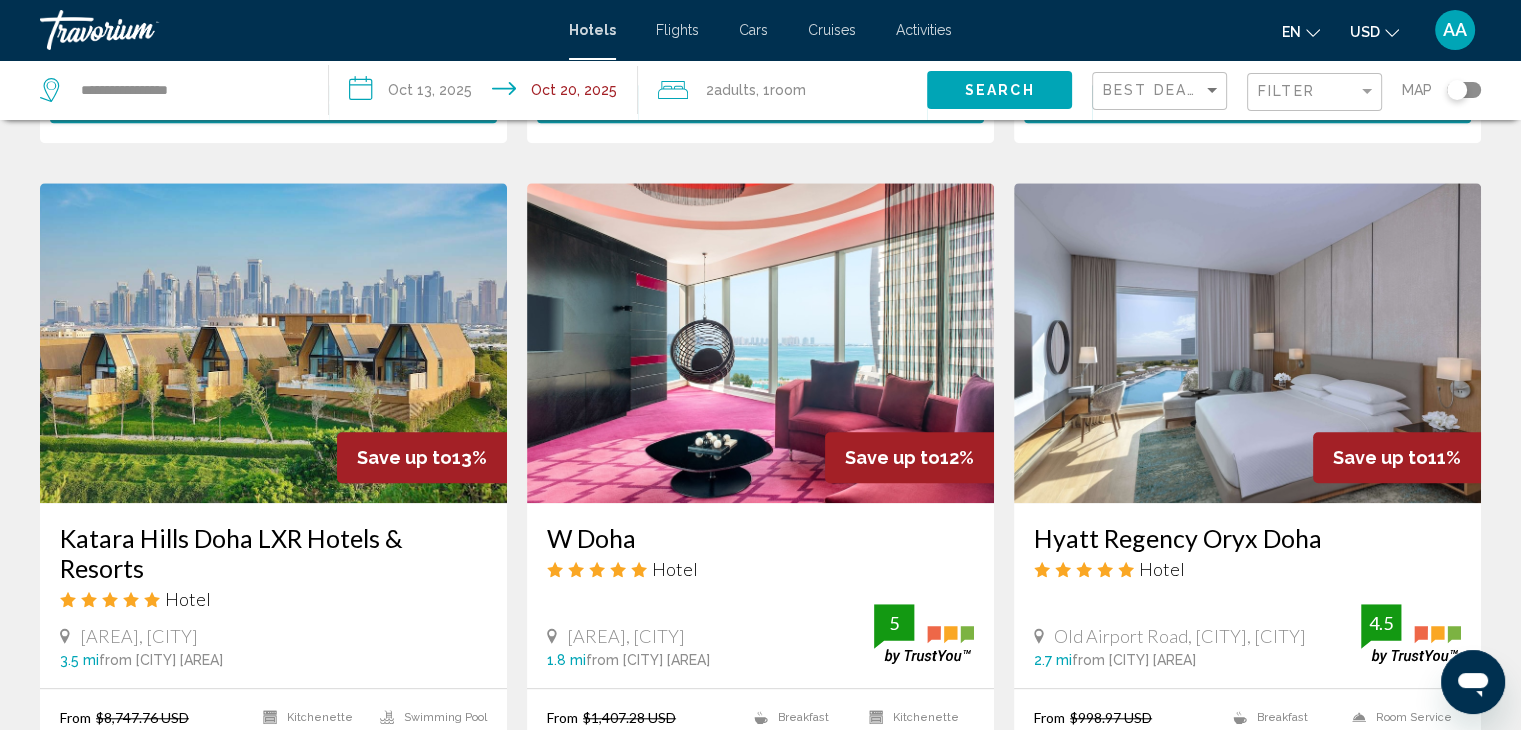 scroll, scrollTop: 1471, scrollLeft: 0, axis: vertical 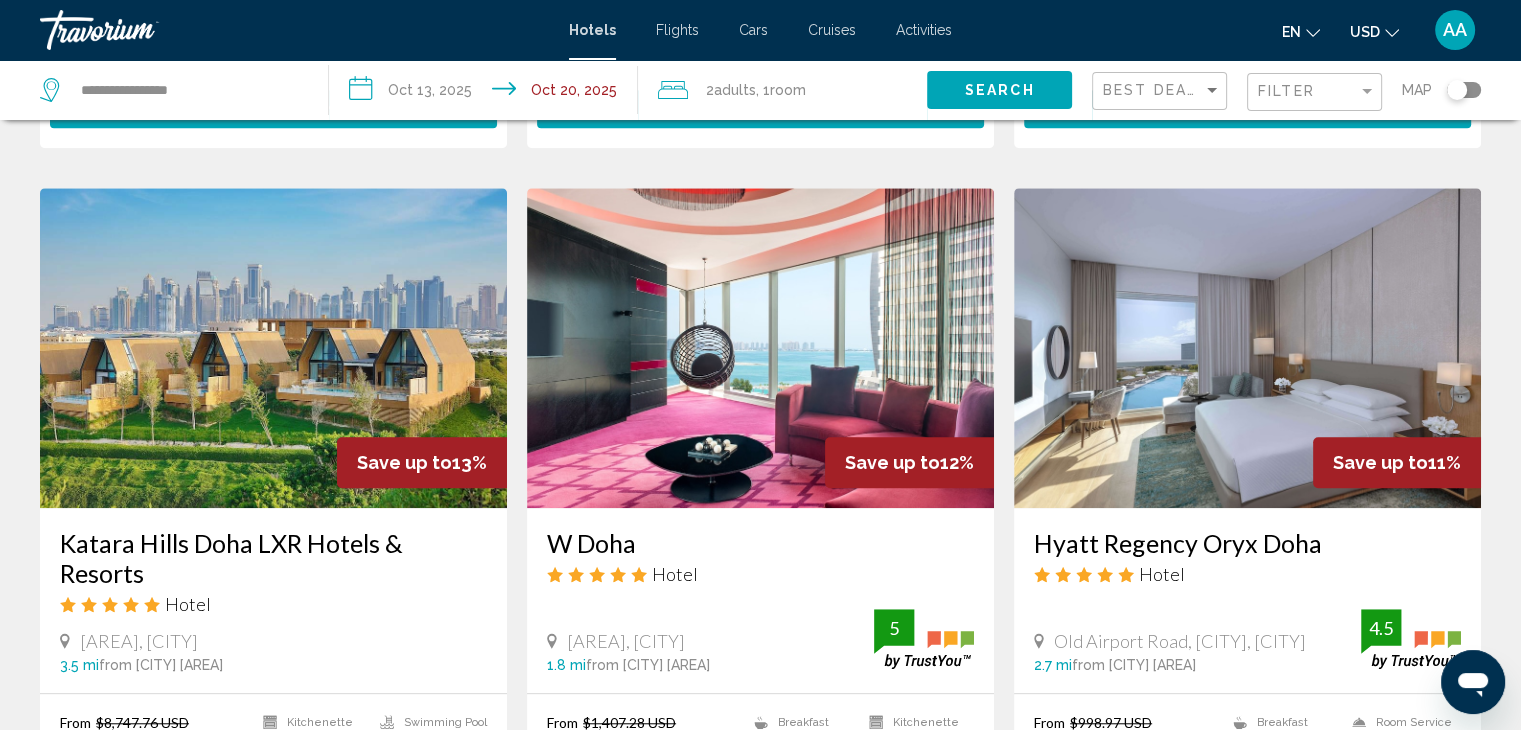 click on "Hyatt Regency Oryx Doha
Hotel" at bounding box center (1247, 564) 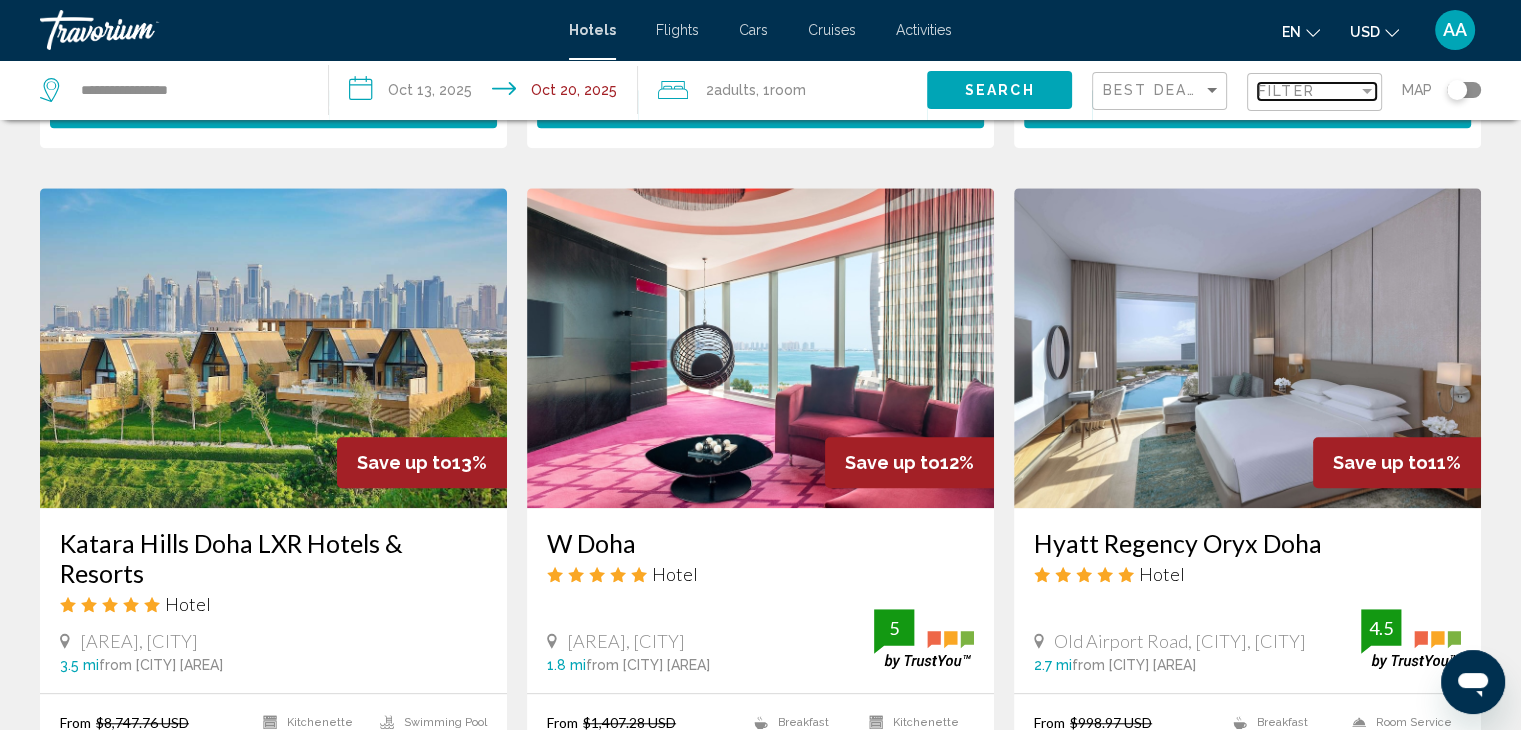 click on "Filter" at bounding box center [1308, 91] 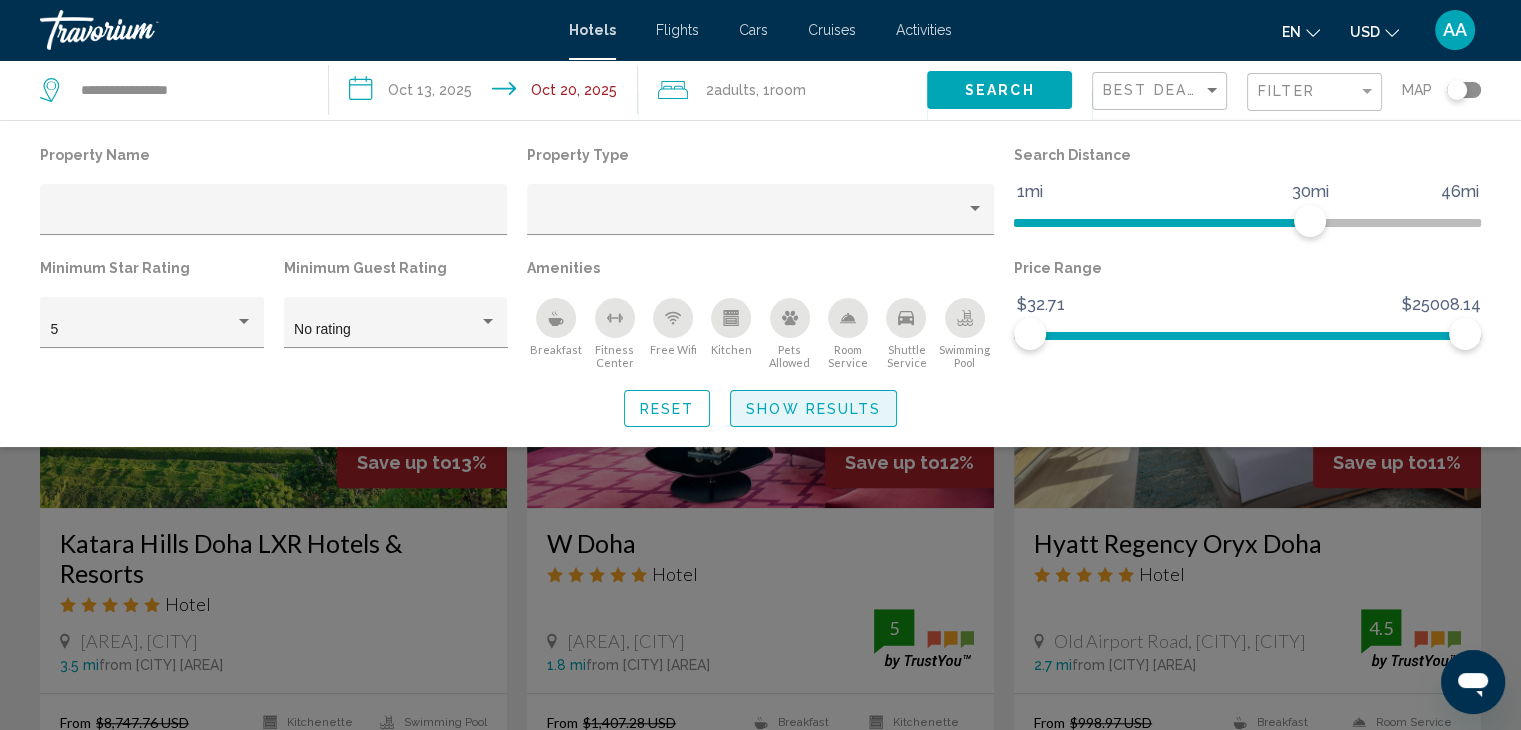 click on "Show Results" 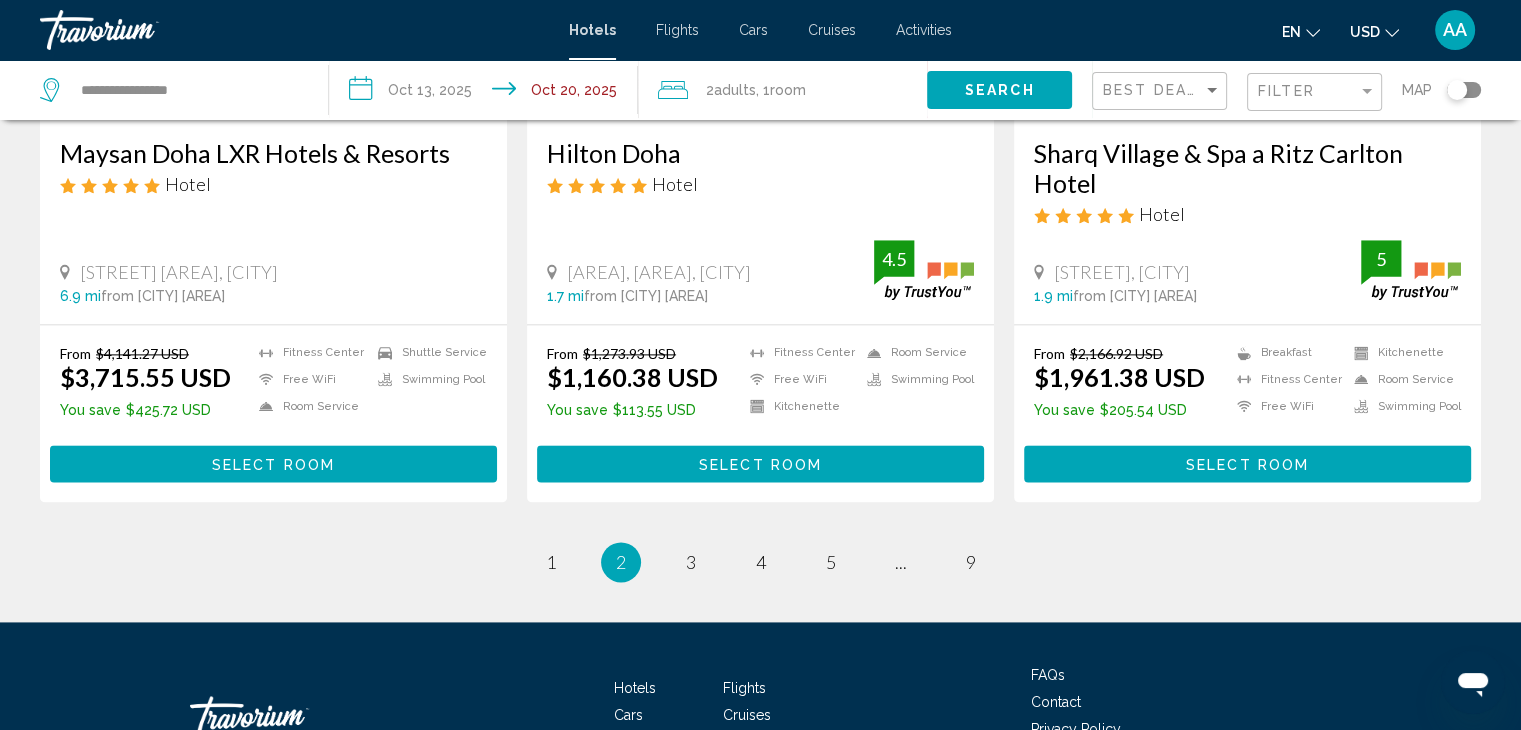 scroll, scrollTop: 2600, scrollLeft: 0, axis: vertical 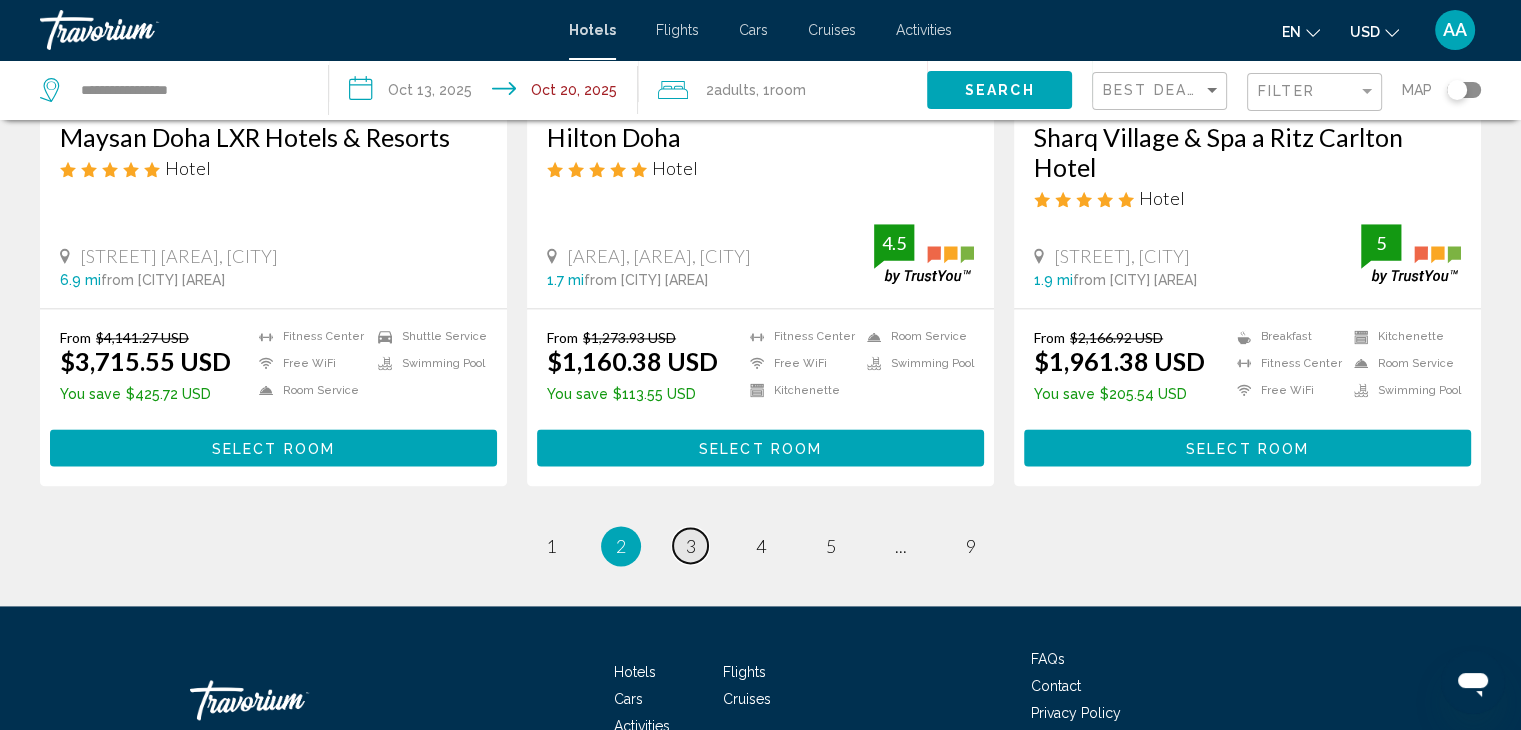 click on "3" at bounding box center [691, 546] 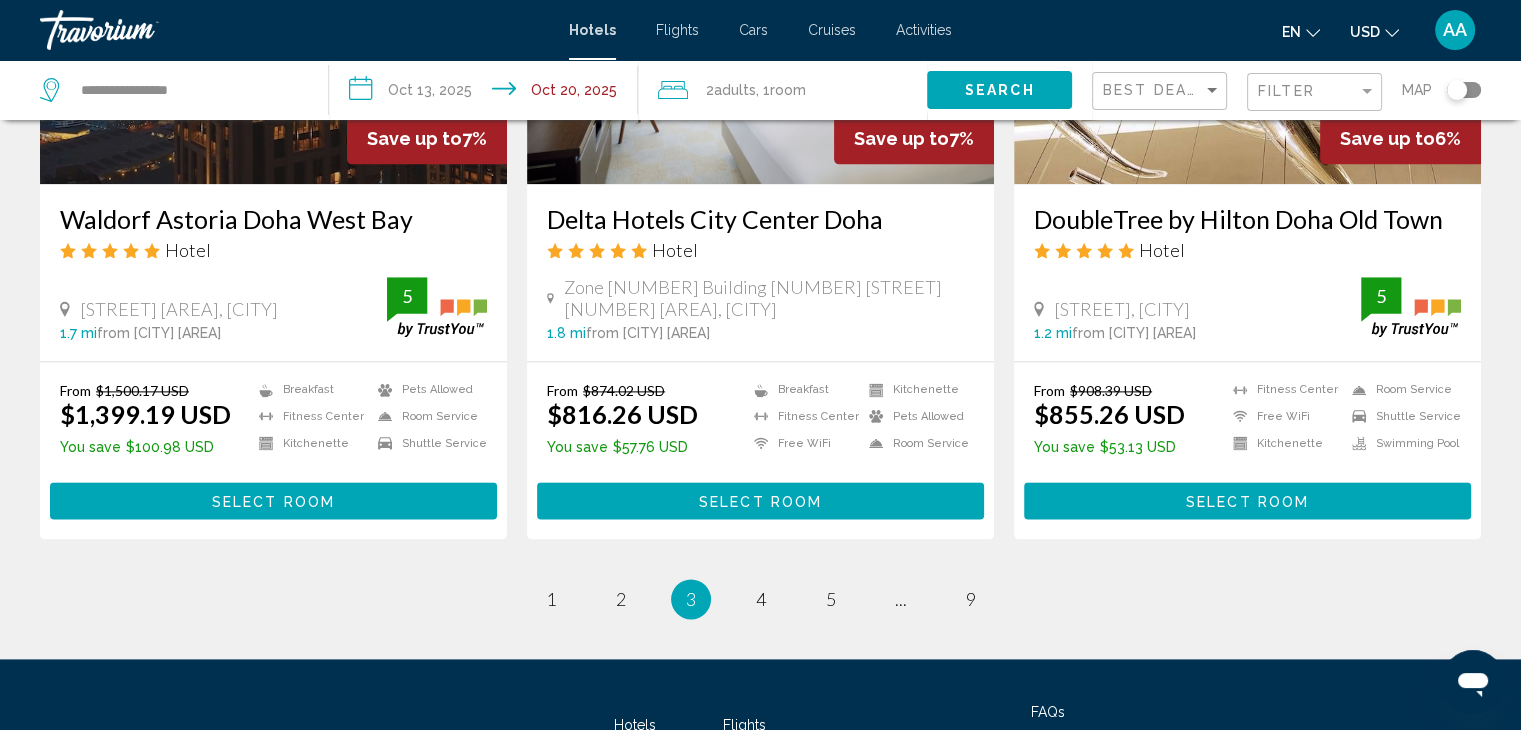 scroll, scrollTop: 2592, scrollLeft: 0, axis: vertical 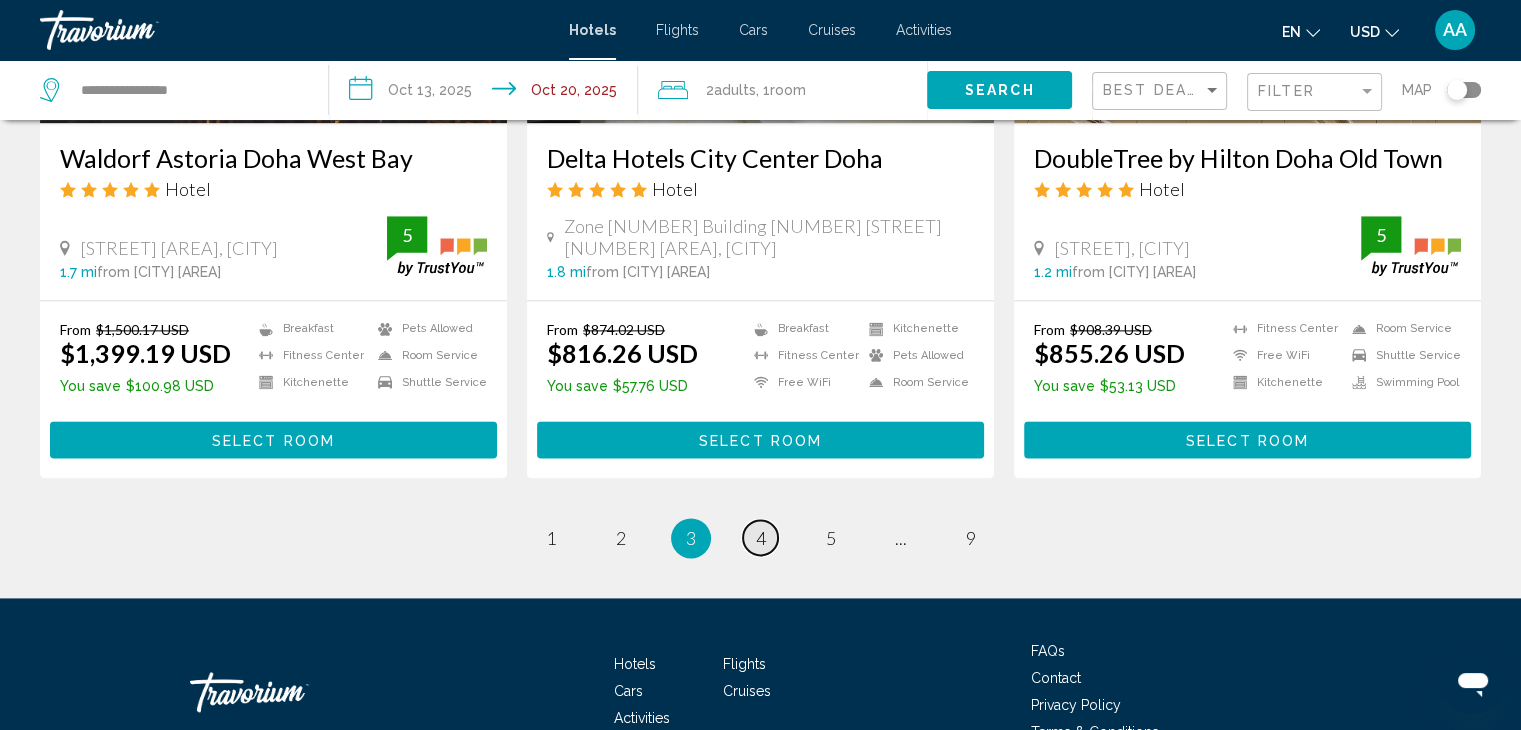 click on "4" at bounding box center (761, 538) 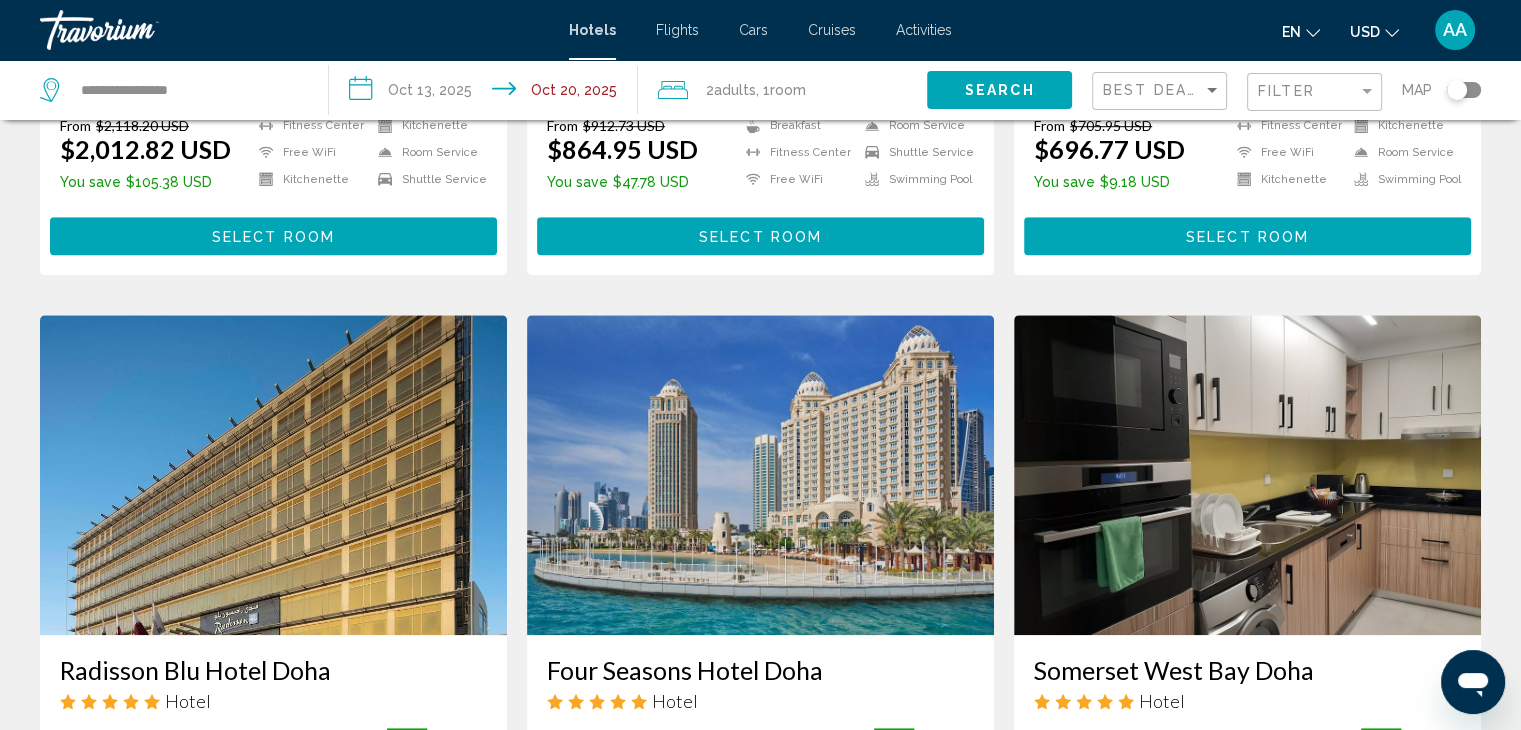 scroll, scrollTop: 1355, scrollLeft: 0, axis: vertical 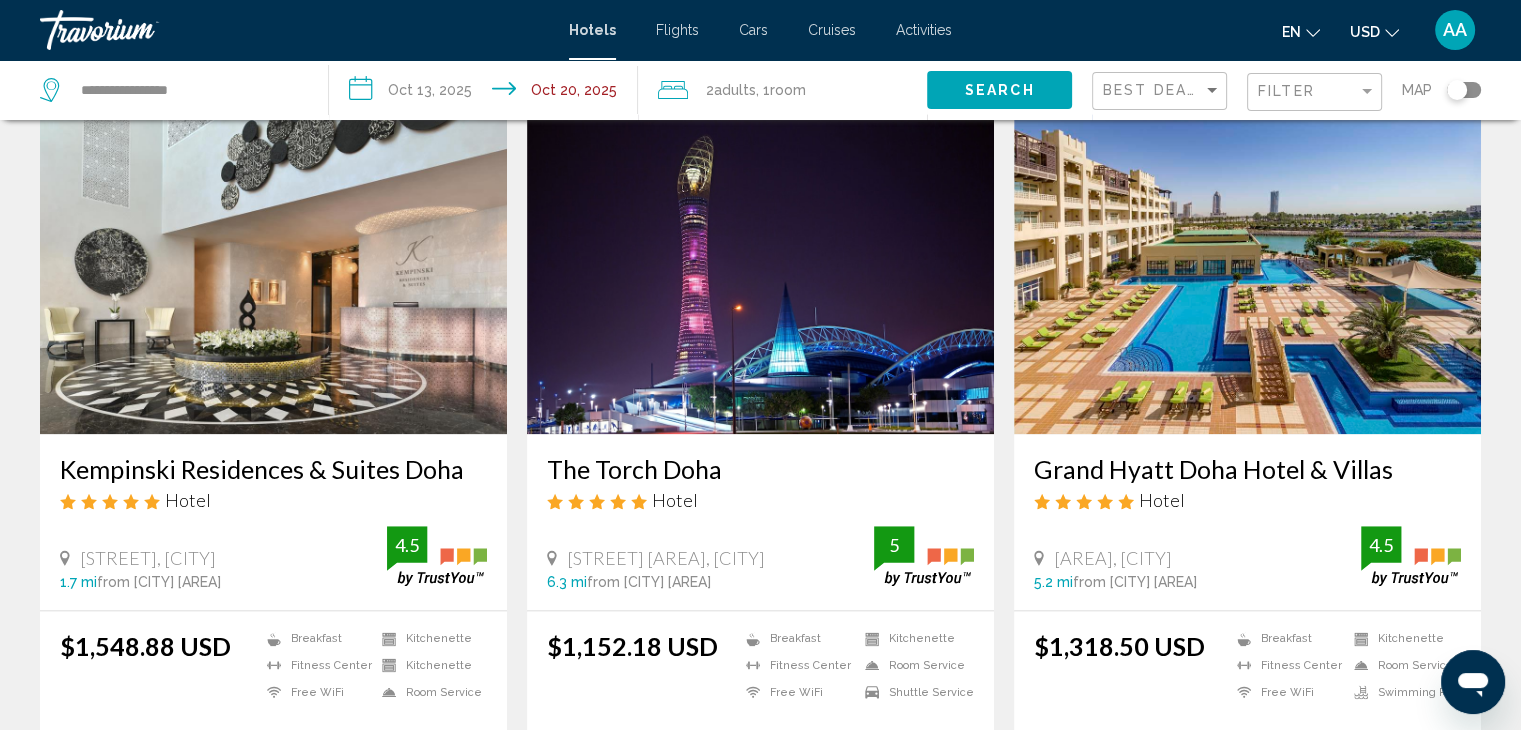 click at bounding box center (1411, 555) 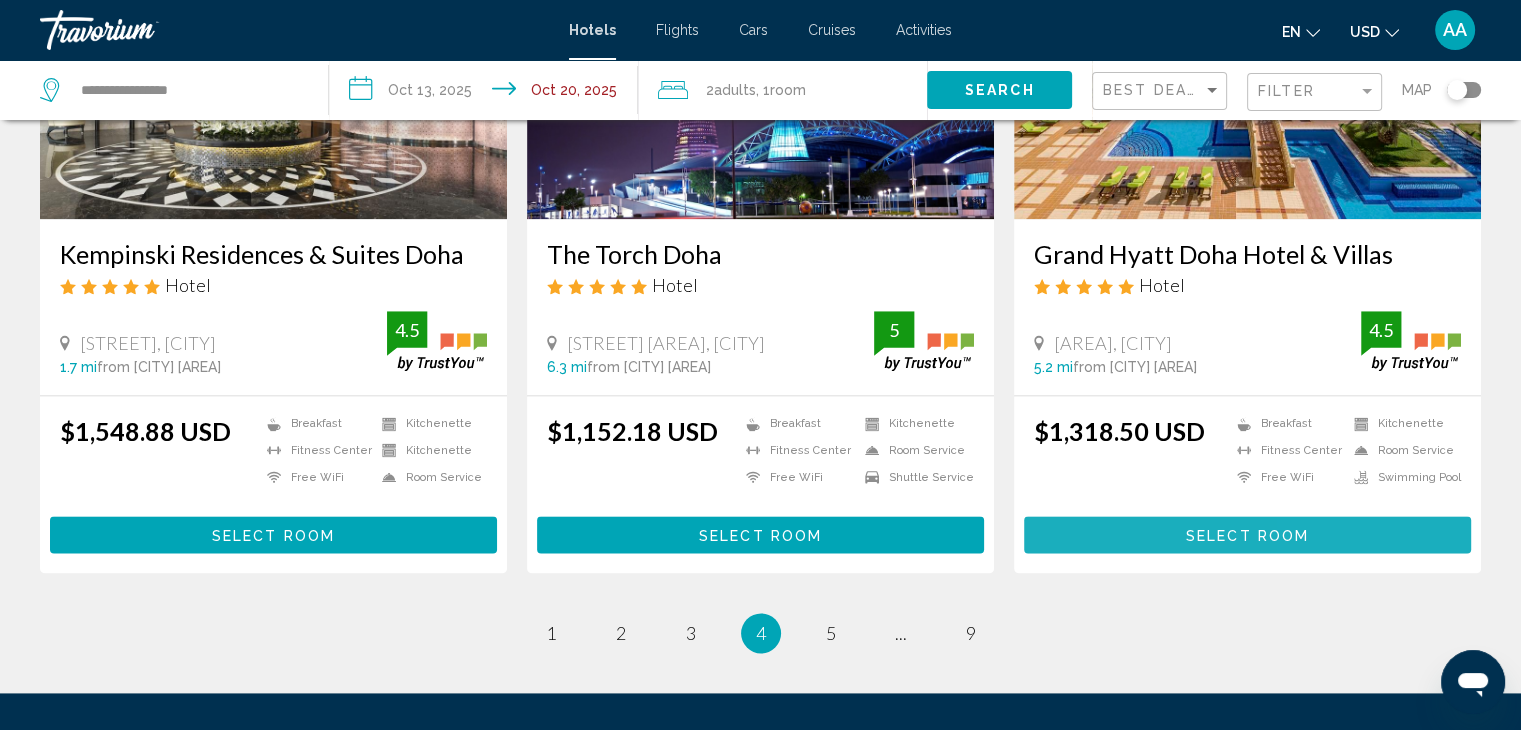 scroll, scrollTop: 2498, scrollLeft: 0, axis: vertical 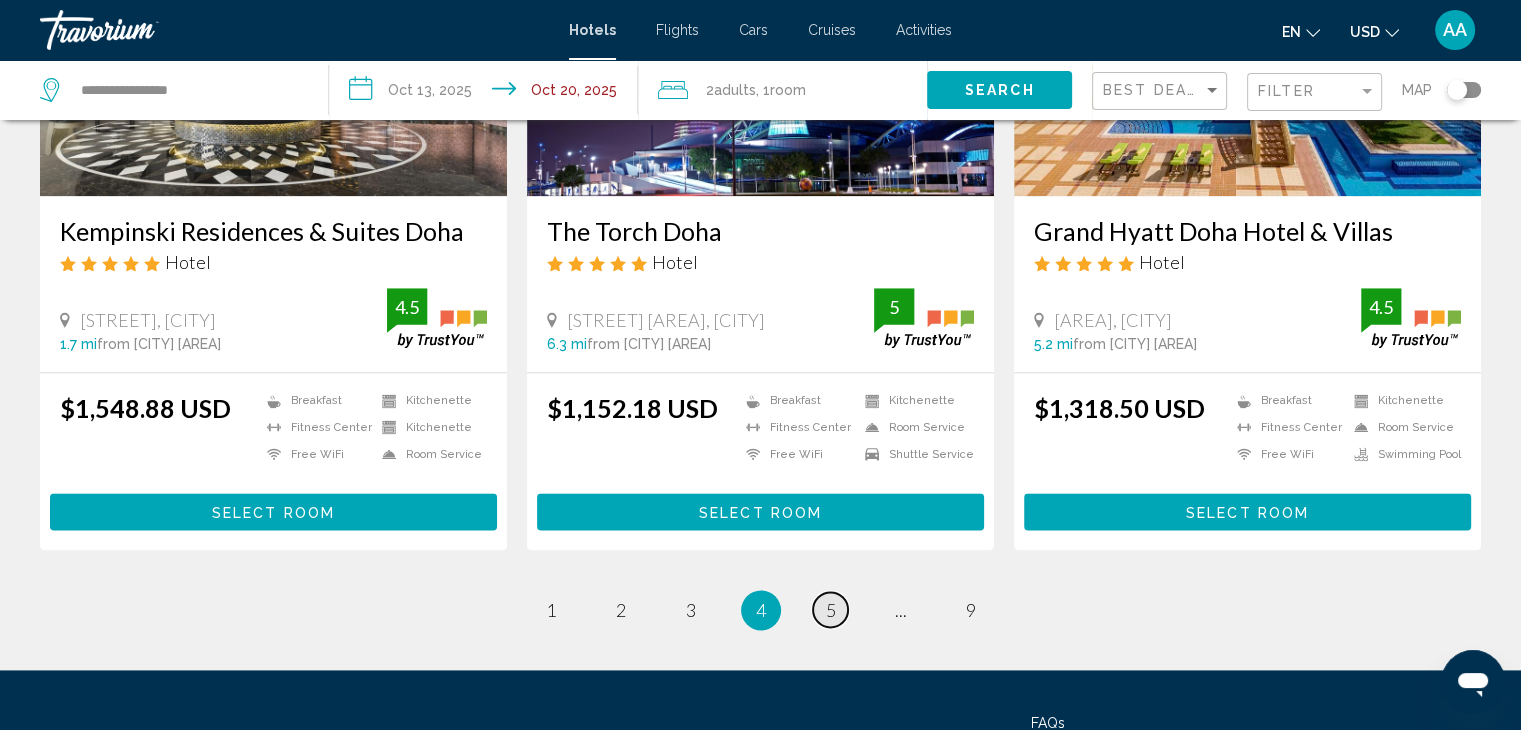 click on "5" at bounding box center (831, 610) 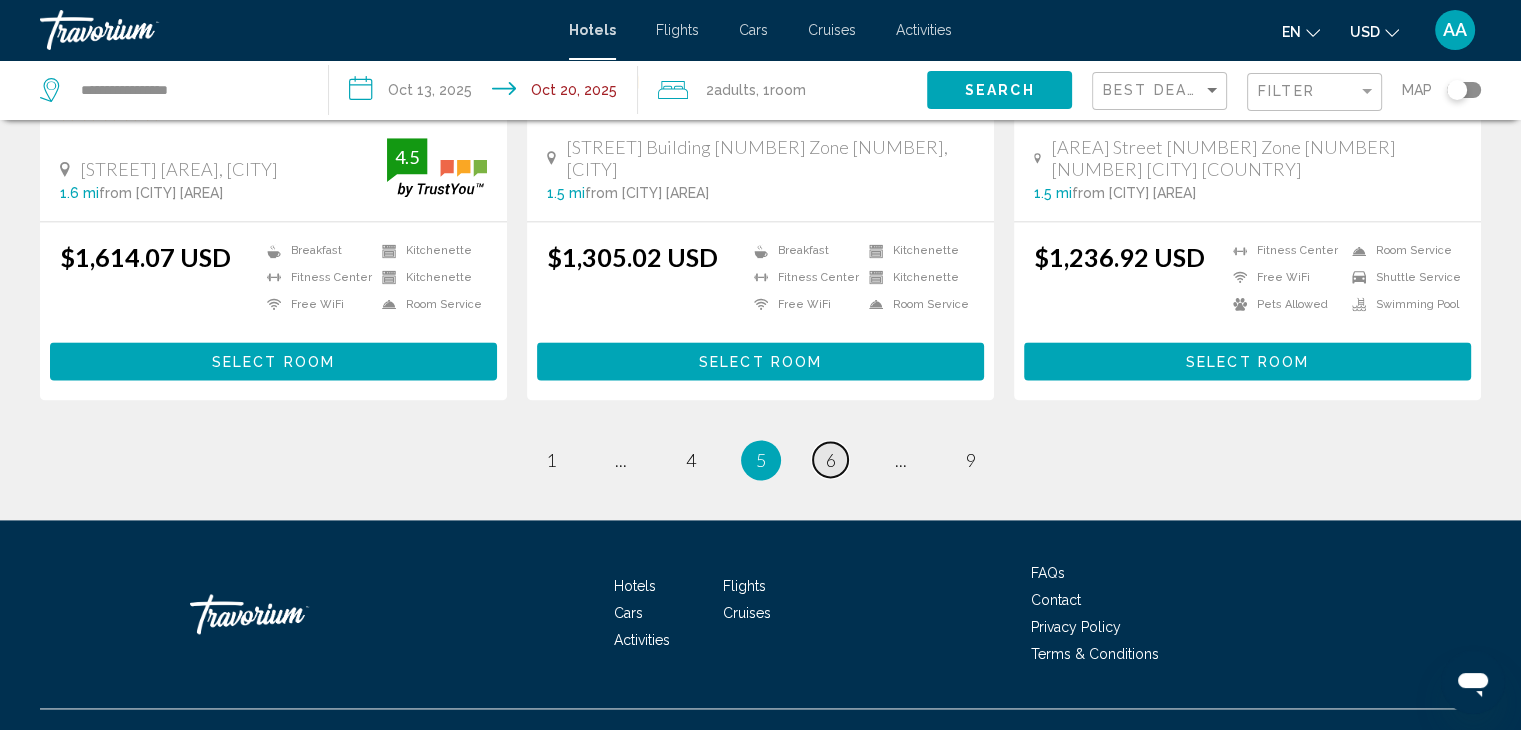 scroll, scrollTop: 2700, scrollLeft: 0, axis: vertical 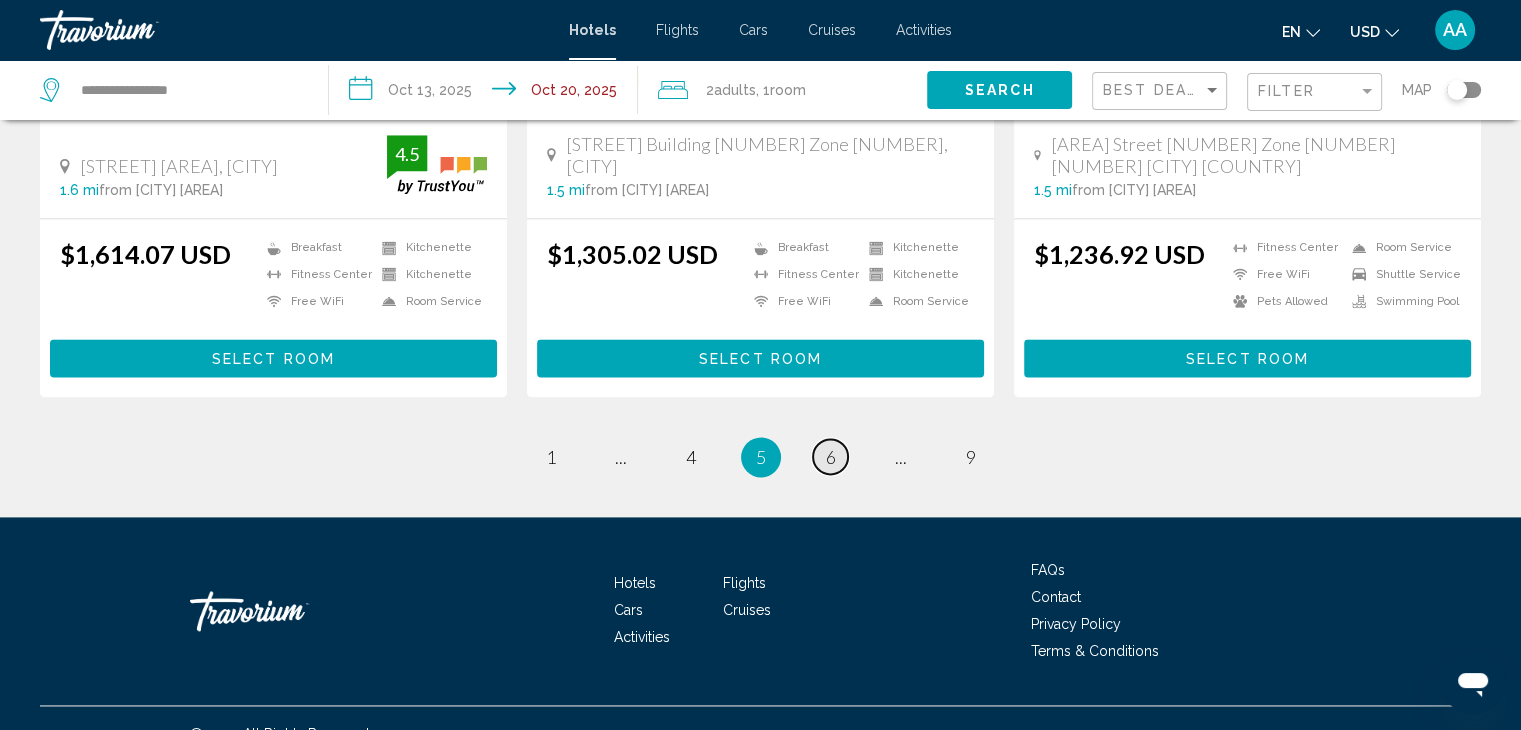 click on "page  6" at bounding box center (830, 456) 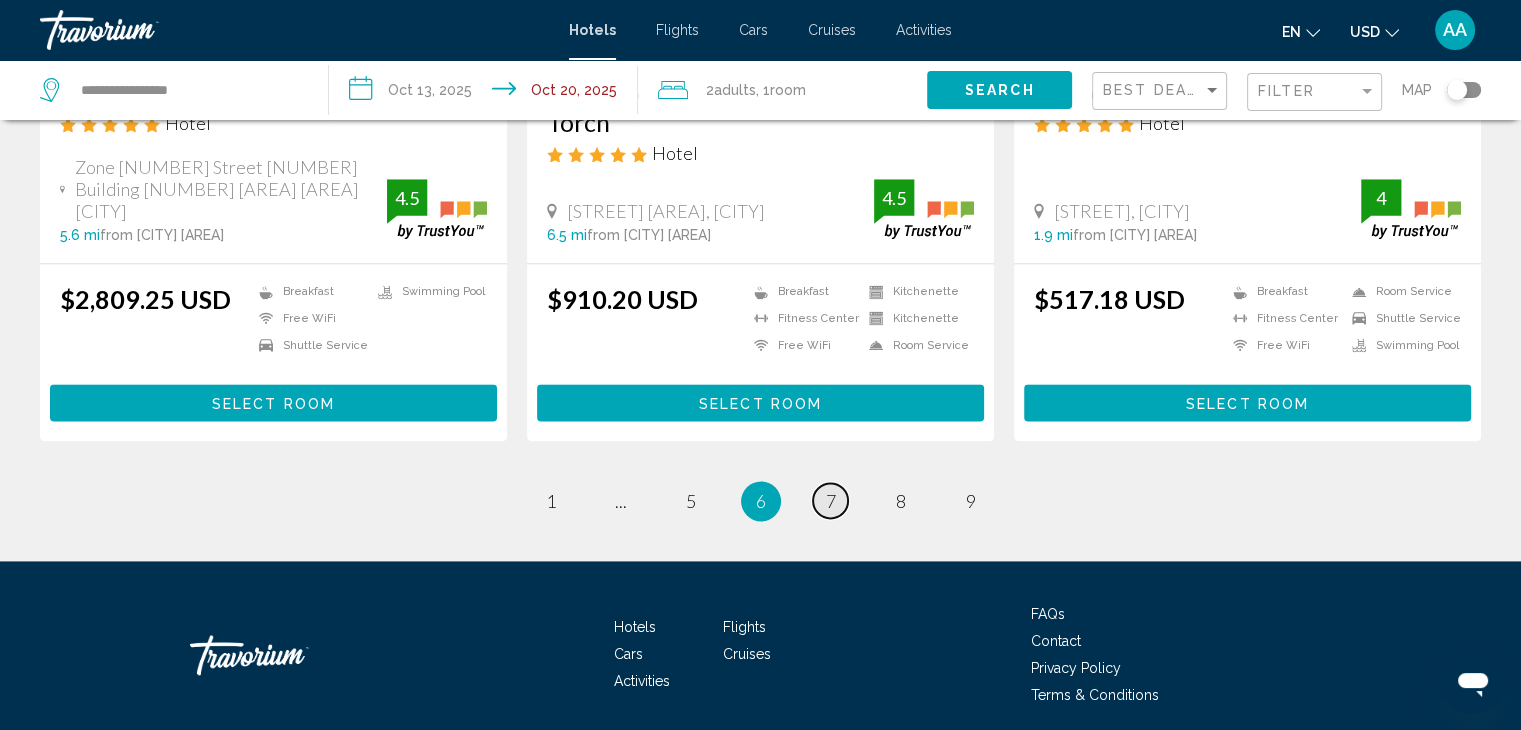 scroll, scrollTop: 2616, scrollLeft: 0, axis: vertical 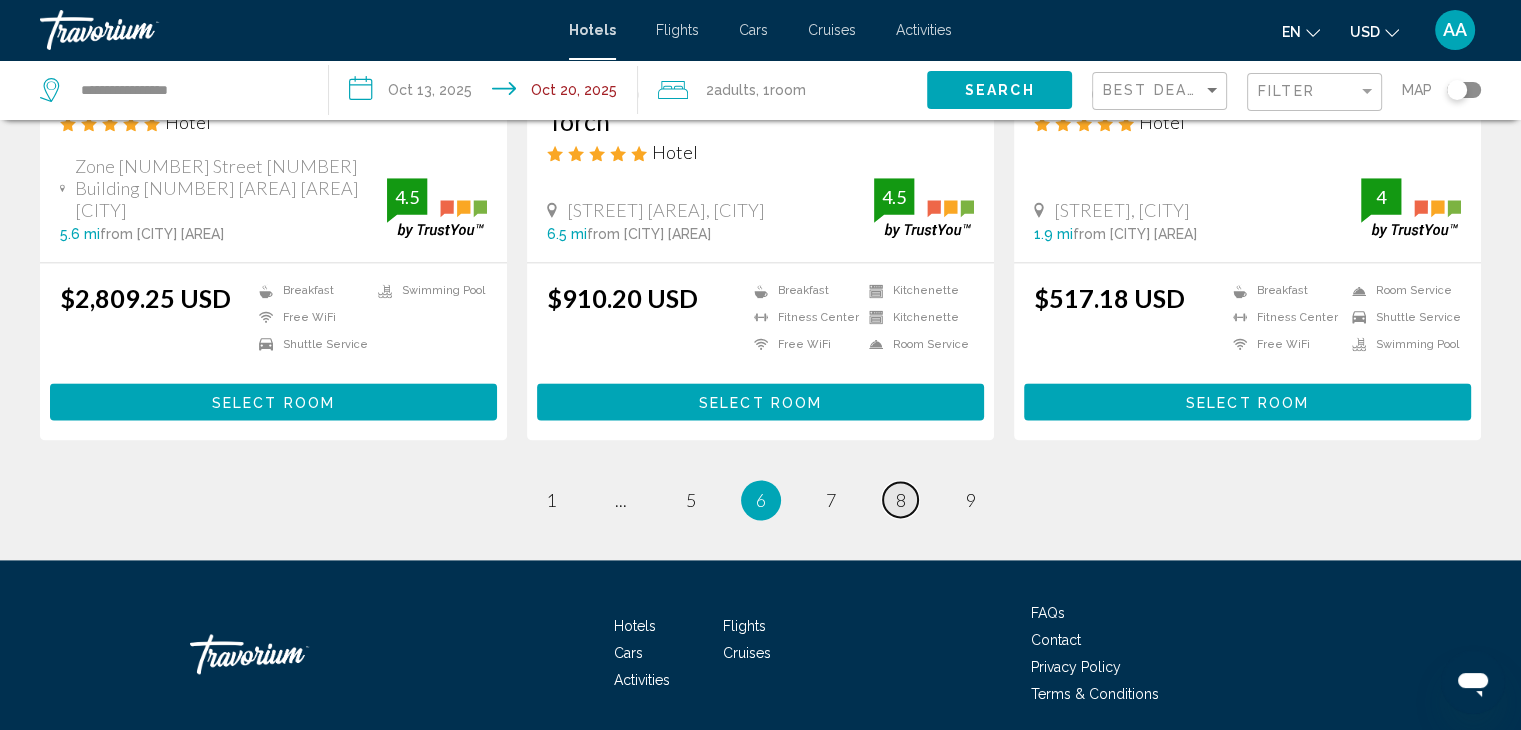 click on "8" at bounding box center (901, 500) 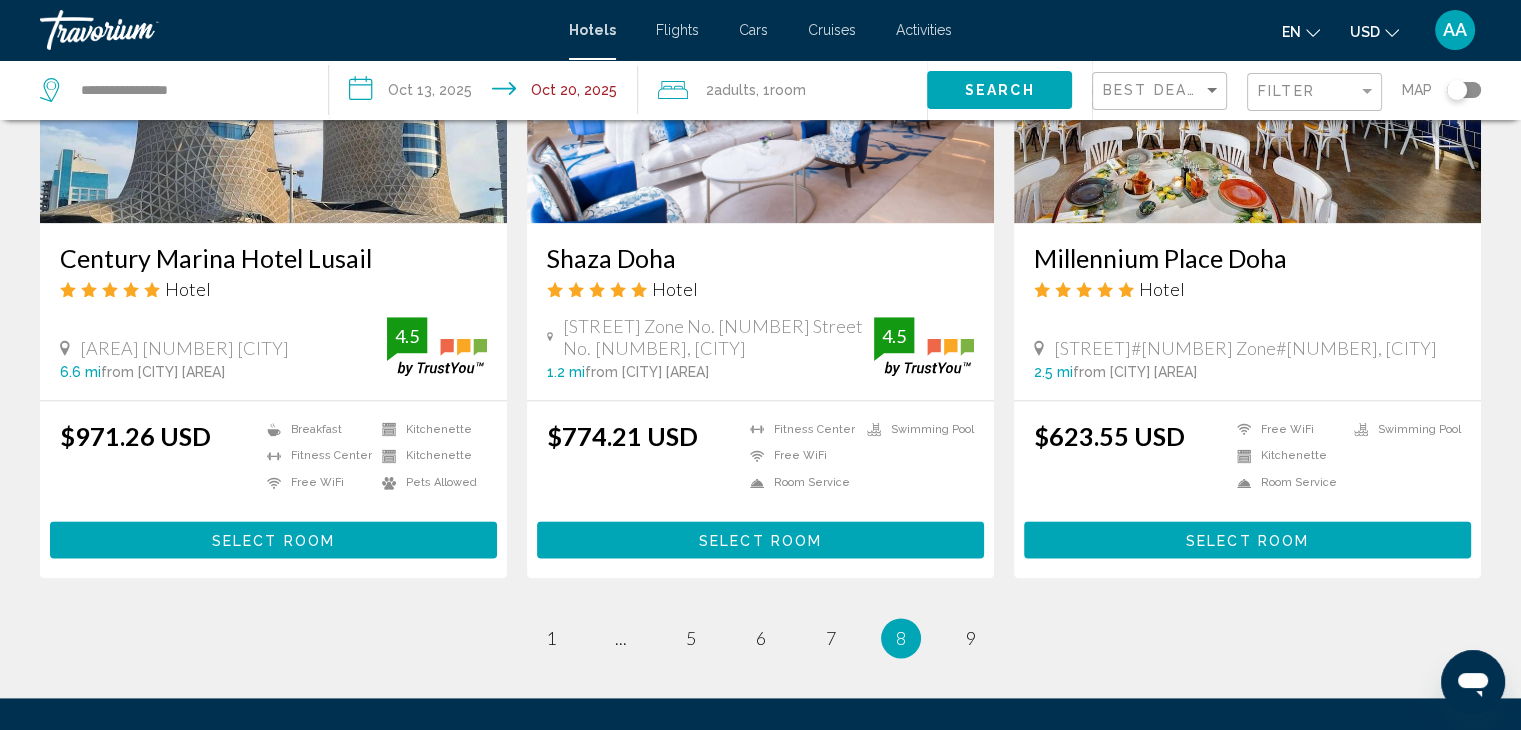 scroll, scrollTop: 2466, scrollLeft: 0, axis: vertical 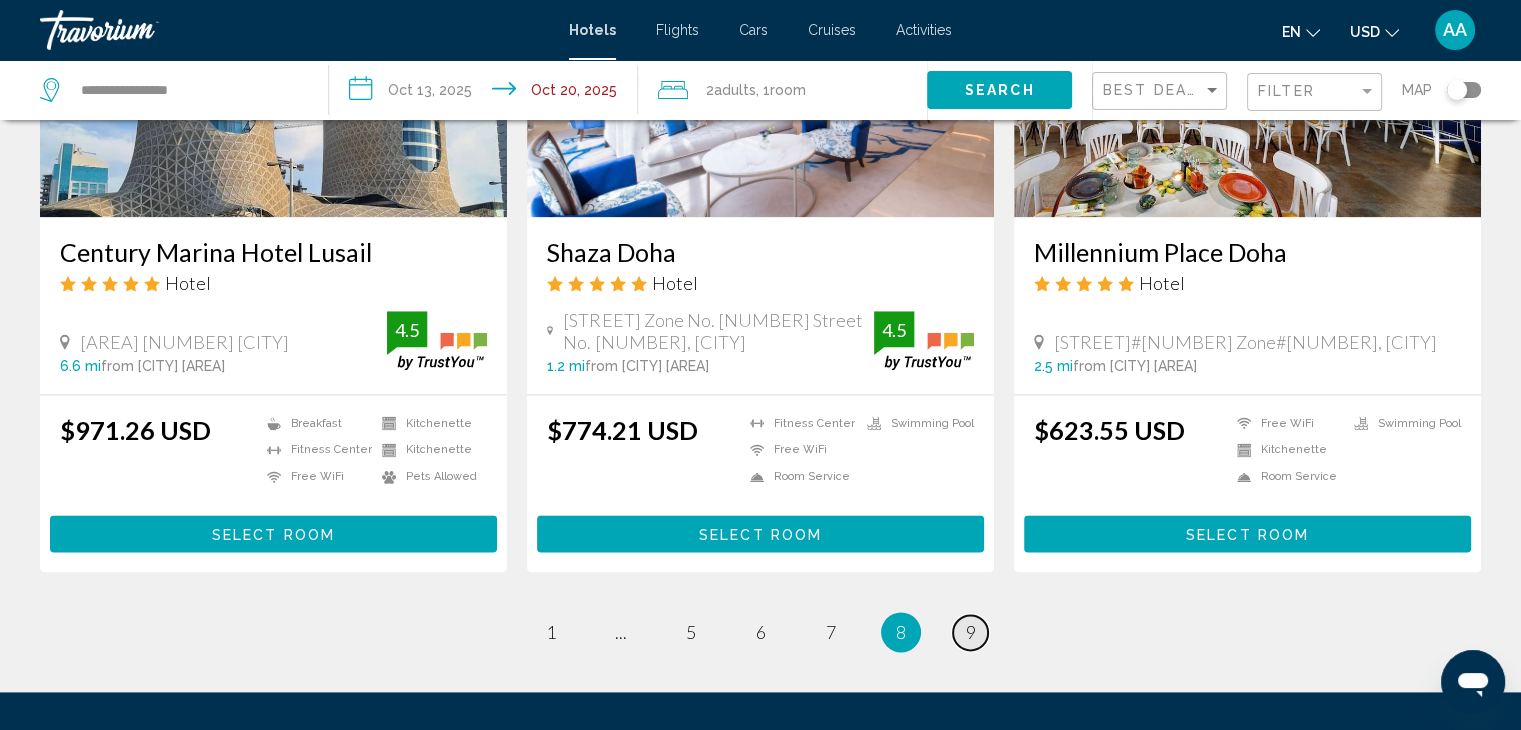 click on "page  9" at bounding box center [970, 632] 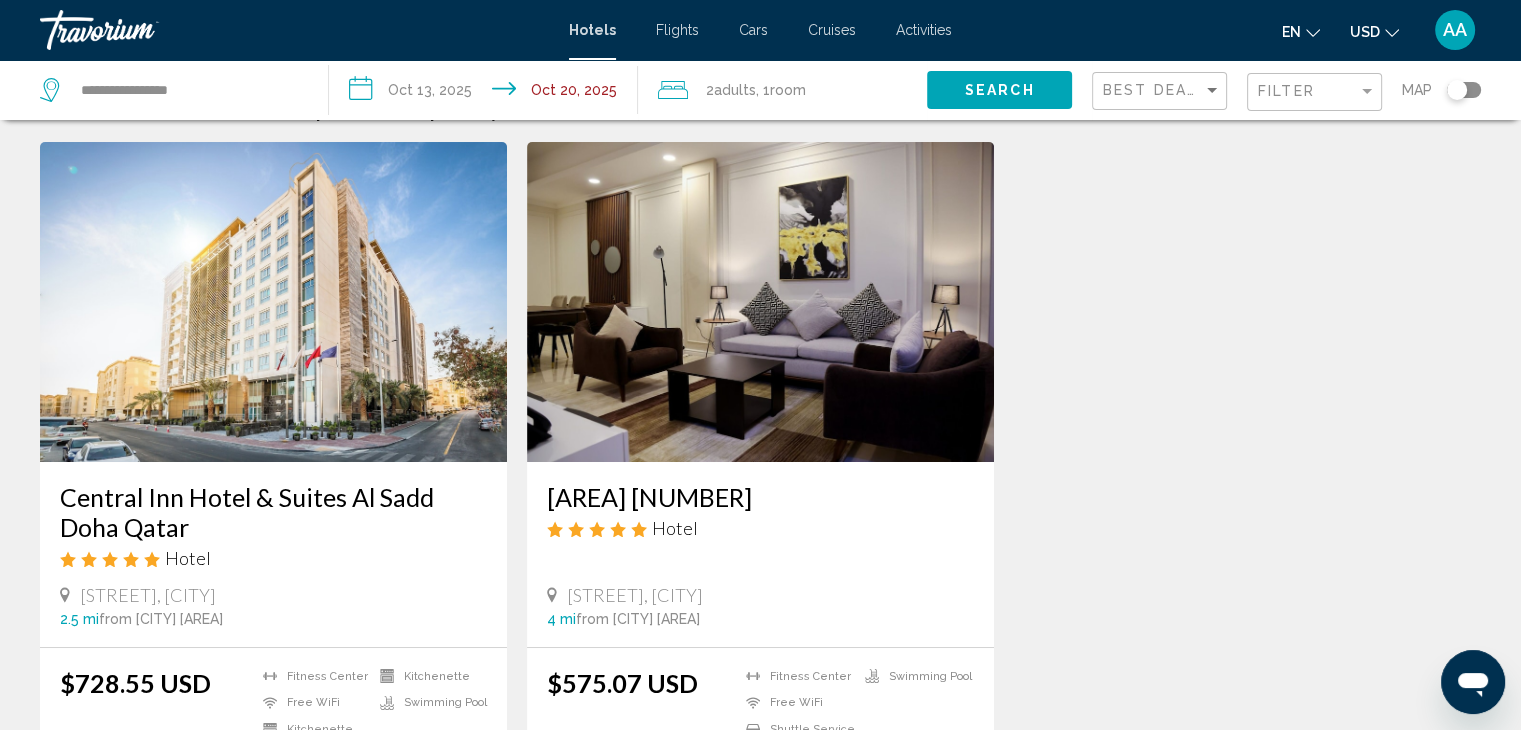 scroll, scrollTop: 48, scrollLeft: 0, axis: vertical 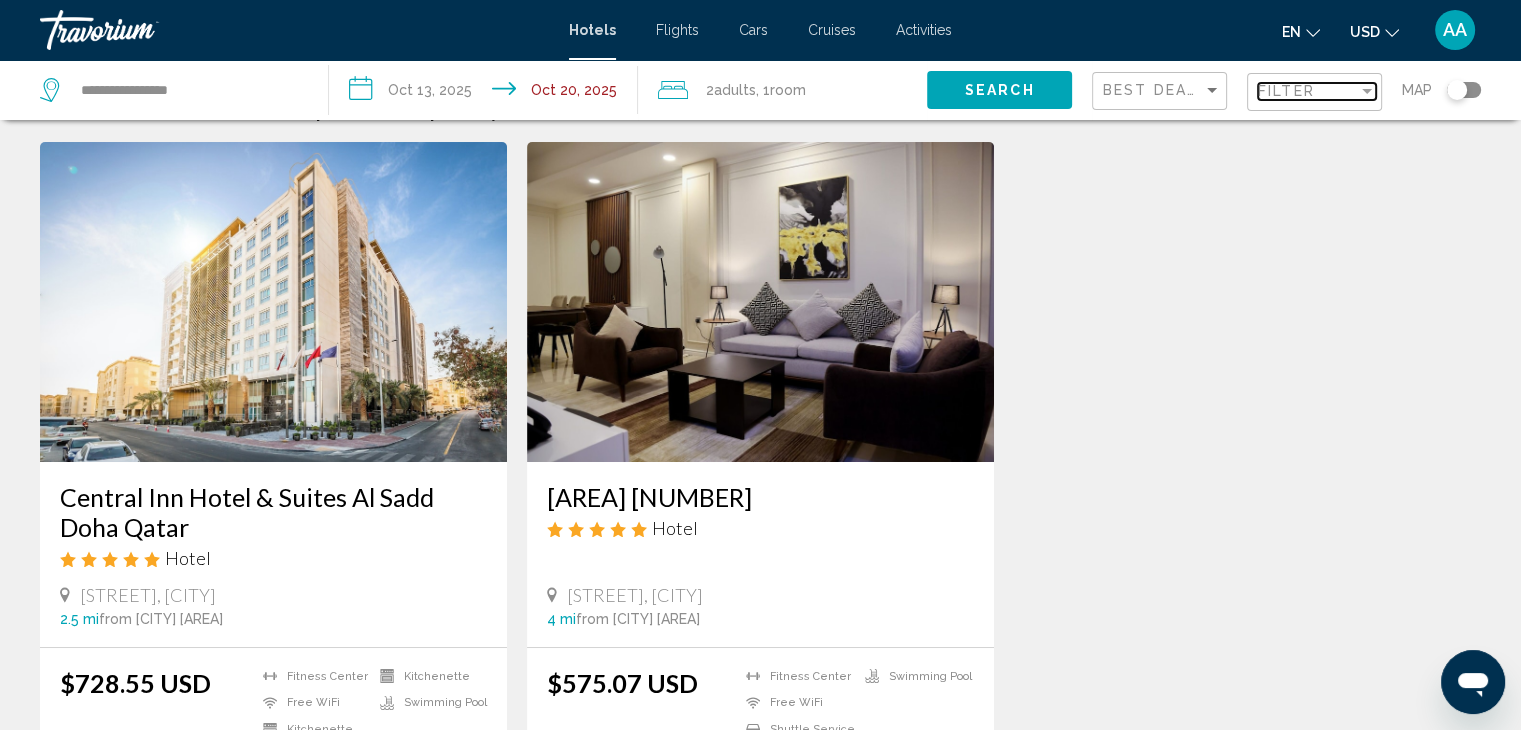 click on "Filter" at bounding box center (1308, 91) 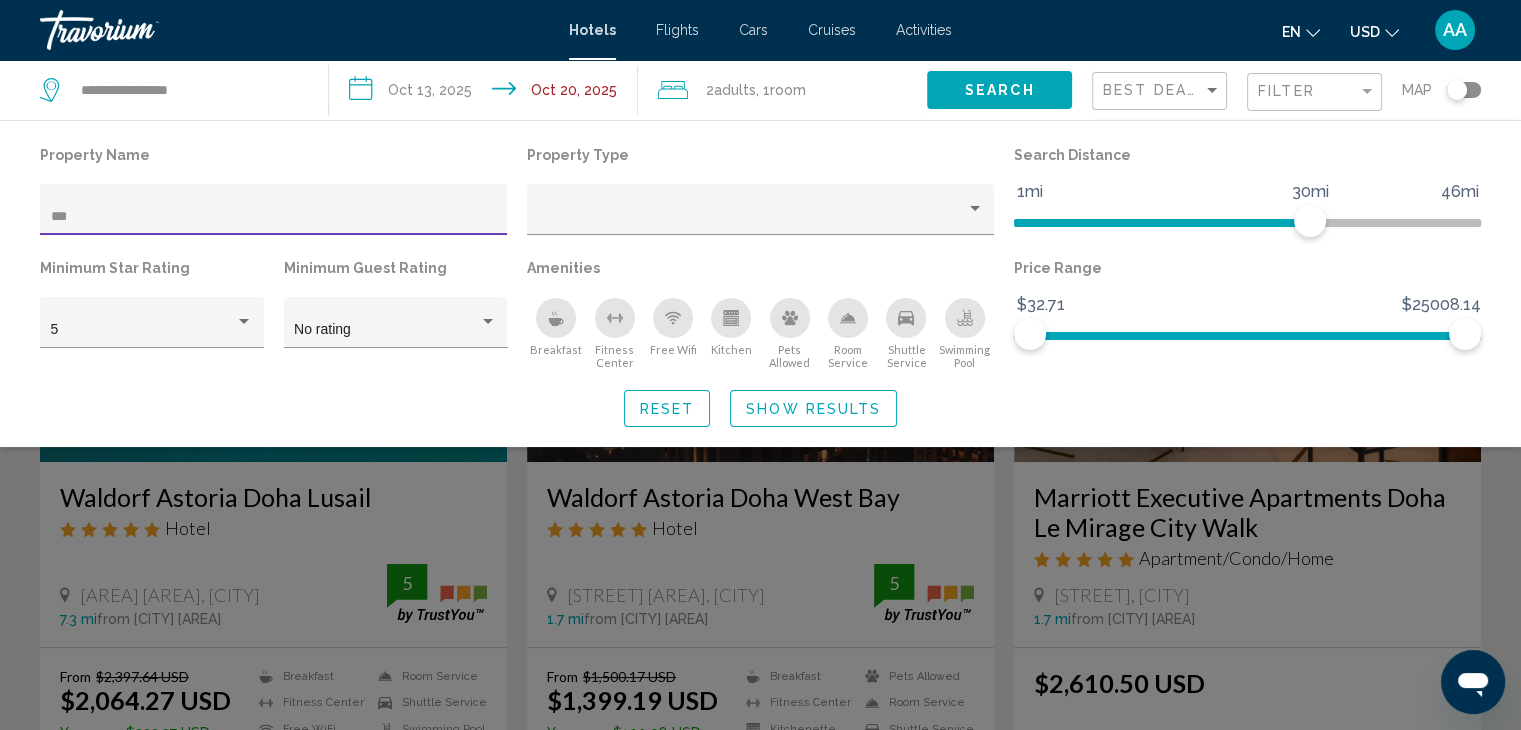 type on "***" 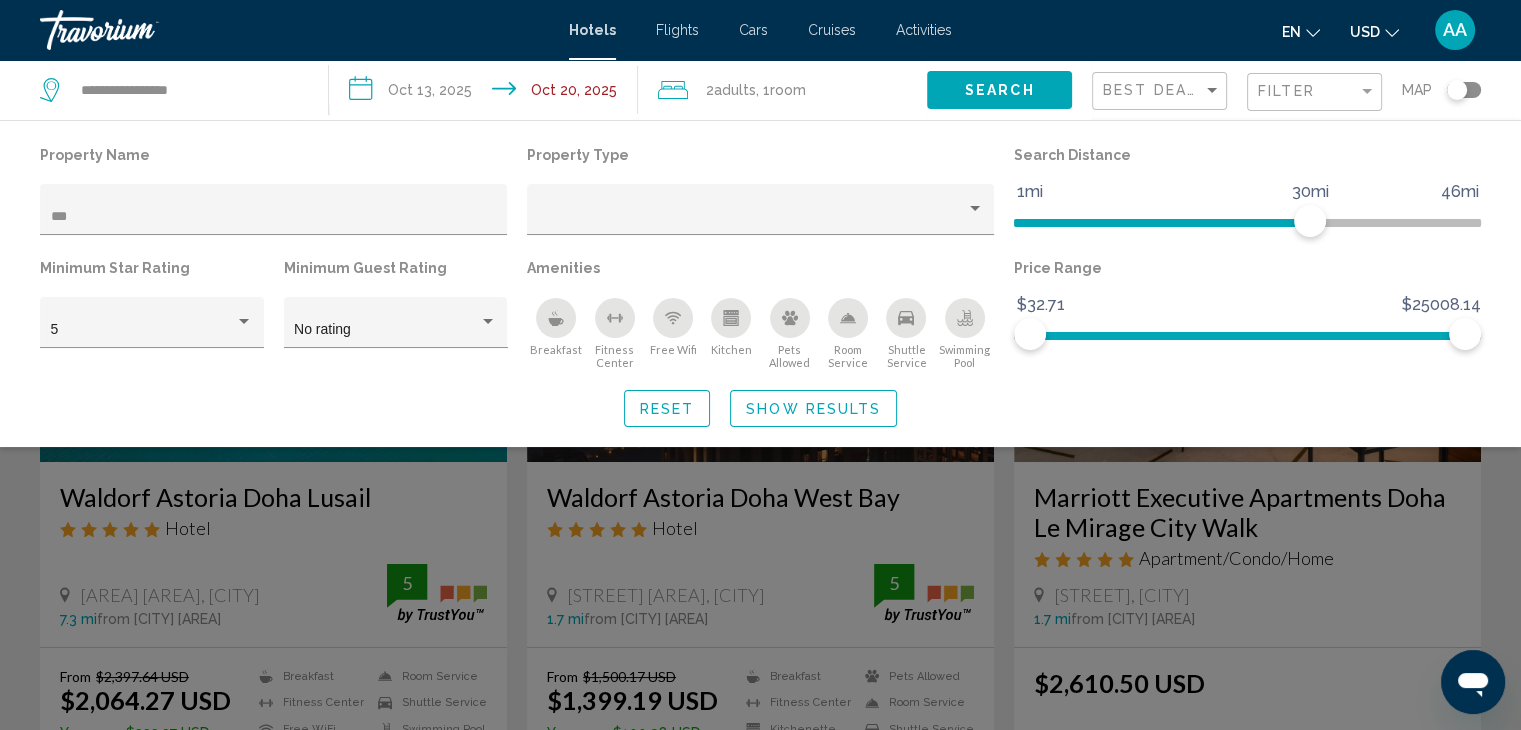 click 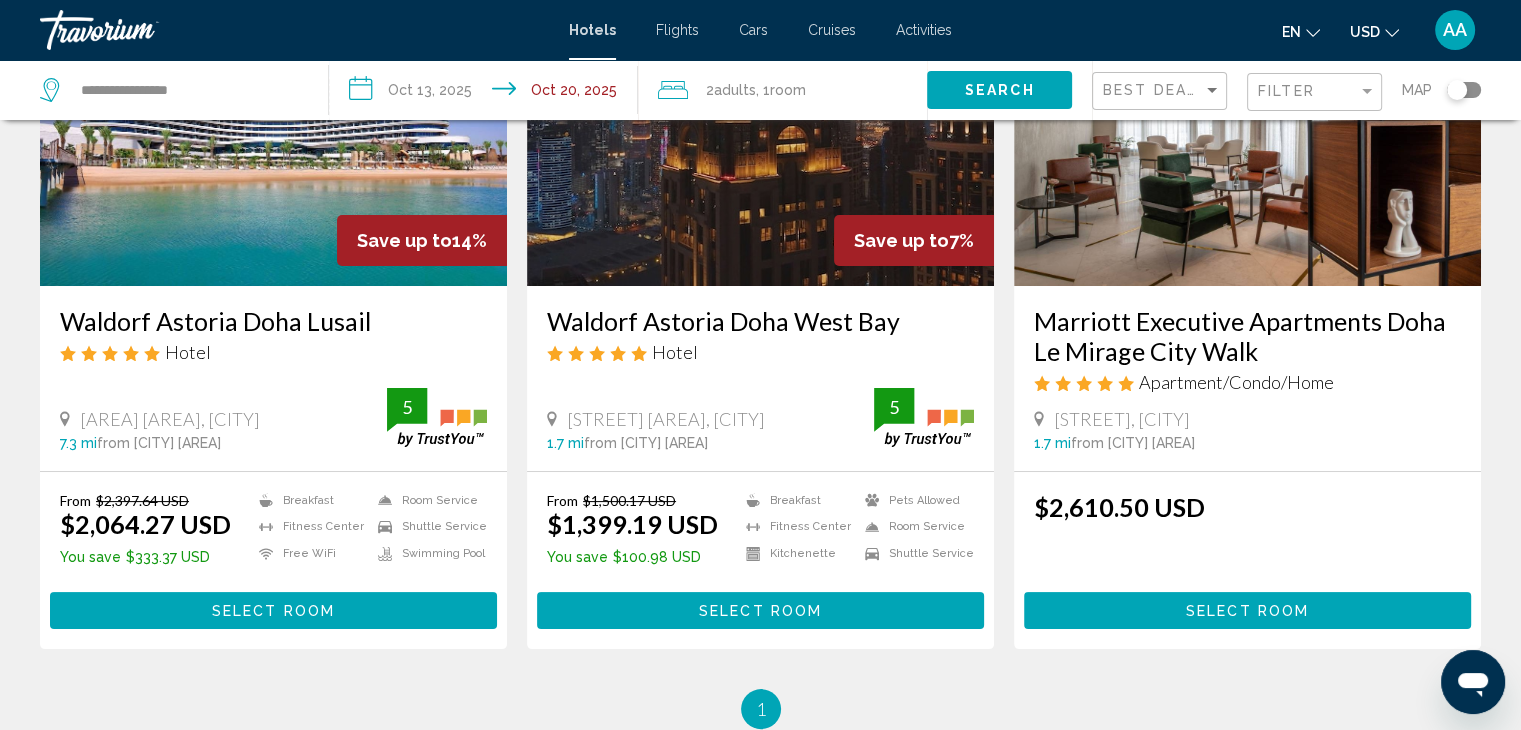 scroll, scrollTop: 226, scrollLeft: 0, axis: vertical 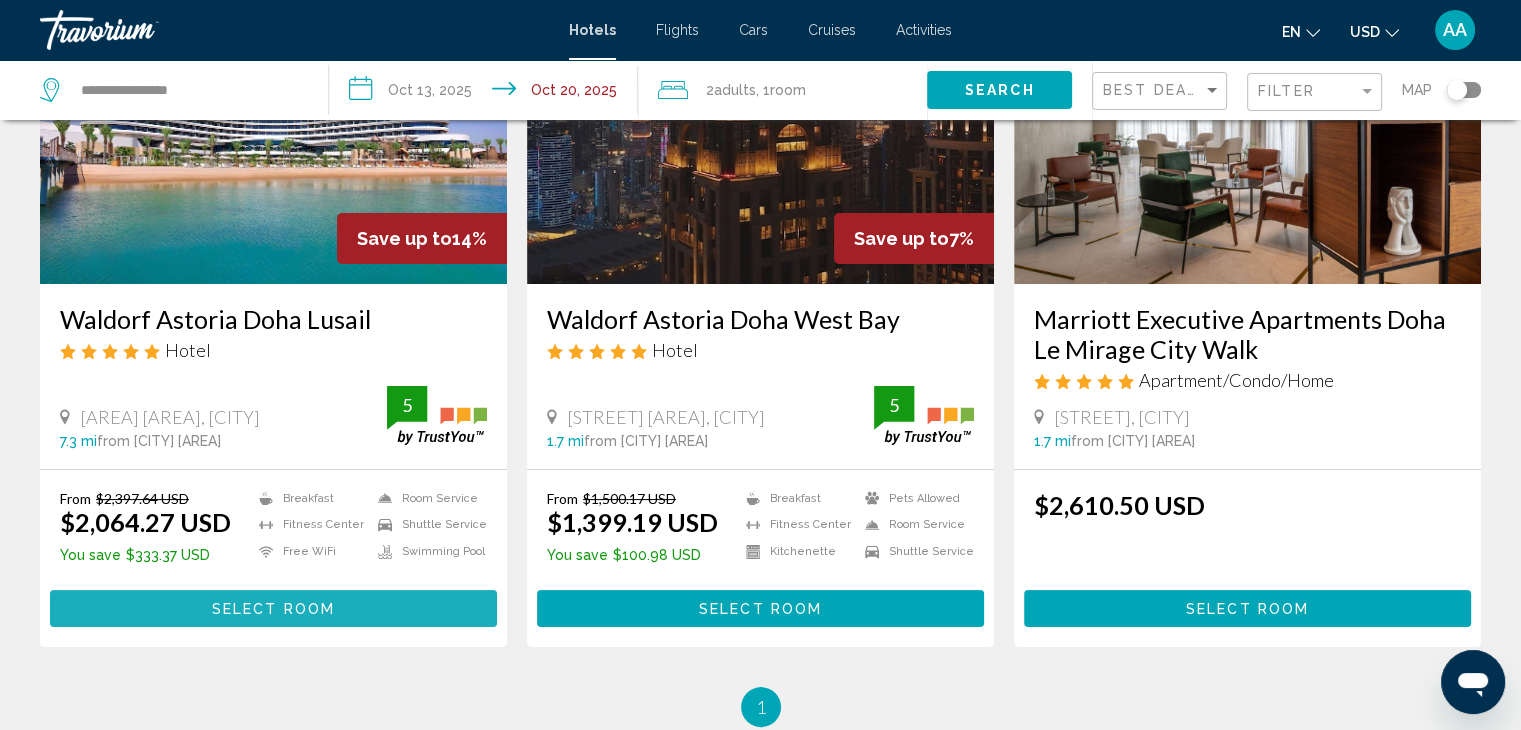 click on "Select Room" at bounding box center [273, 608] 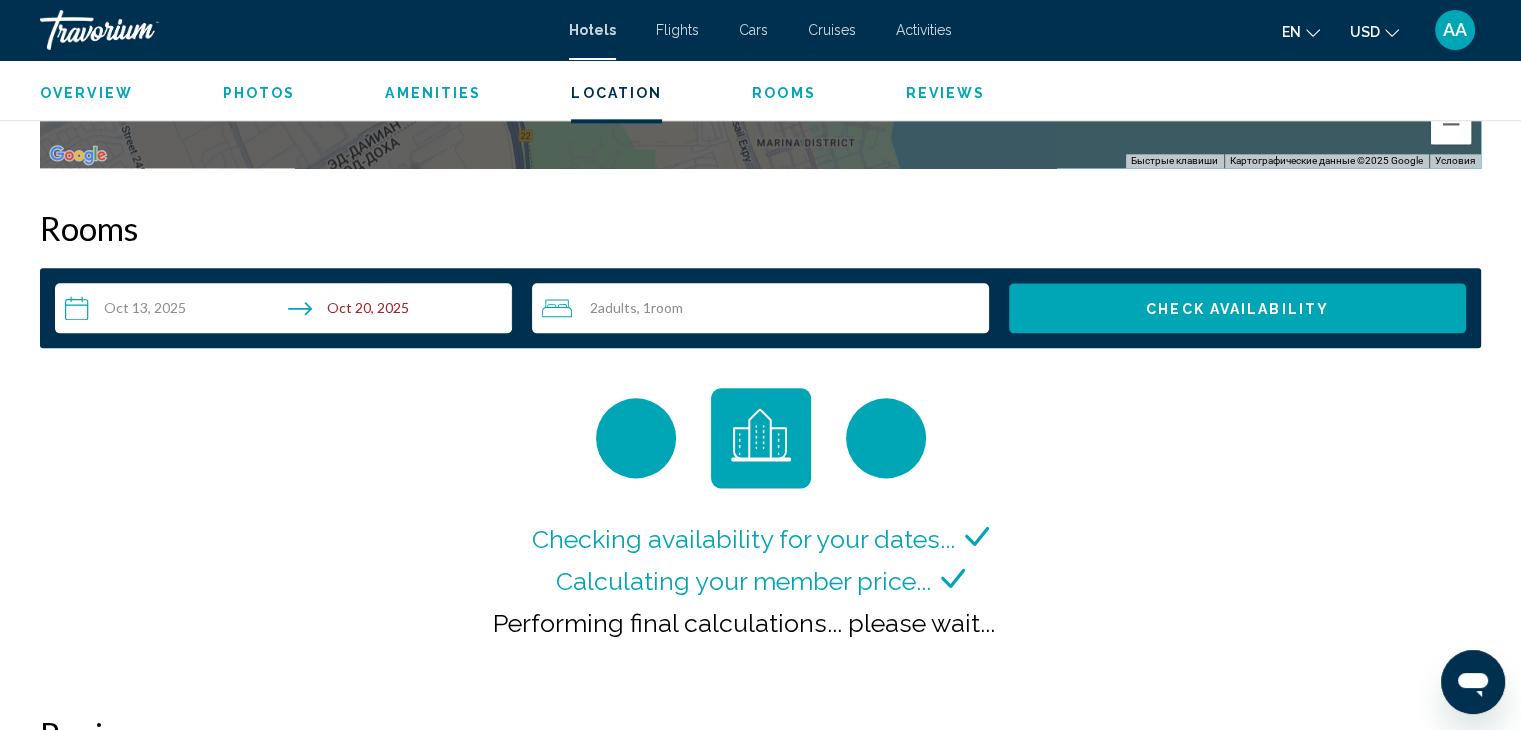 scroll, scrollTop: 2413, scrollLeft: 0, axis: vertical 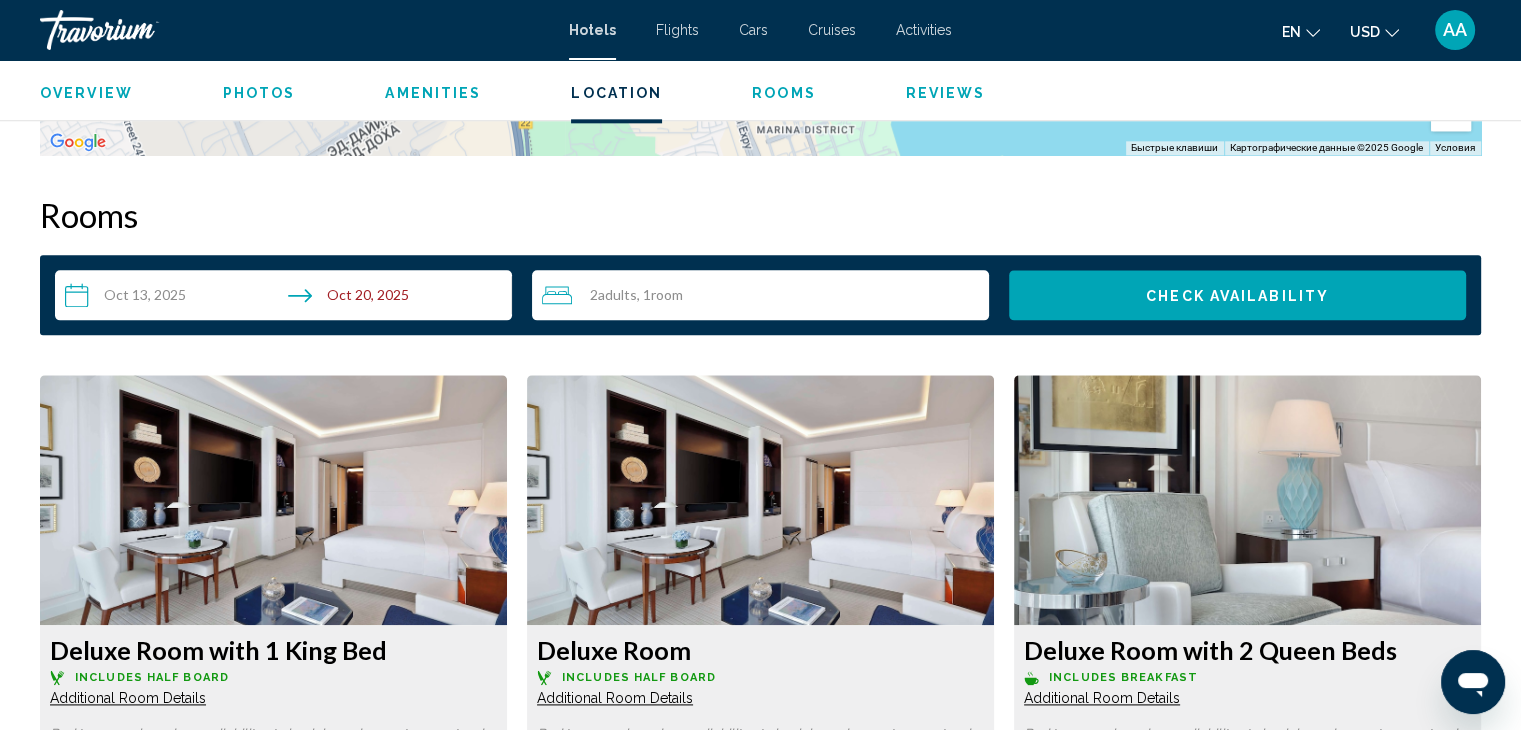 click on "**********" at bounding box center [287, 298] 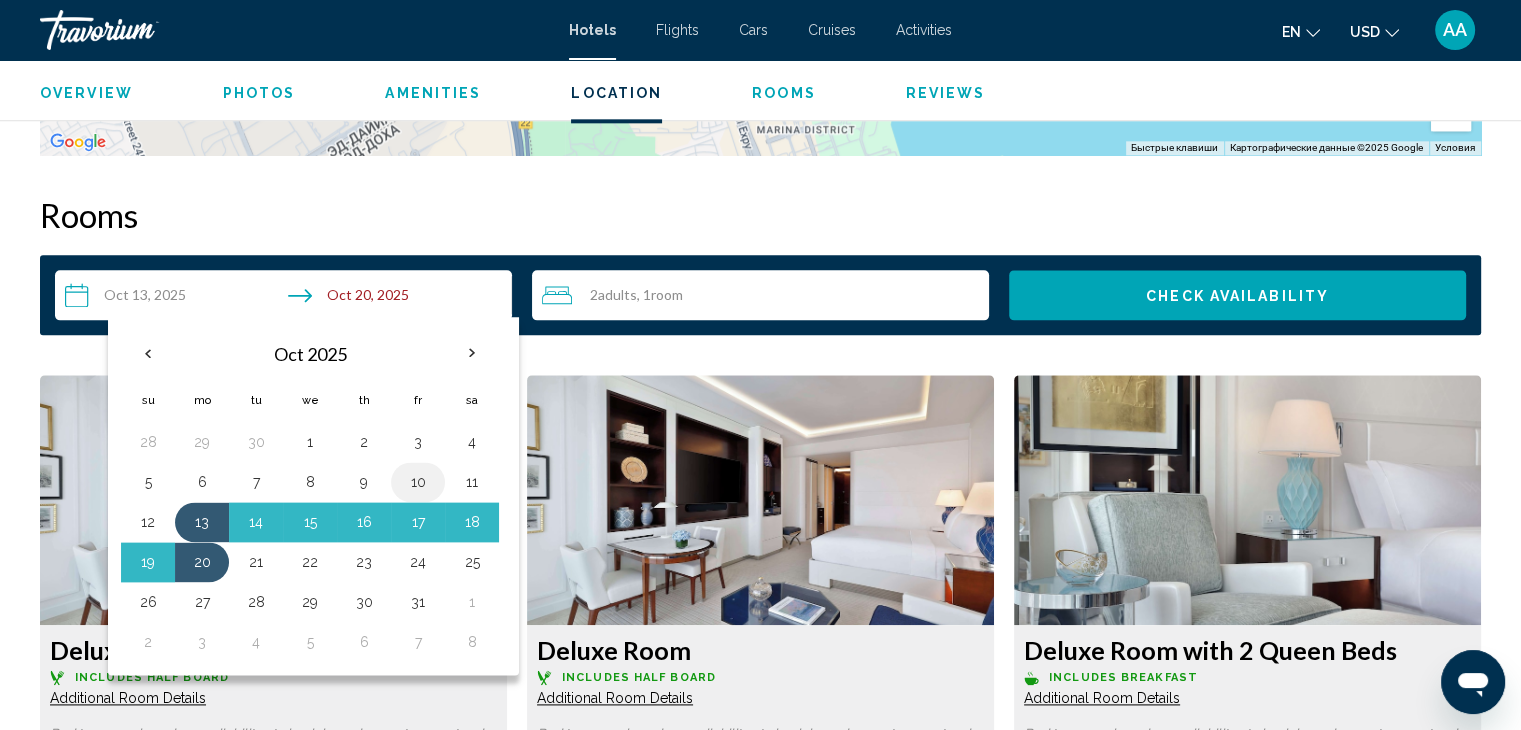click on "10" at bounding box center [418, 482] 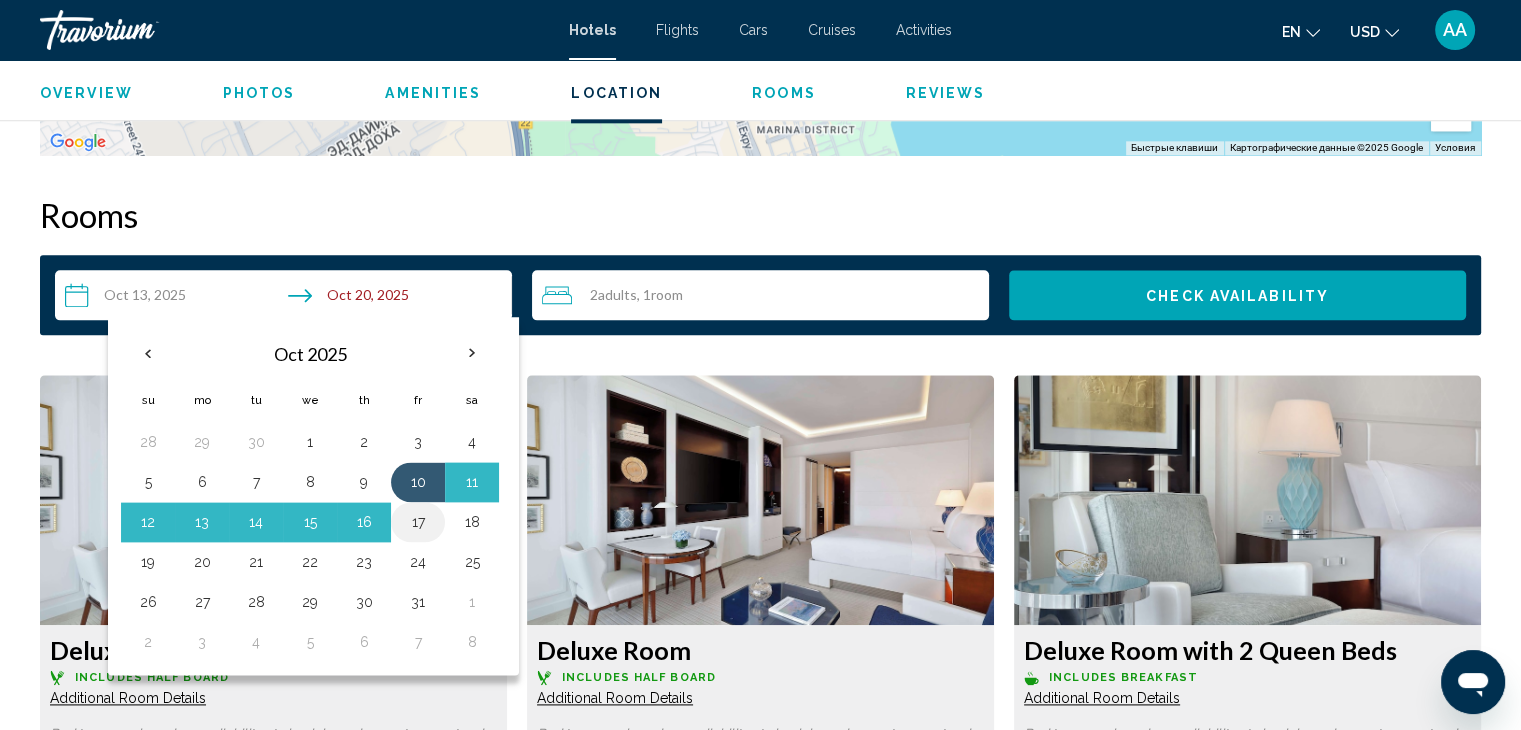 click on "17" at bounding box center [418, 522] 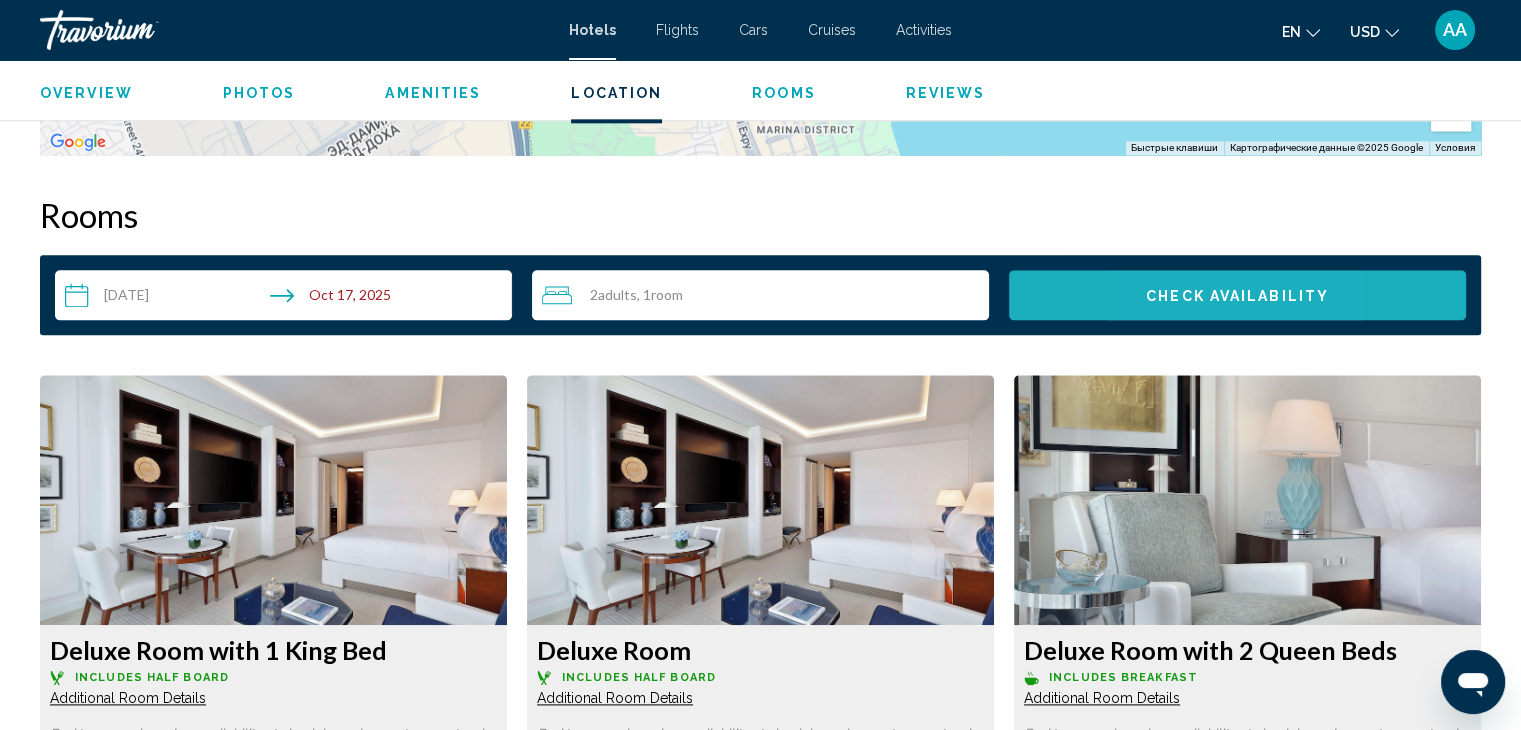 click on "Check Availability" at bounding box center (1237, 296) 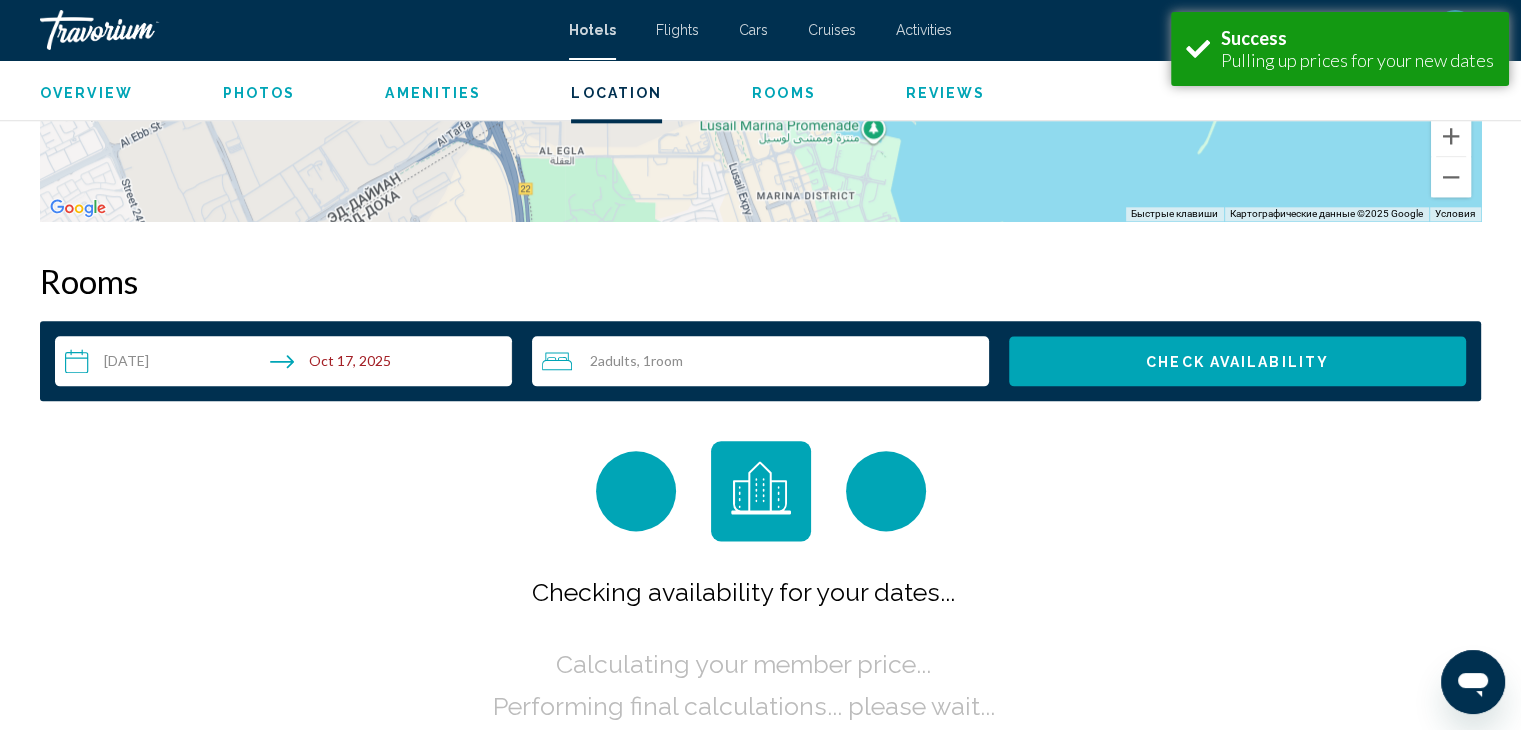 scroll, scrollTop: 2487, scrollLeft: 0, axis: vertical 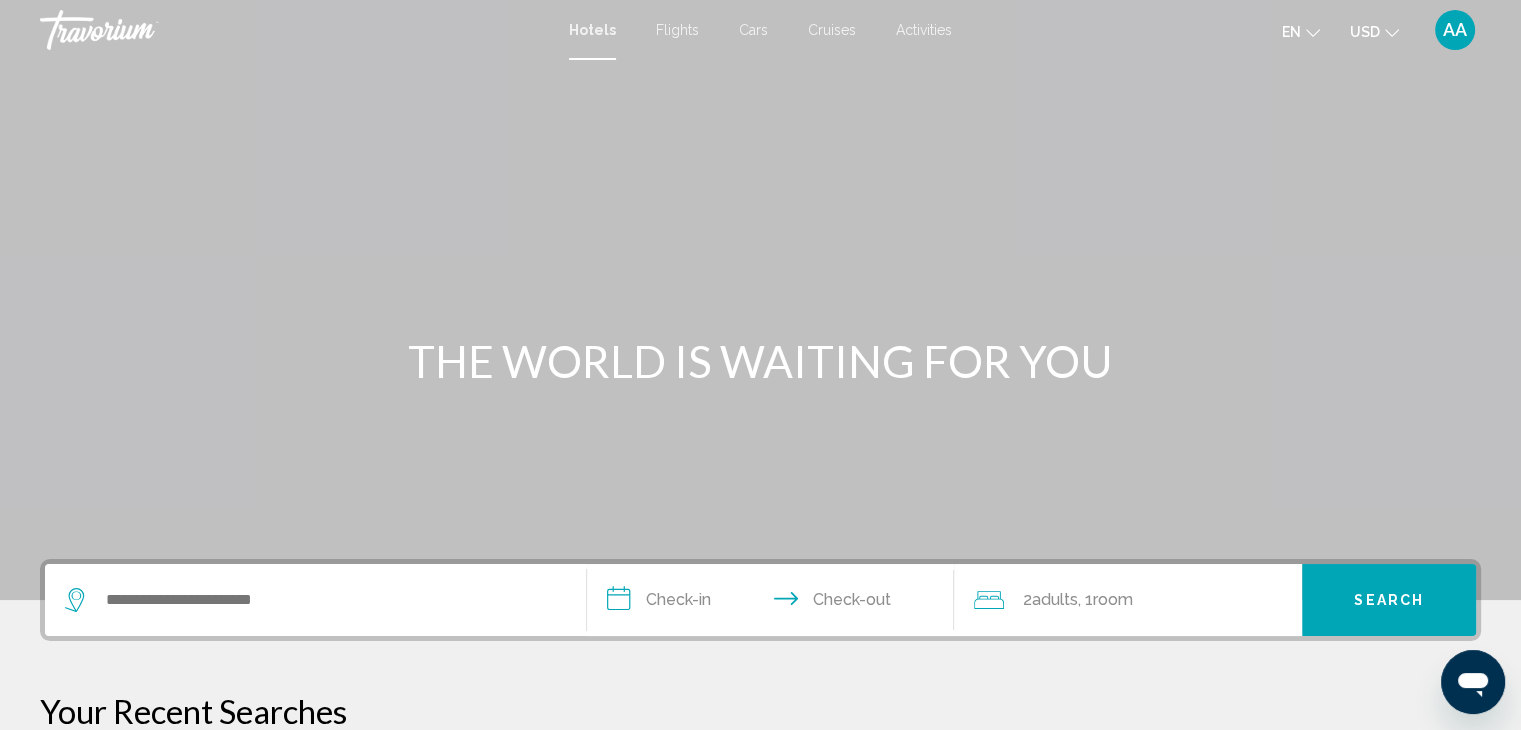 click at bounding box center [315, 600] 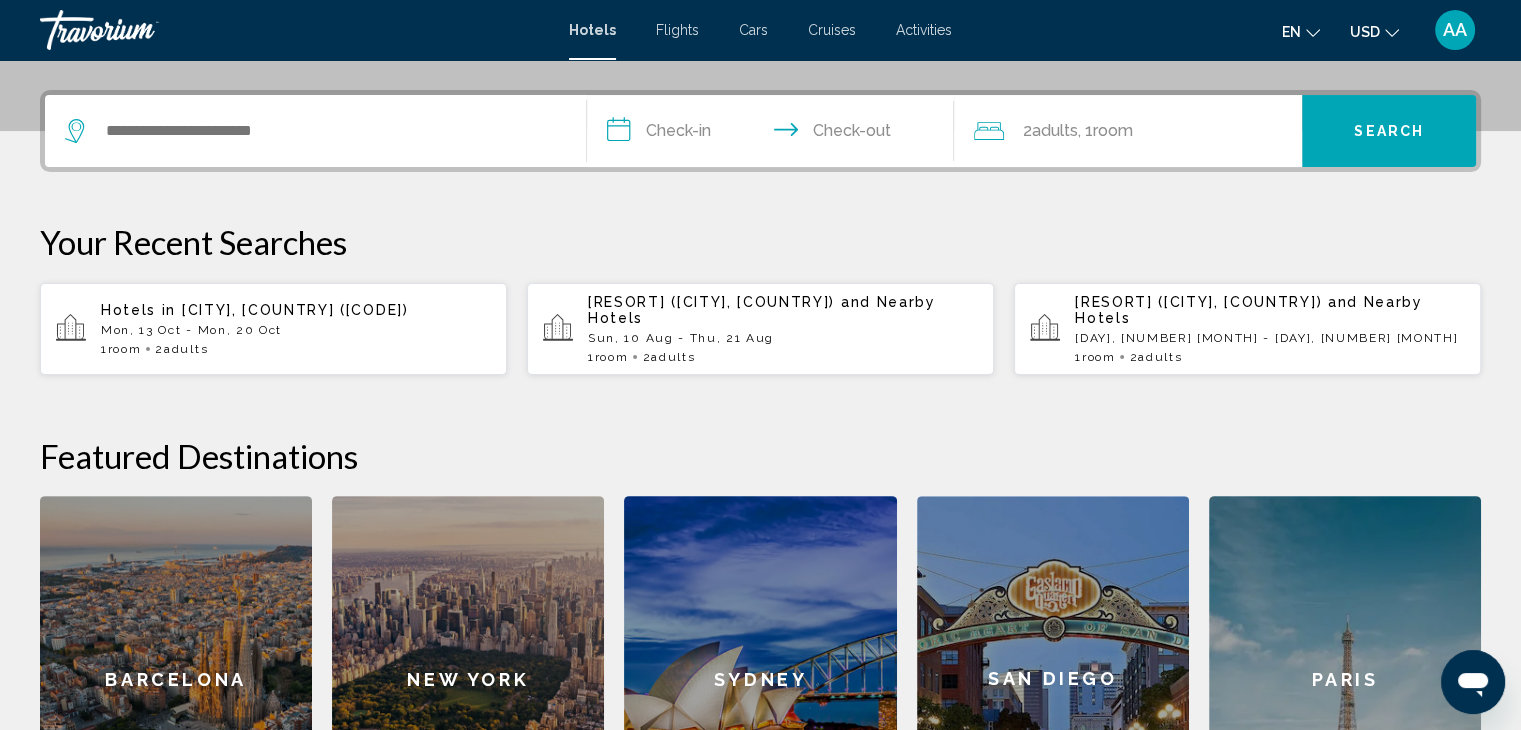 scroll, scrollTop: 493, scrollLeft: 0, axis: vertical 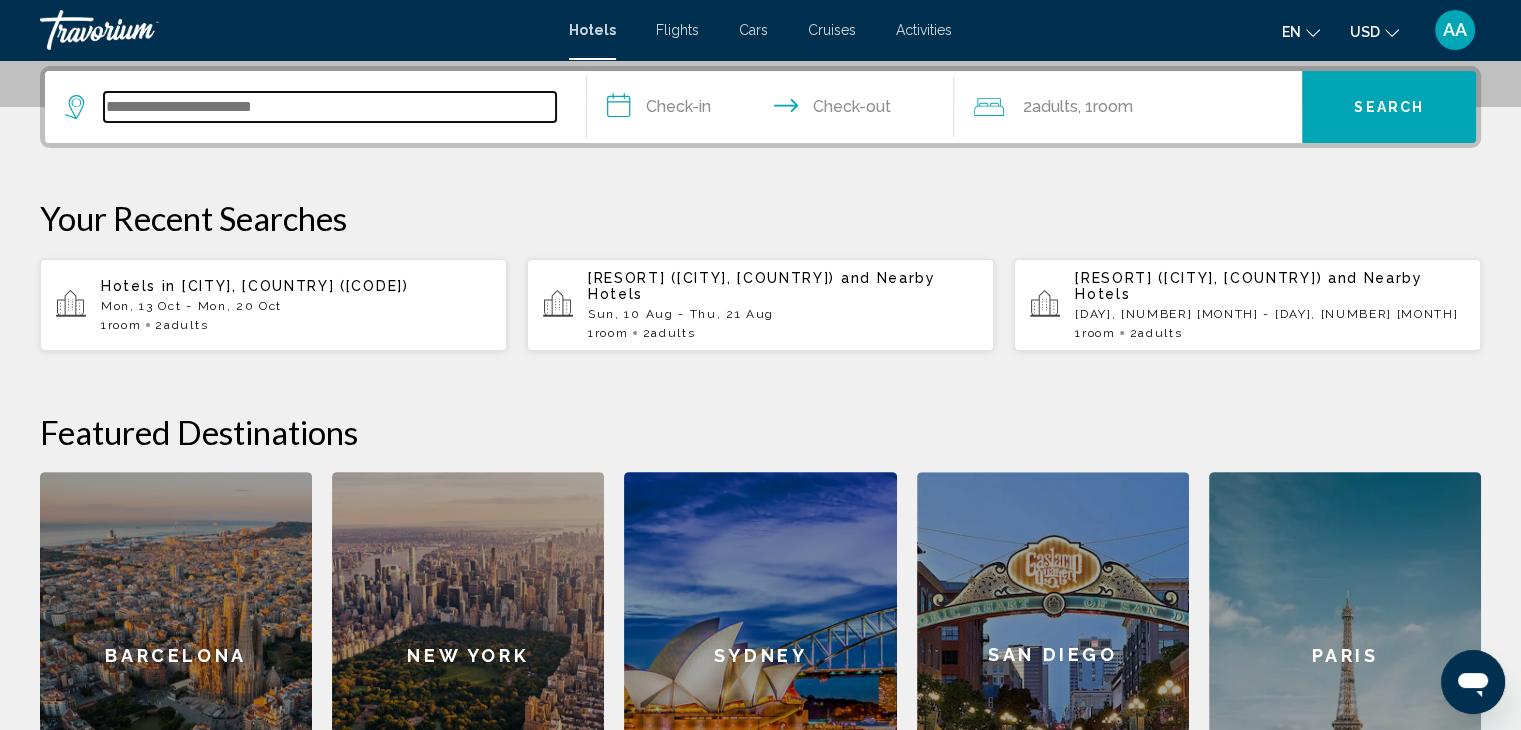 click at bounding box center (330, 107) 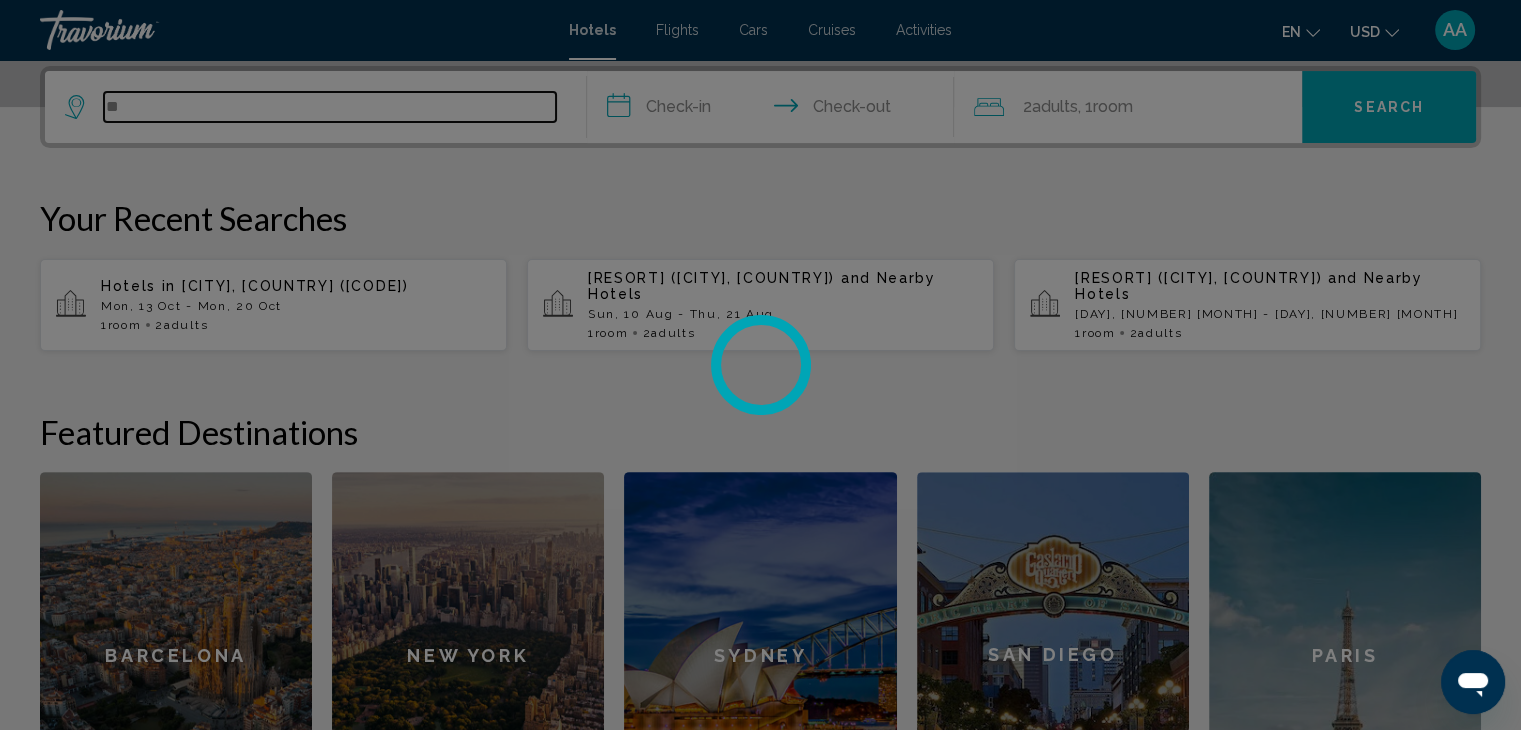 type on "*" 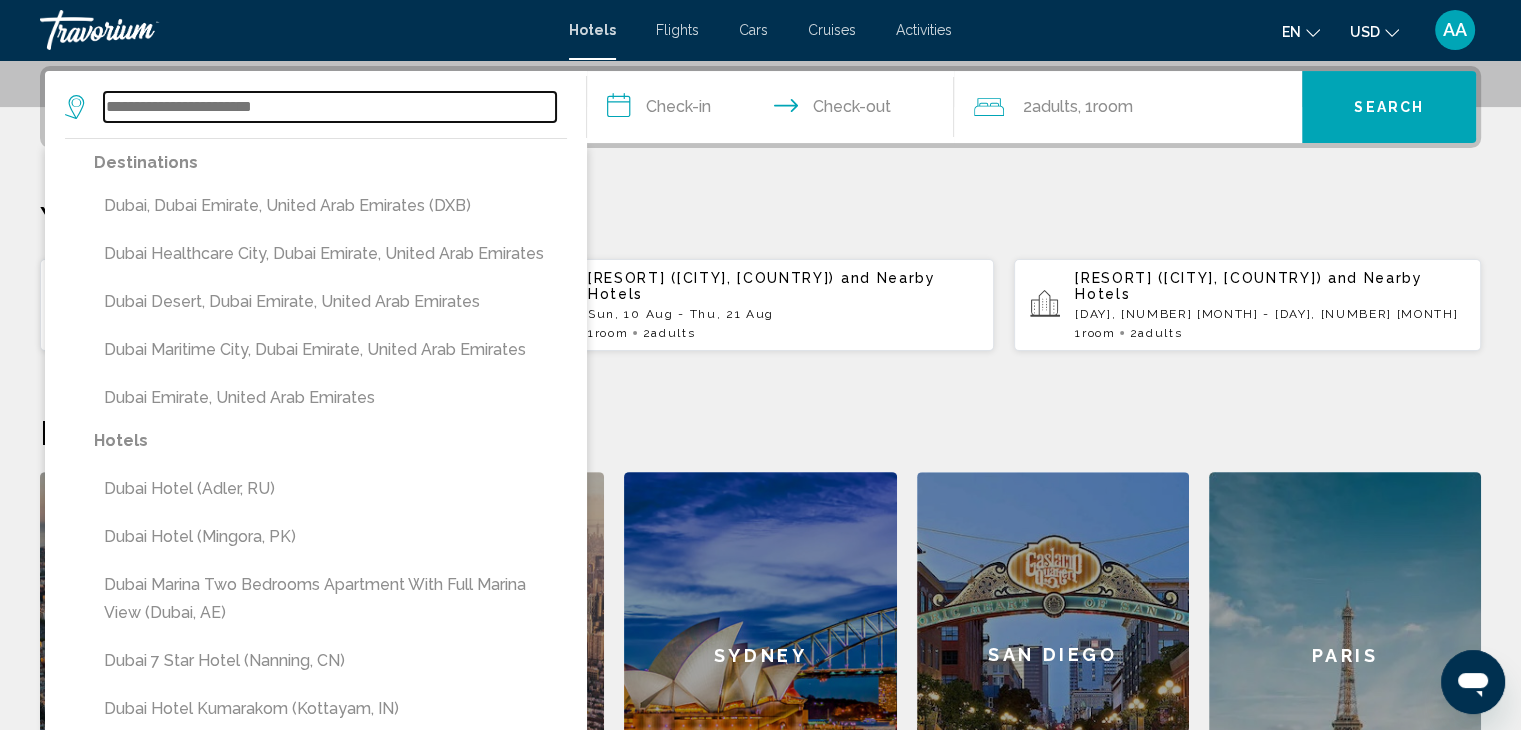 type on "*" 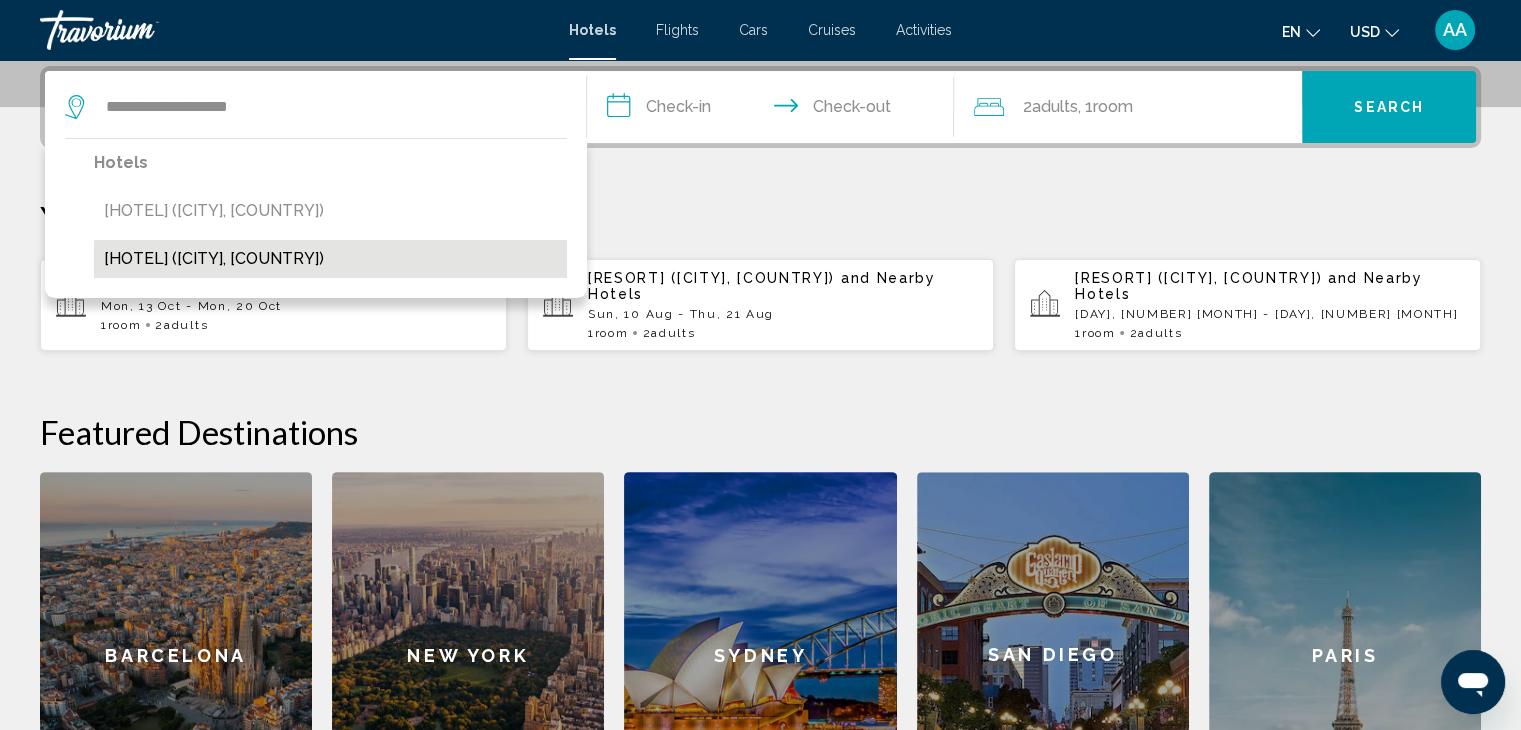 click on "Waldorf Astoria Doha Lusail (Doha, QA)" at bounding box center [330, 259] 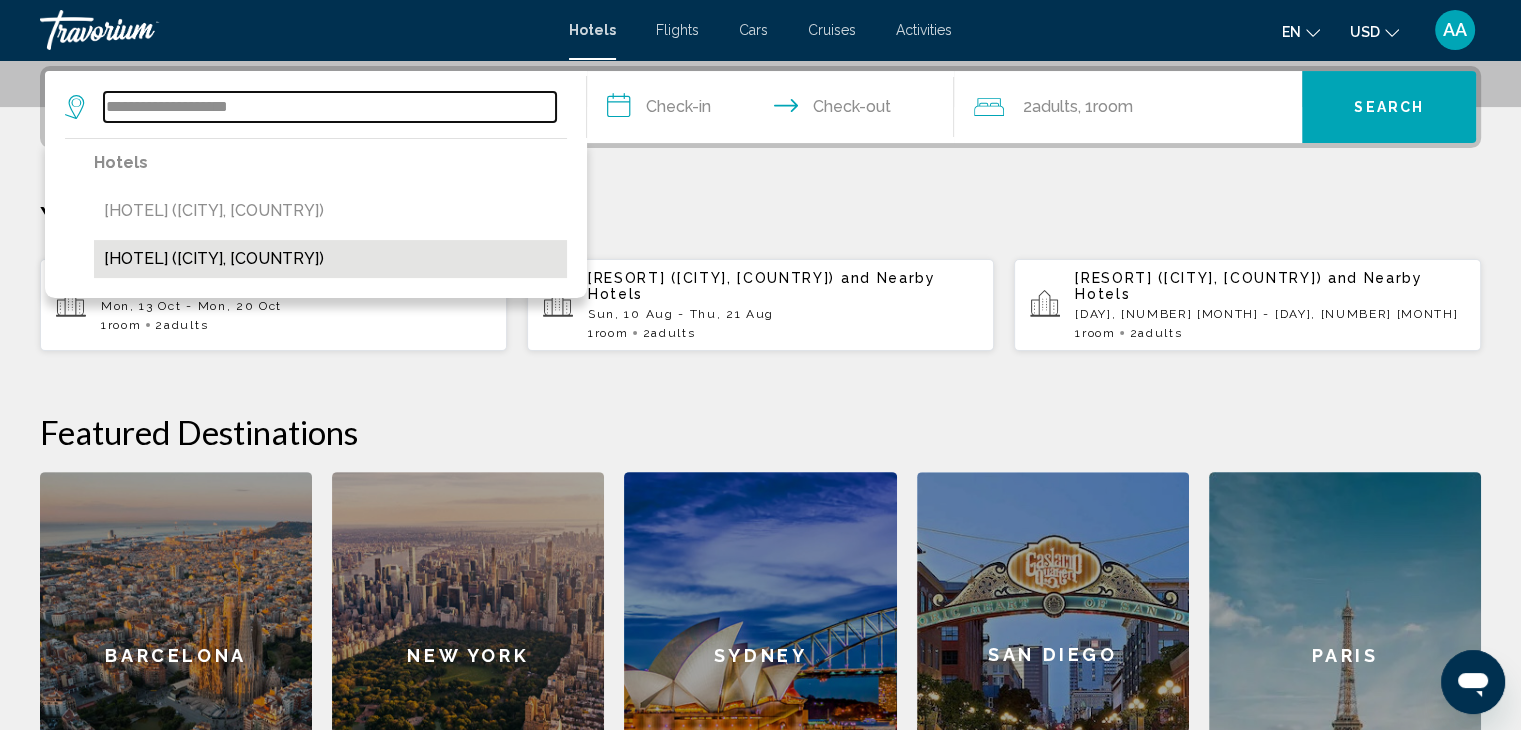 type on "**********" 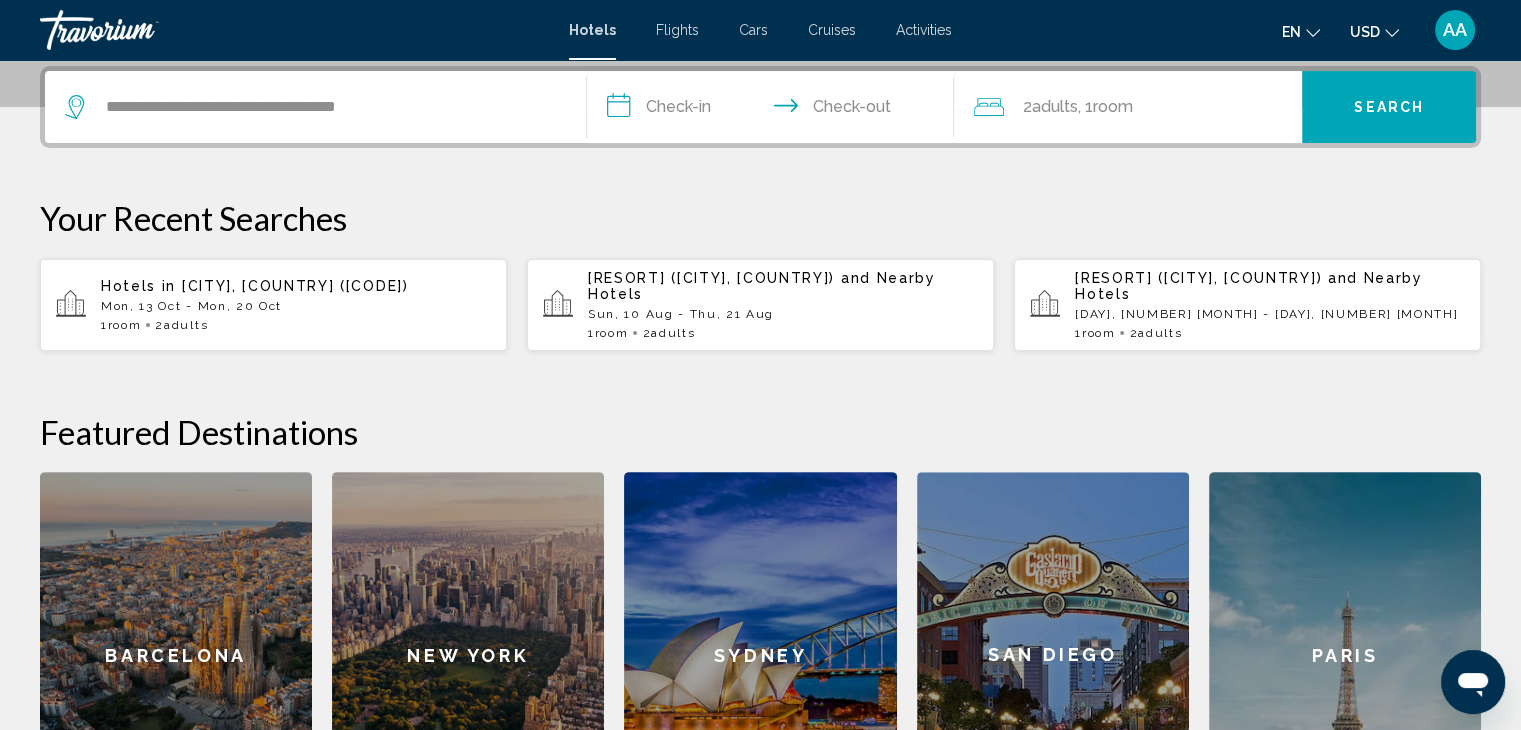 click on "**********" at bounding box center (775, 110) 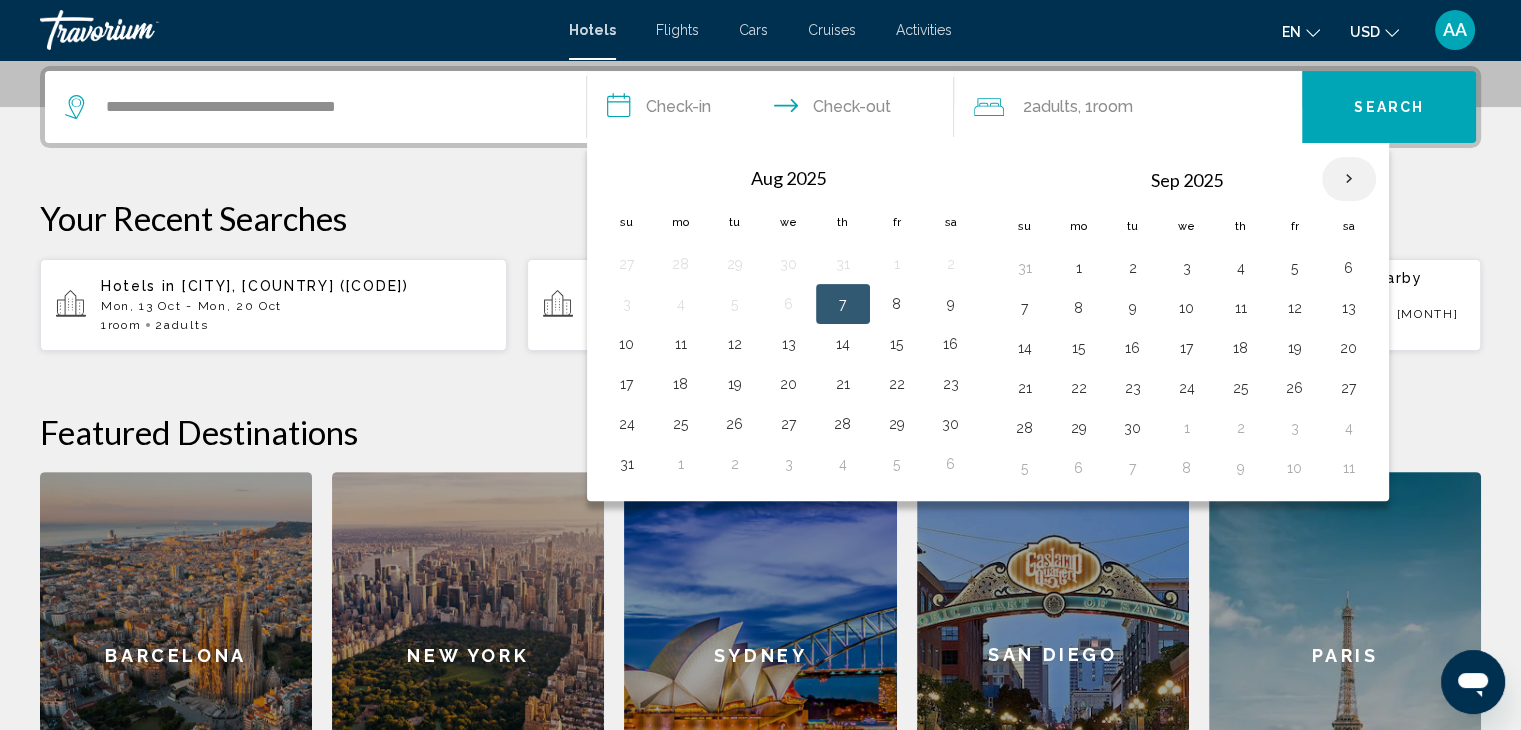 click at bounding box center (1349, 179) 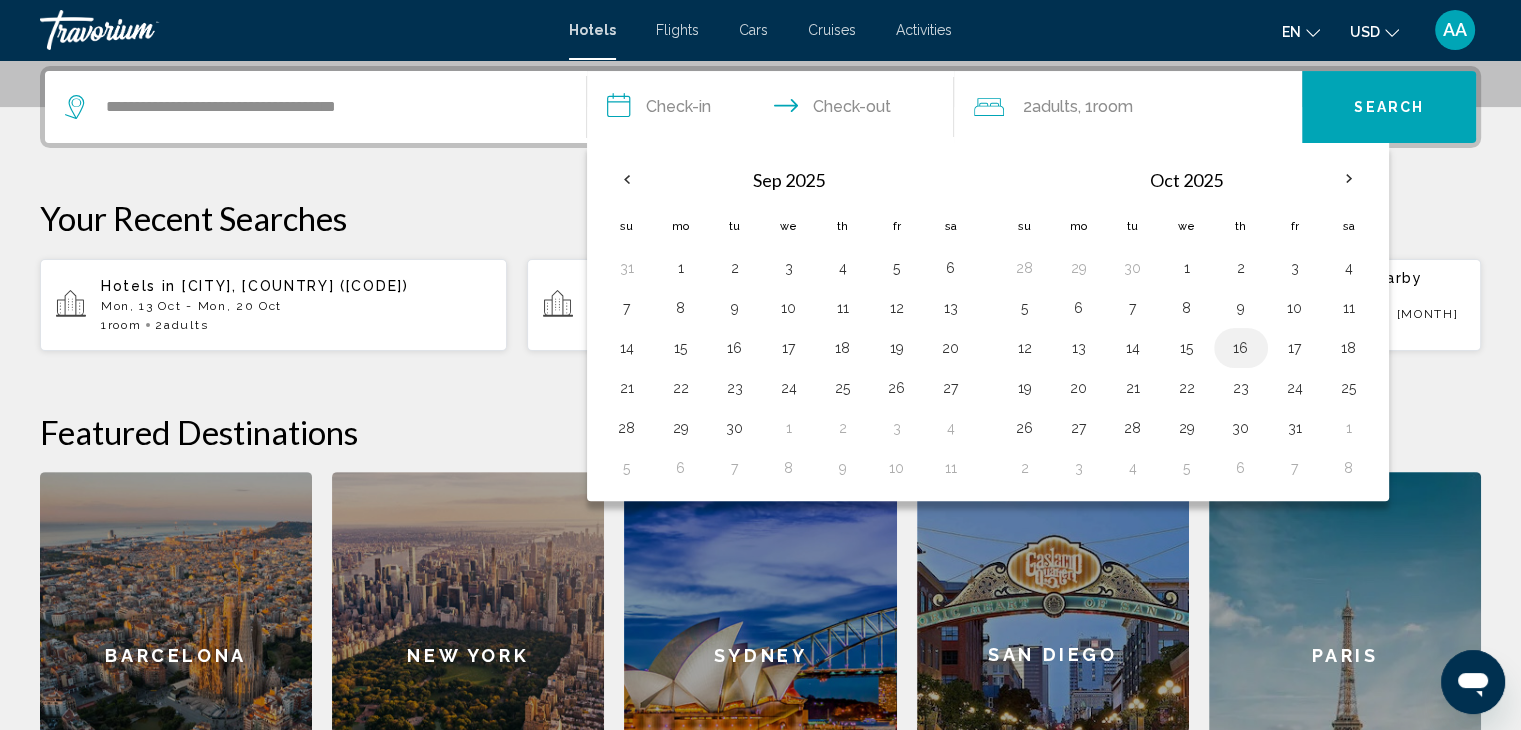 click on "16" at bounding box center (1241, 348) 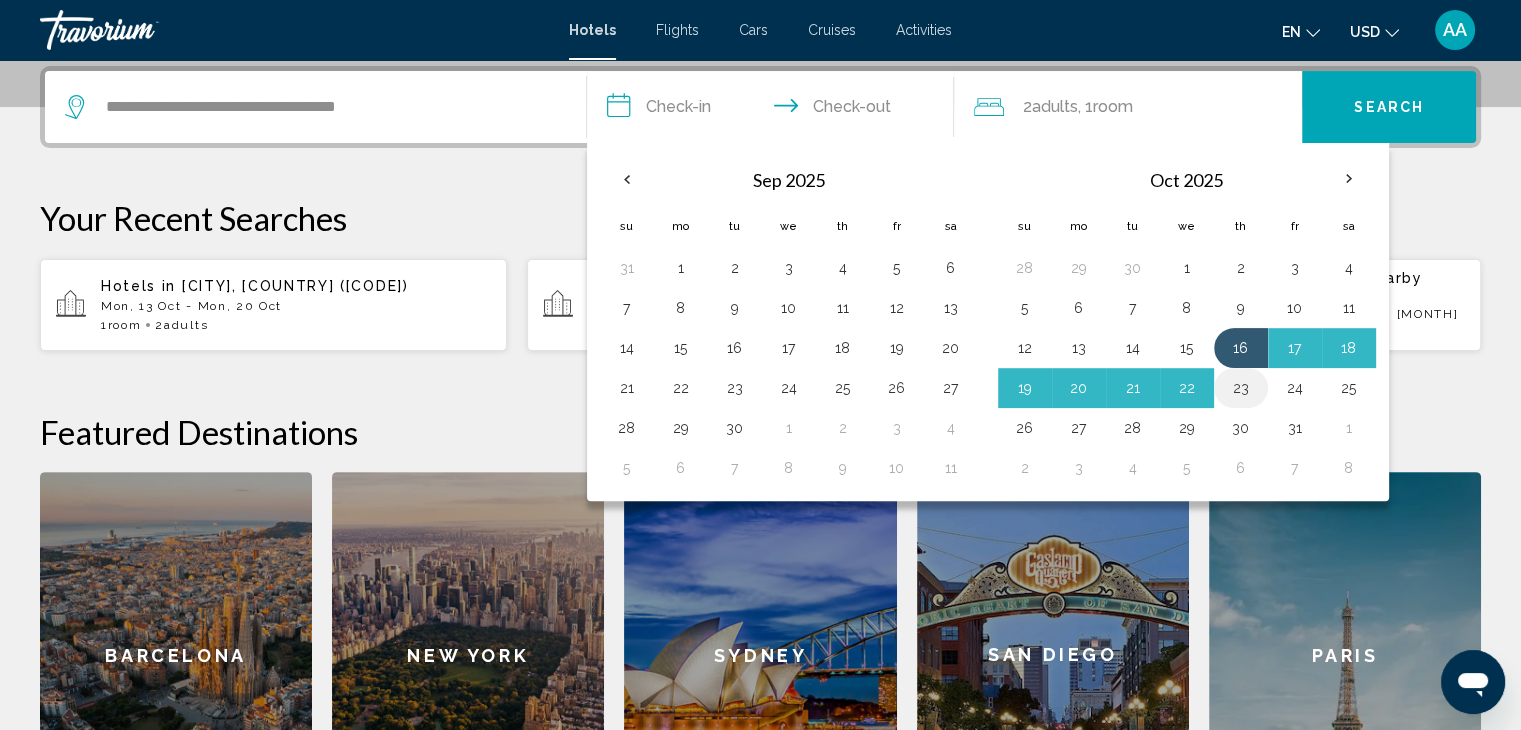 click on "23" at bounding box center [1241, 388] 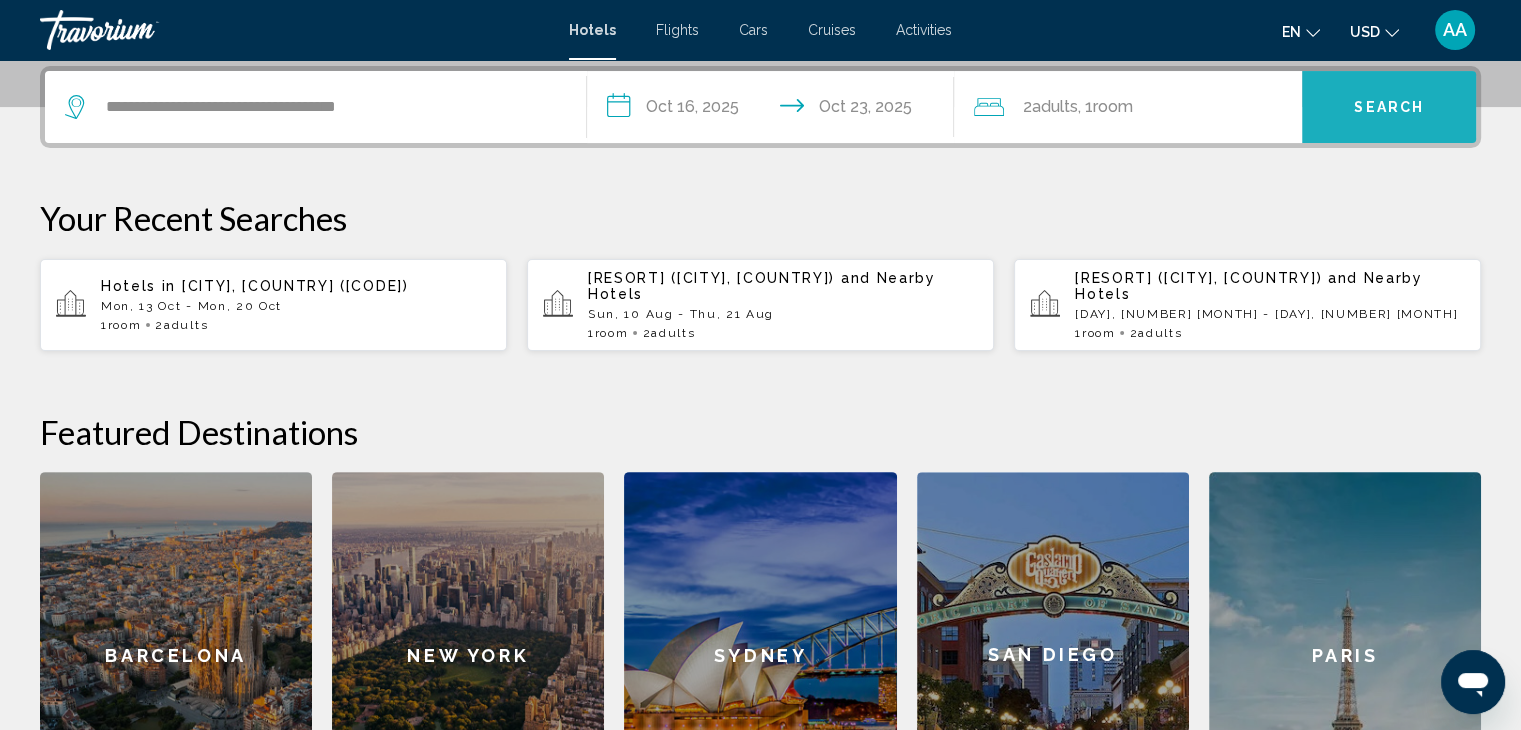 click on "Search" at bounding box center [1389, 108] 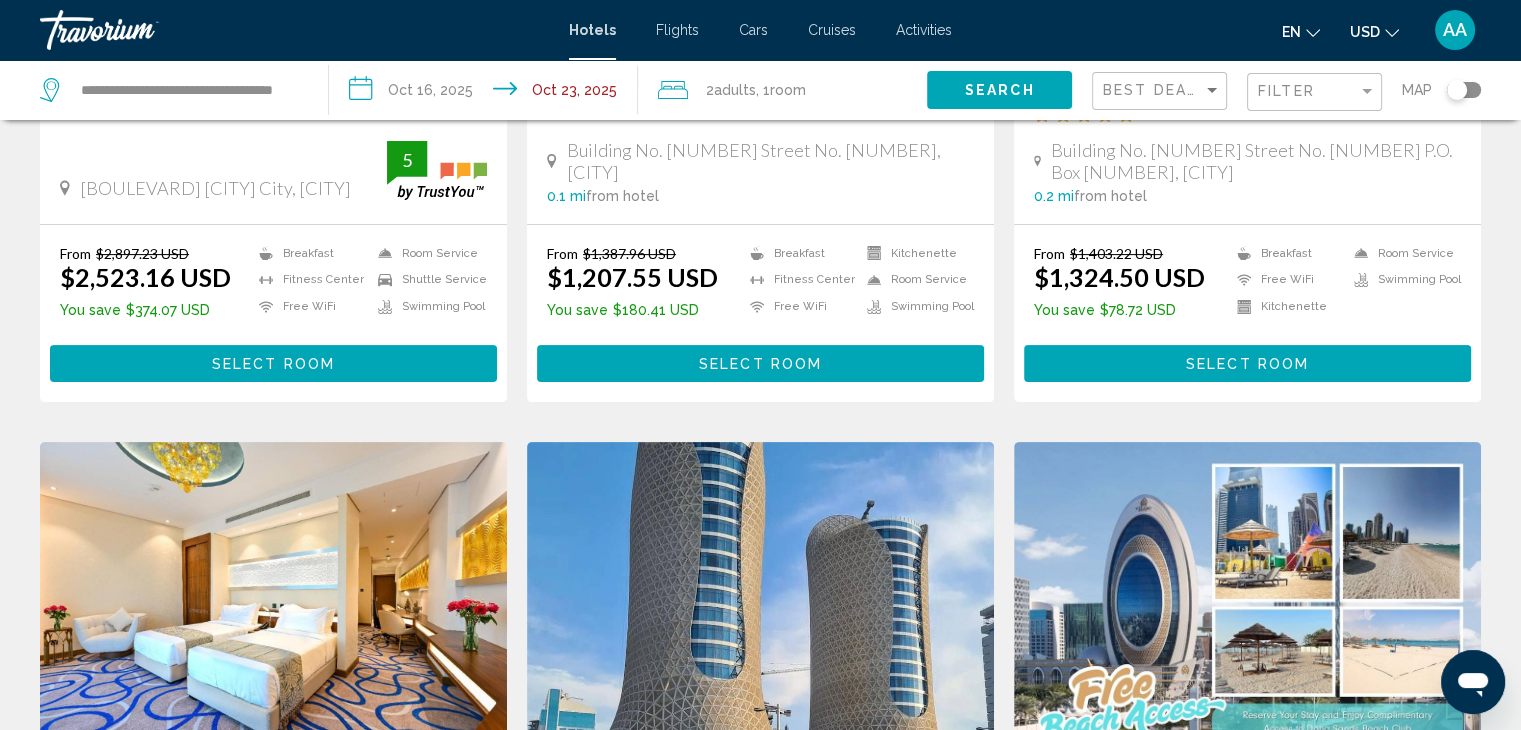 scroll, scrollTop: 0, scrollLeft: 0, axis: both 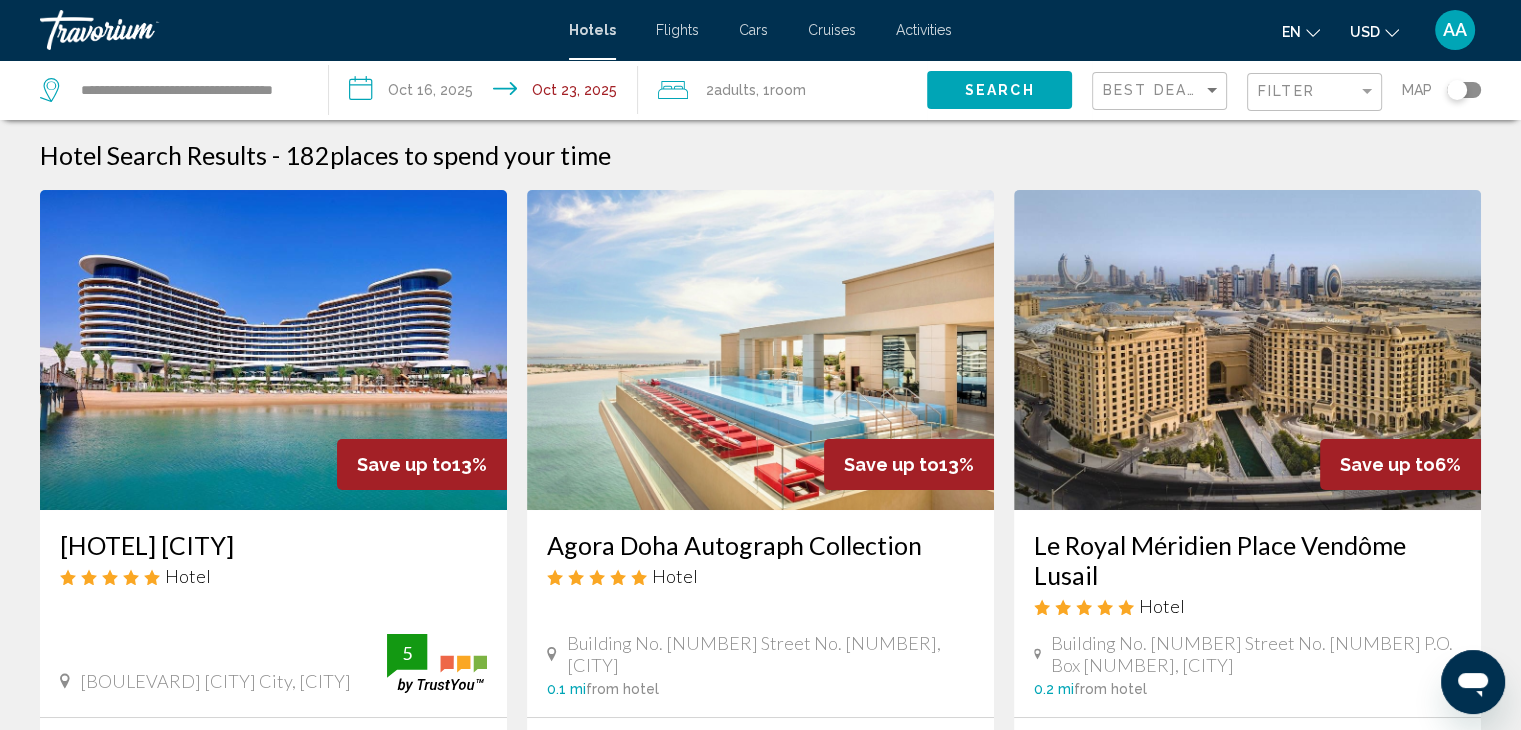 click at bounding box center (273, 350) 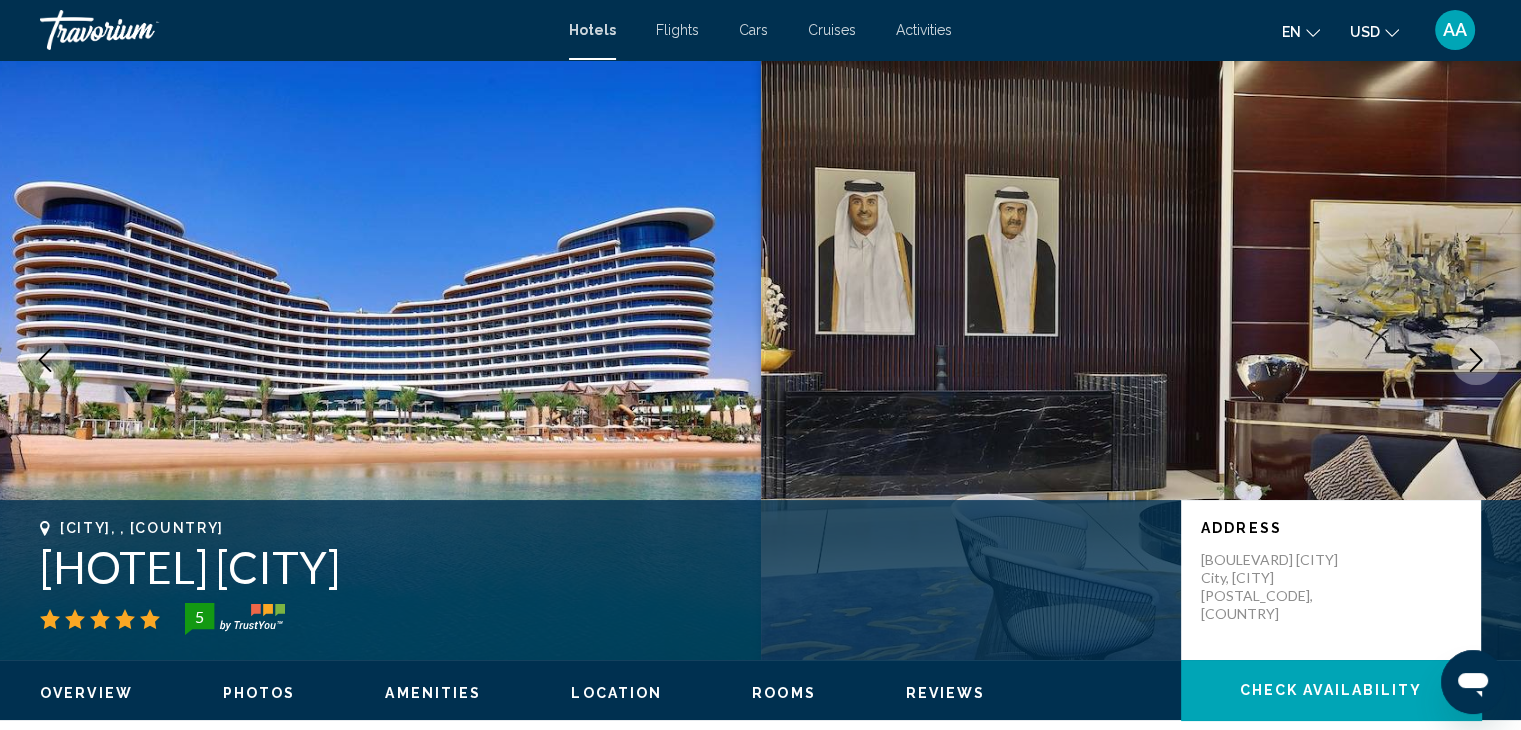 click at bounding box center [1141, 360] 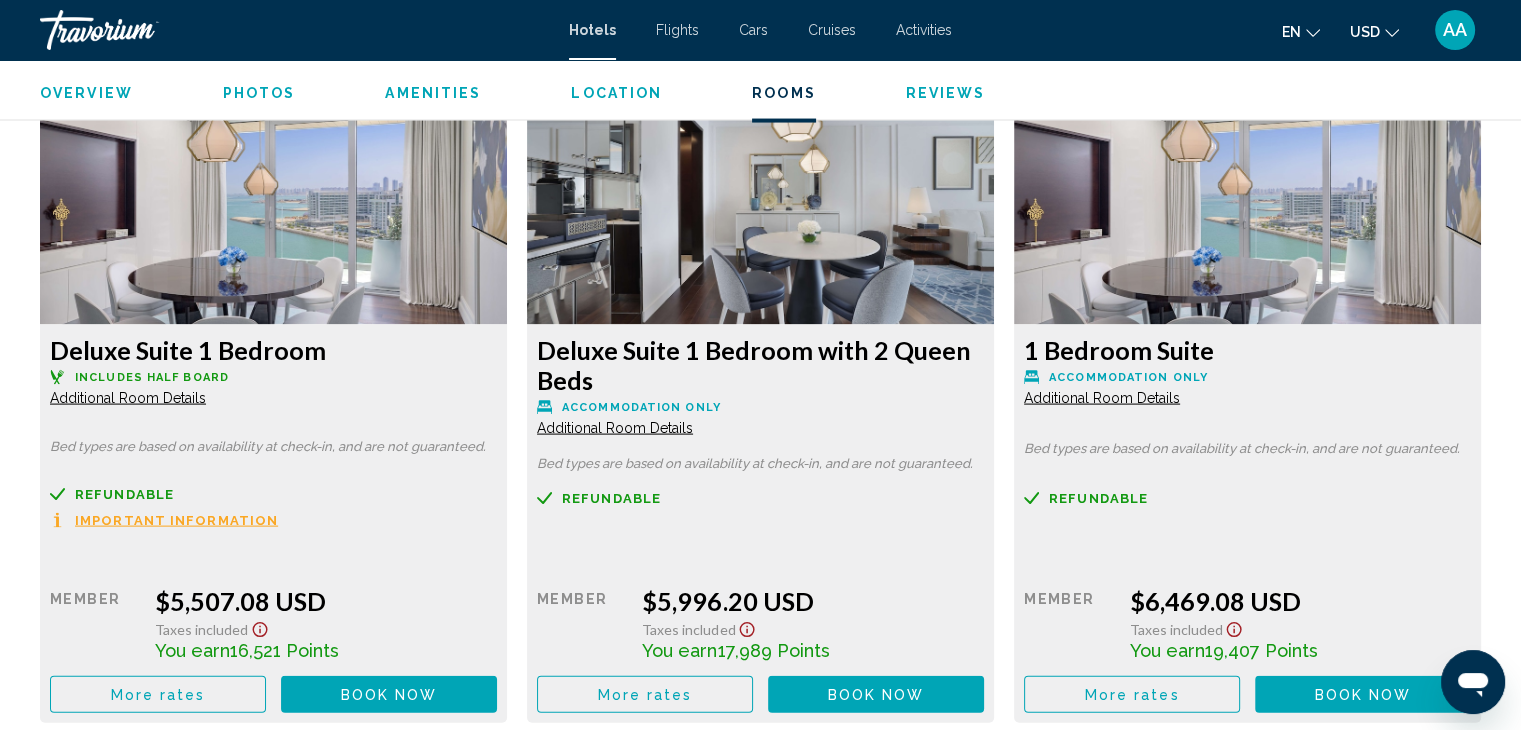 scroll, scrollTop: 4105, scrollLeft: 0, axis: vertical 